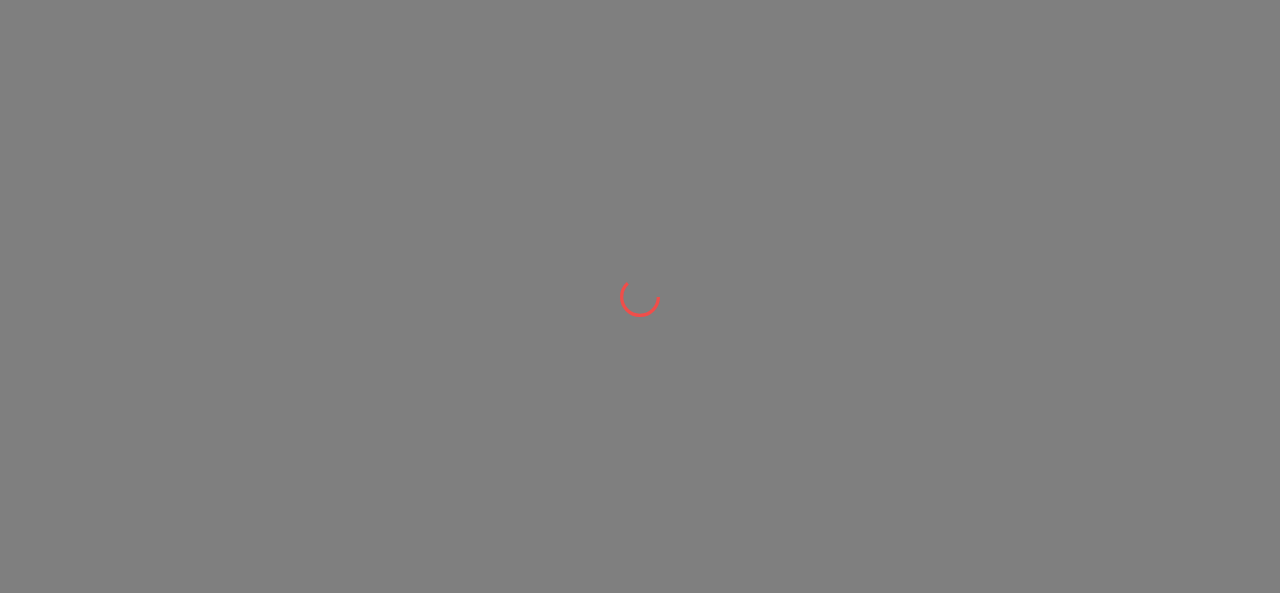 scroll, scrollTop: 0, scrollLeft: 0, axis: both 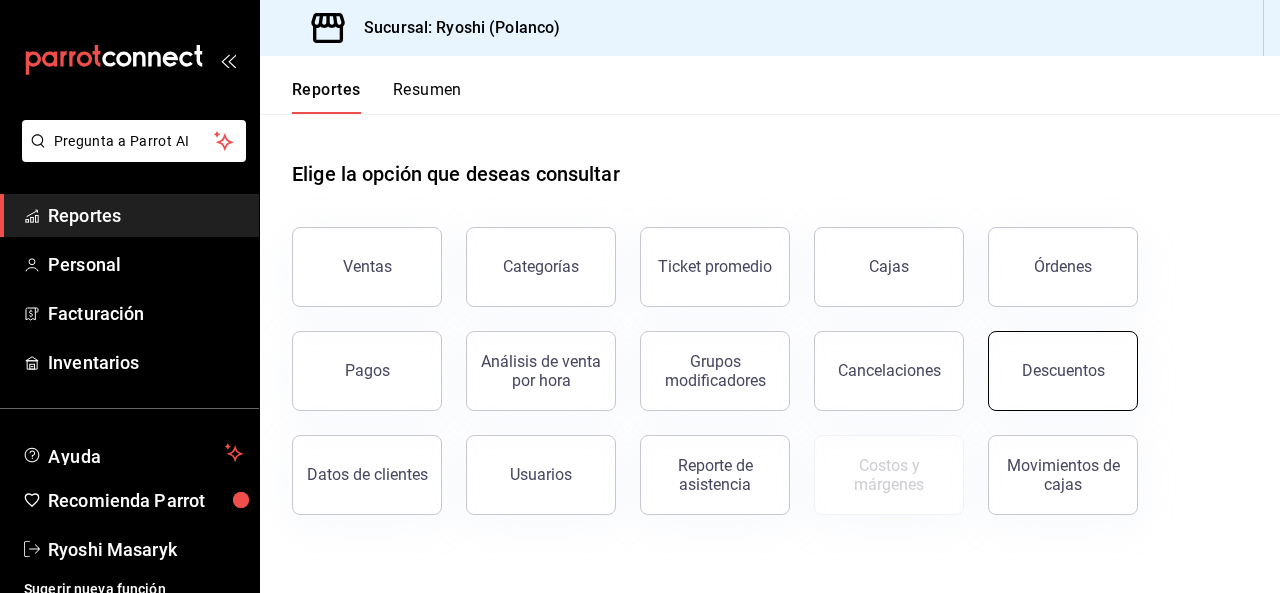 drag, startPoint x: 1107, startPoint y: 416, endPoint x: 1057, endPoint y: 386, distance: 58.30952 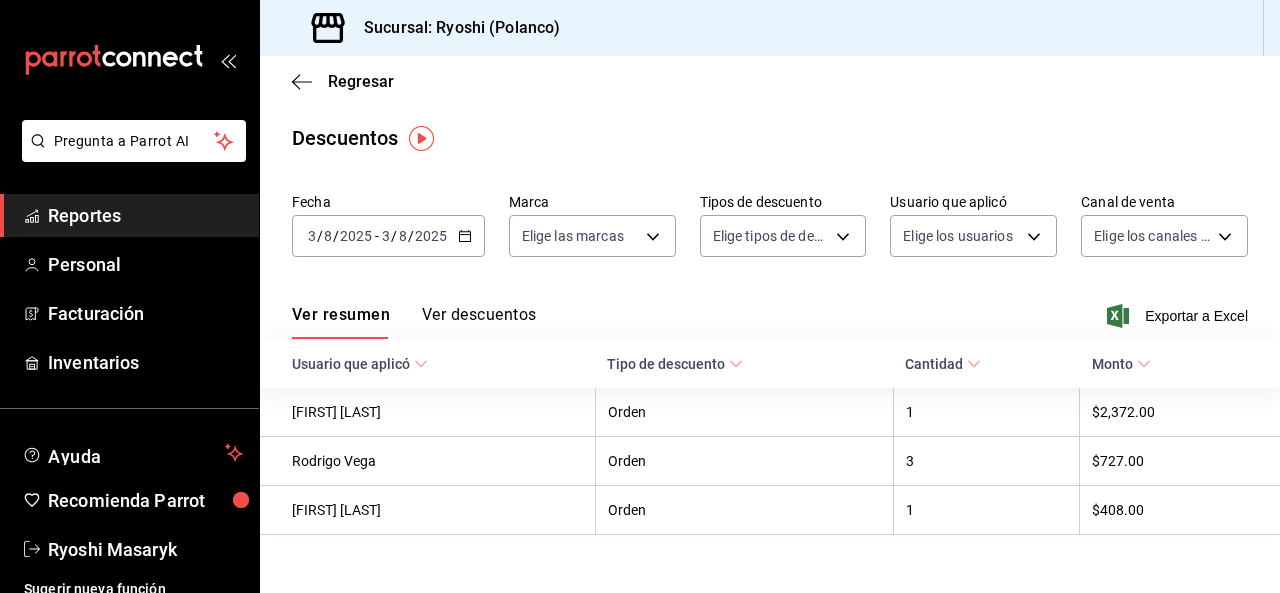 click 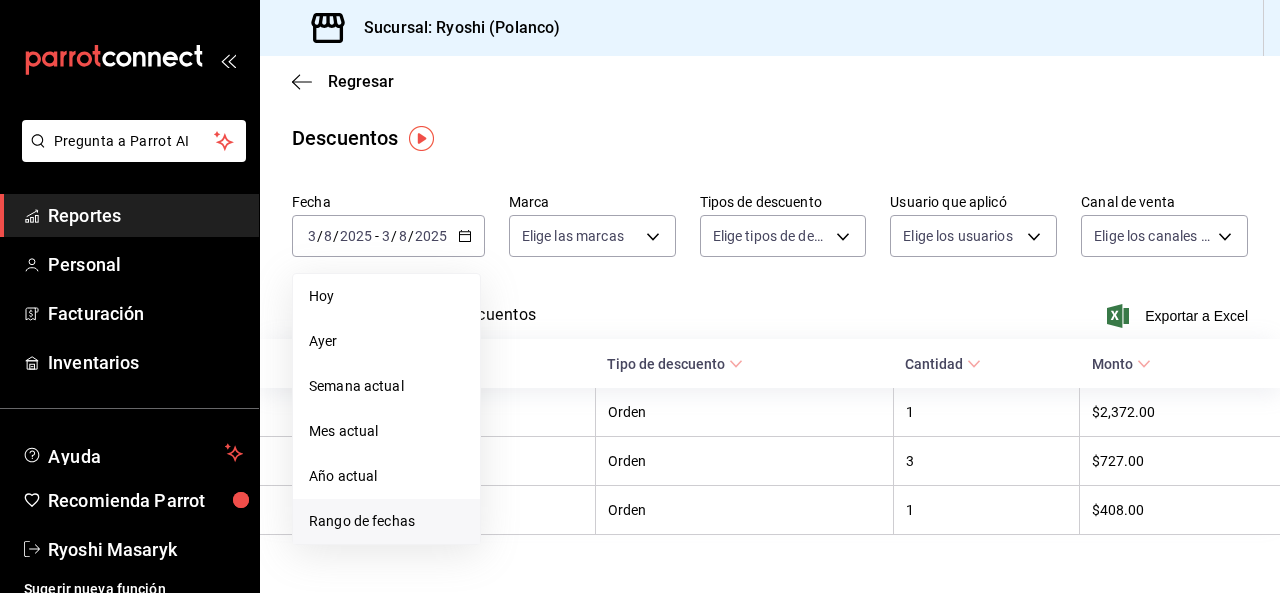click on "Rango de fechas" at bounding box center [386, 521] 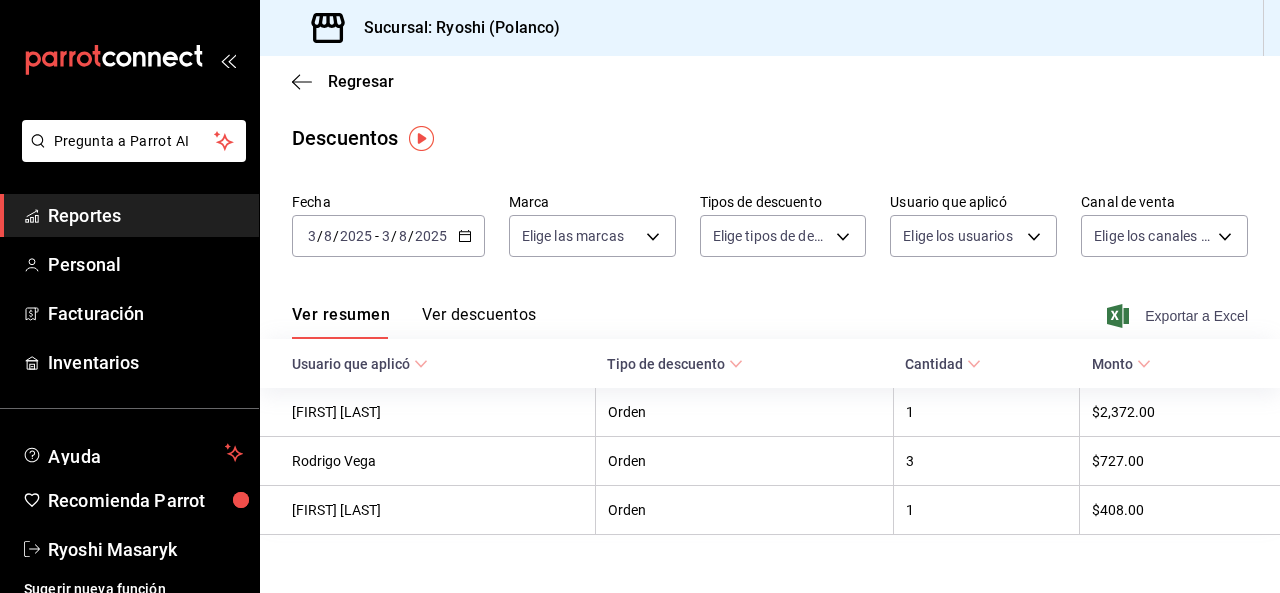 click on "Exportar a Excel" at bounding box center [1179, 316] 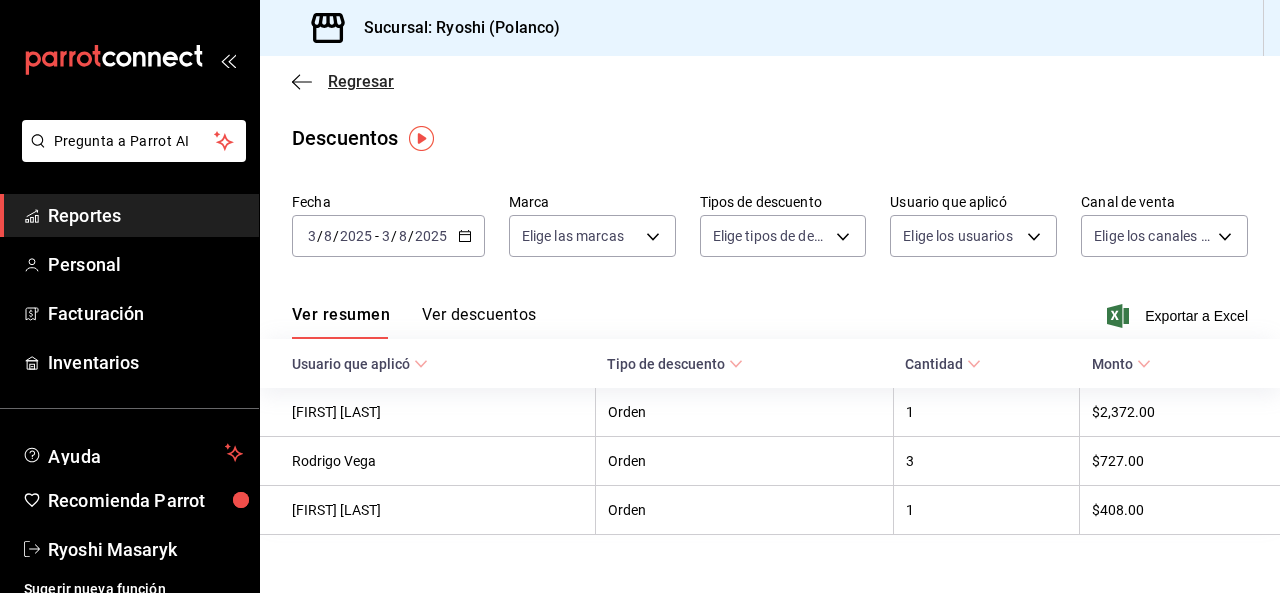 click 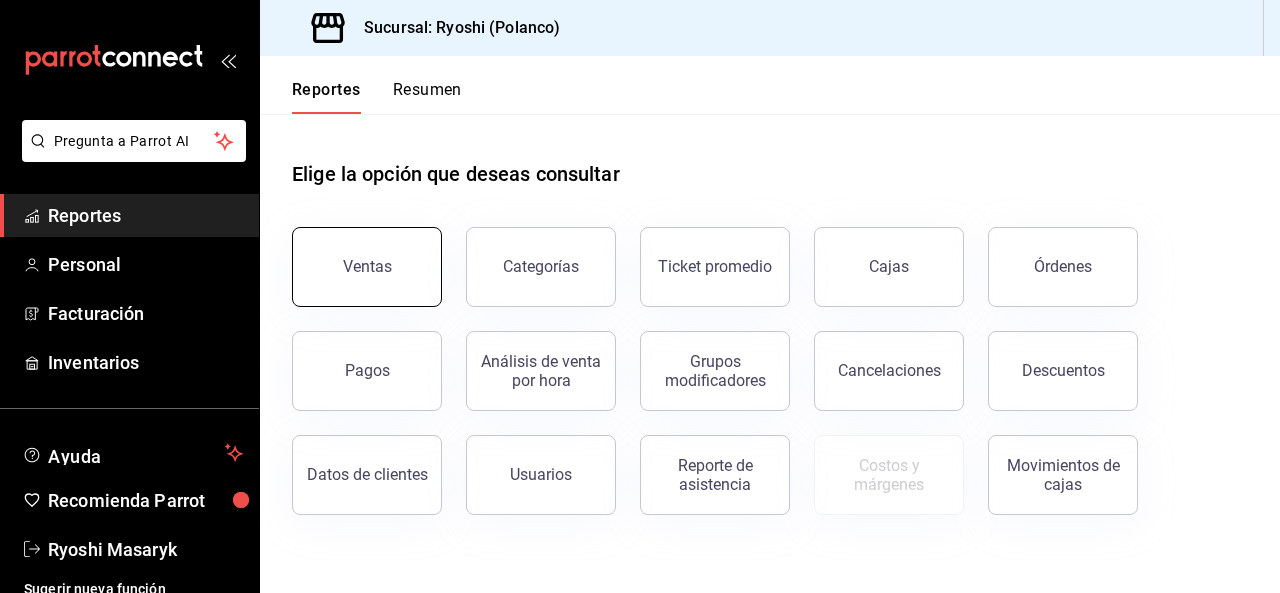 click on "Ventas" at bounding box center [367, 267] 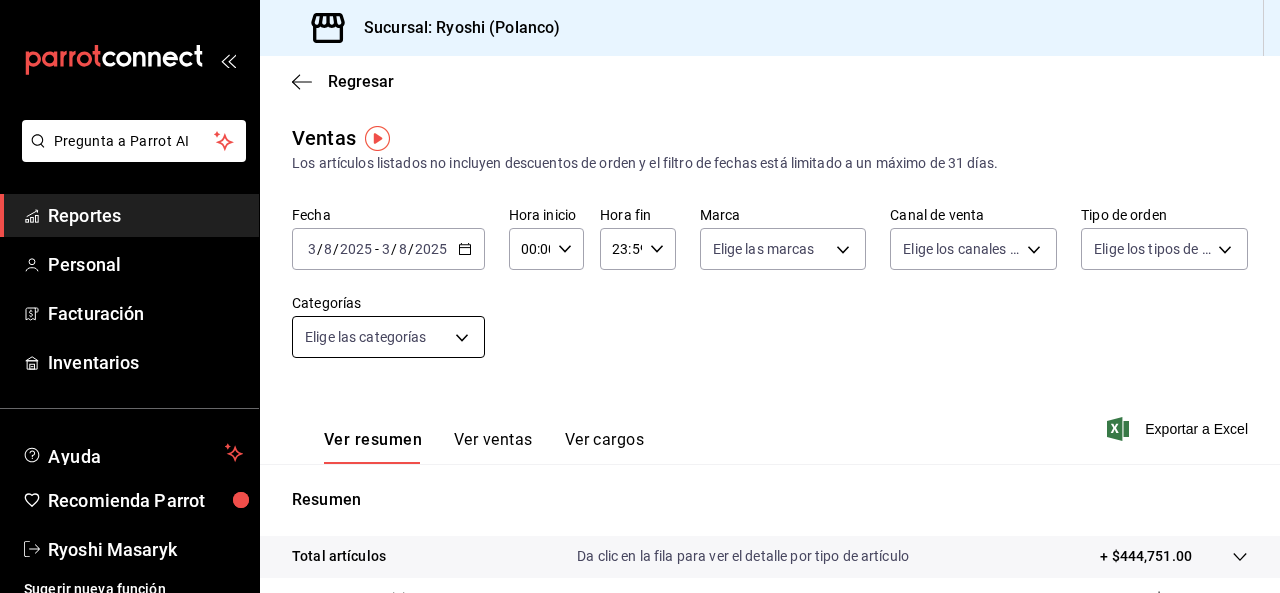 click on "Pregunta a Parrot AI Reportes   Personal   Facturación   Inventarios   Ayuda Recomienda Parrot   [PERSON] [LAST]   Sugerir nueva función   Sucursal: [PERSON] ([LOCATION]) Regresar Ventas Los artículos listados no incluyen descuentos de orden y el filtro de fechas está limitado a un máximo de 31 días. Fecha [DATE] [DATE] - [DATE] [DATE] Hora inicio 00:00 Hora inicio Hora fin 23:59 Hora fin Marca Elige las marcas Canal de venta Elige los canales de venta Tipo de orden Elige los tipos de orden Categorías Elige las categorías Ver resumen Ver ventas Ver cargos Exportar a Excel Resumen Total artículos Da clic en la fila para ver el detalle por tipo de artículo + $444,751.00 Cargos por servicio + $0.00 Venta bruta = $444,751.00 Descuentos totales - $1,135.00 Certificados de regalo - $2,372.00 Venta total = $441,244.00 Impuestos - $60,861.24 Venta neta = $380,382.76 Pregunta a Parrot AI Reportes   Personal   Facturación   Inventarios   Ayuda Recomienda Parrot   [PERSON] [LAST]     Ir a video" at bounding box center (640, 296) 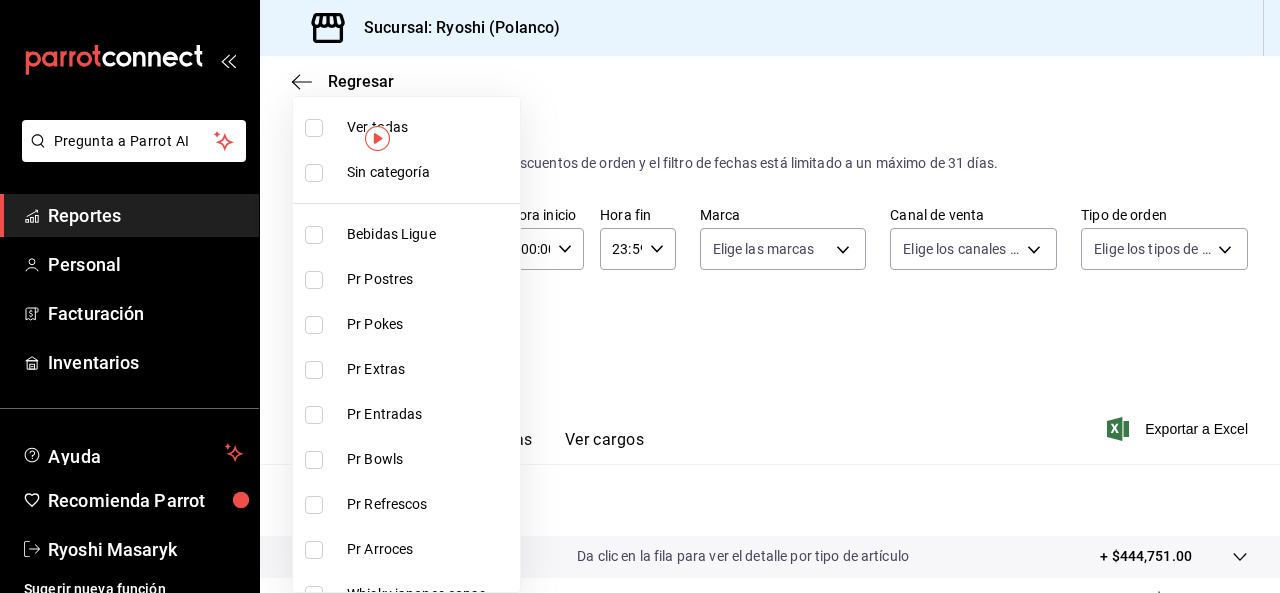 click at bounding box center [314, 128] 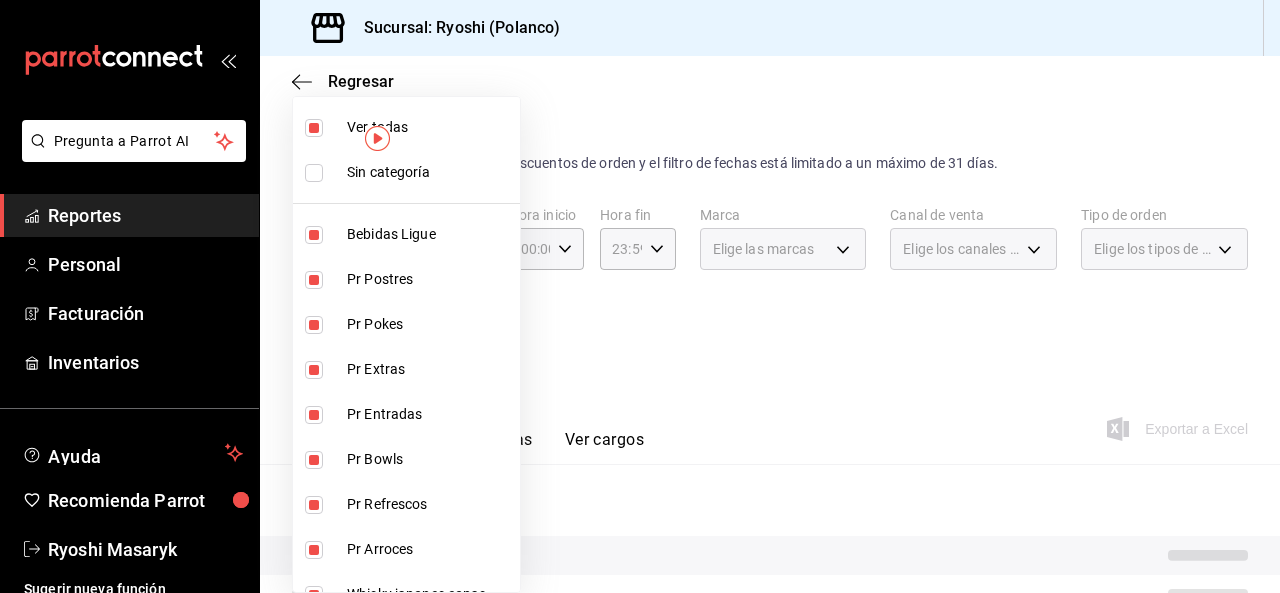 click at bounding box center (640, 296) 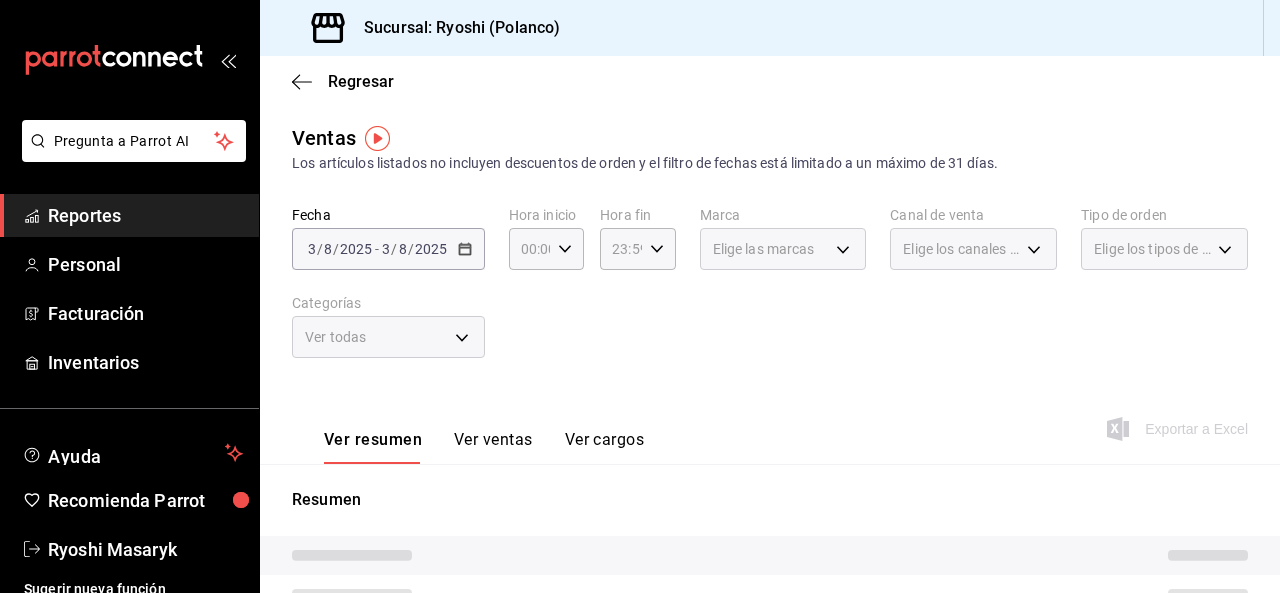 click on "Fecha [DATE] [DATE] - [DATE] [DATE] Hora inicio 00:00 Hora inicio Hora fin 23:59 Hora fin Marca Elige las marcas Canal de venta Elige los canales de venta Tipo de orden Elige los tipos de orden Categorías Ver todas" at bounding box center (770, 294) 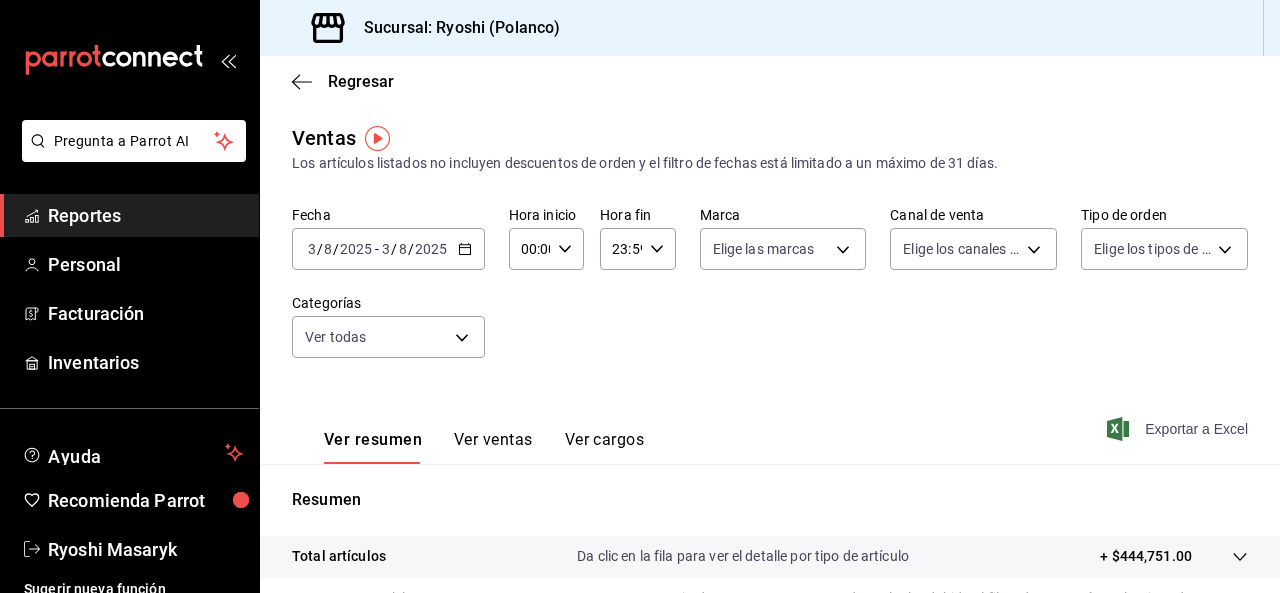 click on "Exportar a Excel" at bounding box center (1179, 429) 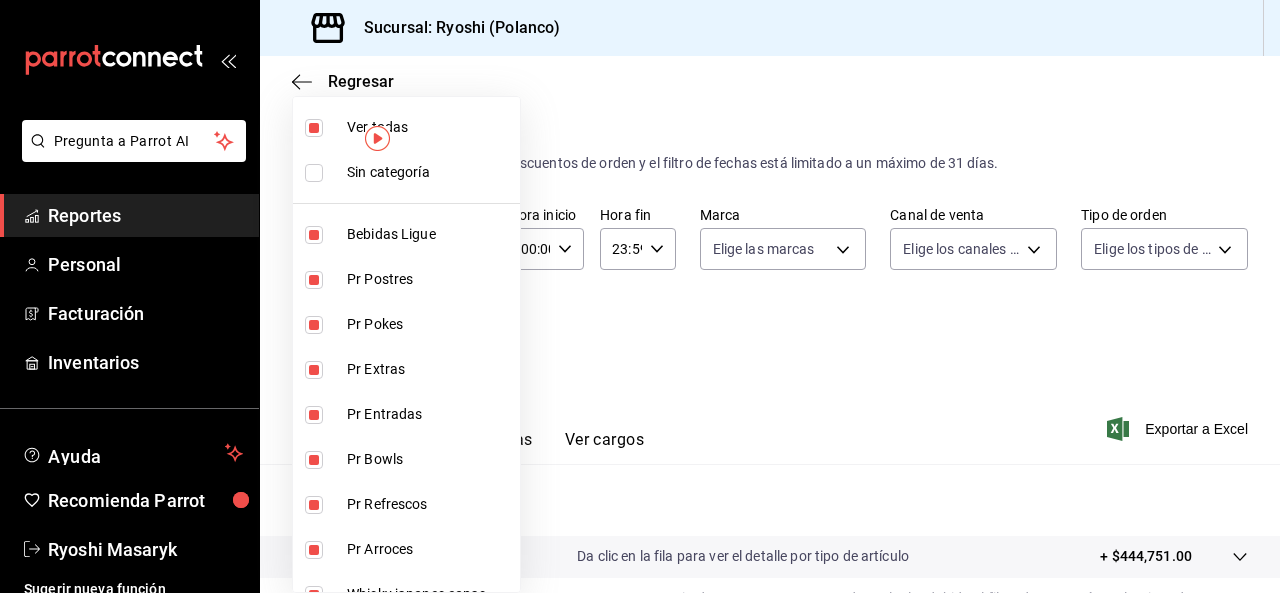 click on "Pregunta a Parrot AI Reportes   Personal   Facturación   Inventarios   Ayuda Recomienda Parrot   Ryoshi Masaryk   Sugerir nueva función   Sucursal: Ryoshi ([CITY]) Regresar Ventas Los artículos listados no incluyen descuentos de orden y el filtro de fechas está limitado a un máximo de 31 días. Fecha [DATE] [DATE] - [DATE] [DATE] Hora inicio 00:00 Hora inicio Hora fin 23:59 Hora fin Marca Elige las marcas Canal de venta Elige los canales de venta Tipo de orden Elige los tipos de orden Categorías Ver todas Ver resumen Ver ventas Ver cargos Exportar a Excel Resumen Total artículos Da clic en la fila para ver el detalle por tipo de artículo + $[NUMBER] Cargos por servicio  Sin datos por que no se pueden calcular debido al filtro de categorías seleccionado Venta bruta = $[NUMBER] Descuentos totales  Sin datos por que no se pueden calcular debido al filtro de categorías seleccionado Certificados de regalo Venta total = $[NUMBER] Impuestos - $[NUMBER] Venta neta = $[NUMBER]" at bounding box center (640, 296) 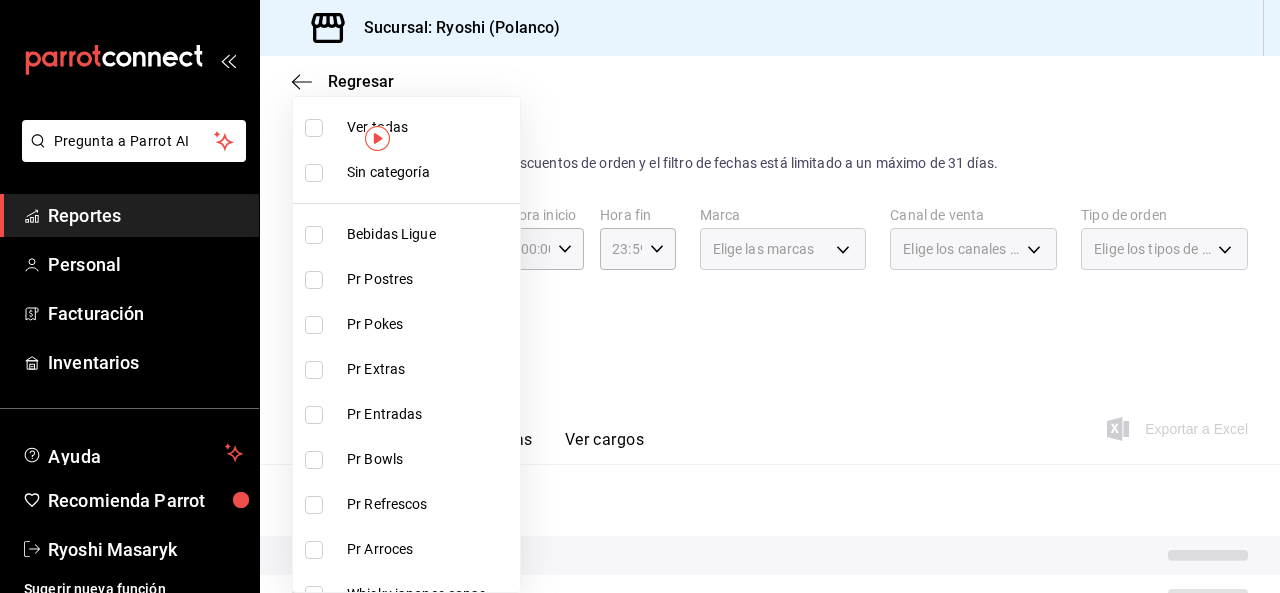 click at bounding box center [314, 280] 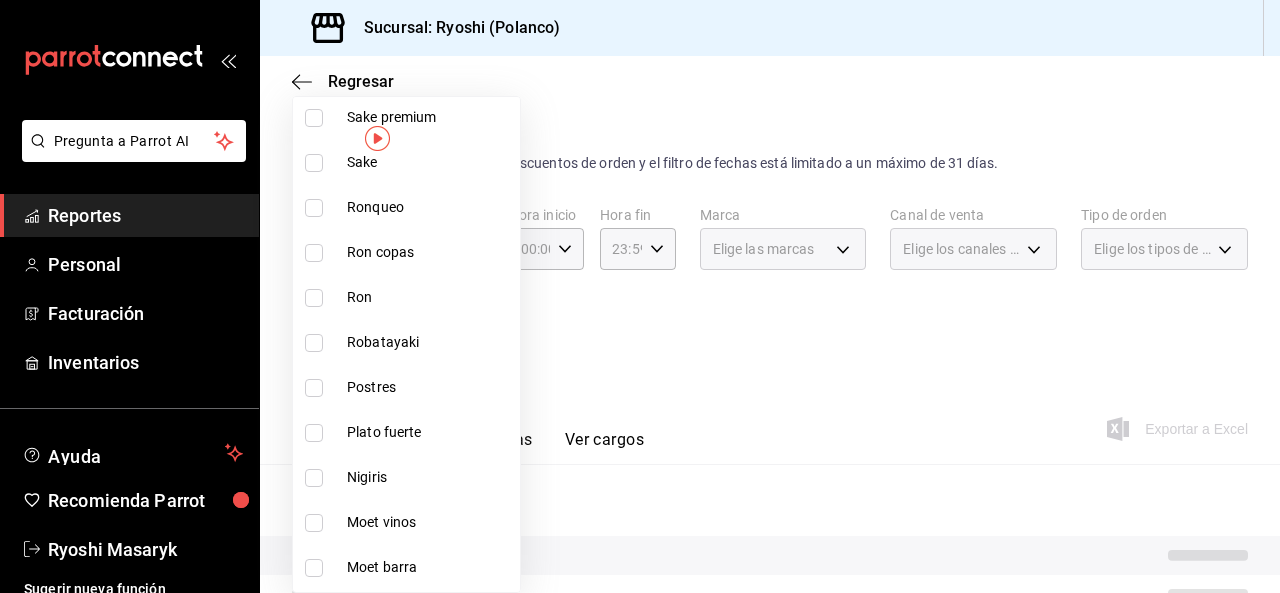 scroll, scrollTop: 1472, scrollLeft: 0, axis: vertical 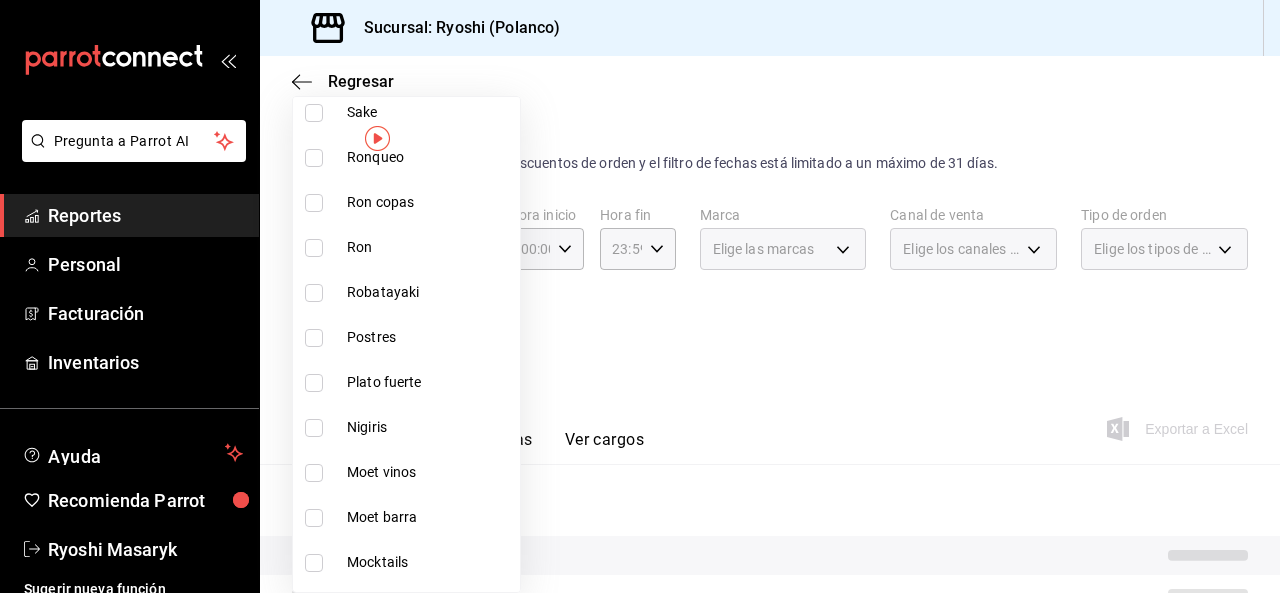 click at bounding box center [314, 338] 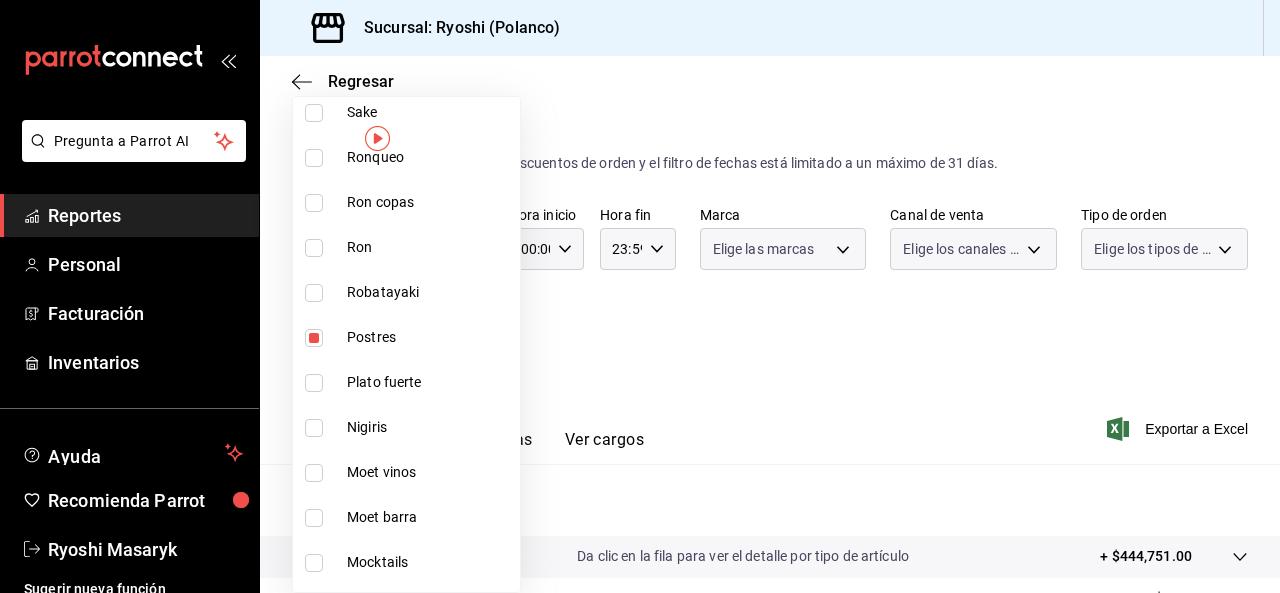 type on "3971b1f1-eb4c-4b65-a33f-e0602f1a7270,f29fb788-a061-4889-ae5a-b73f6482cd79" 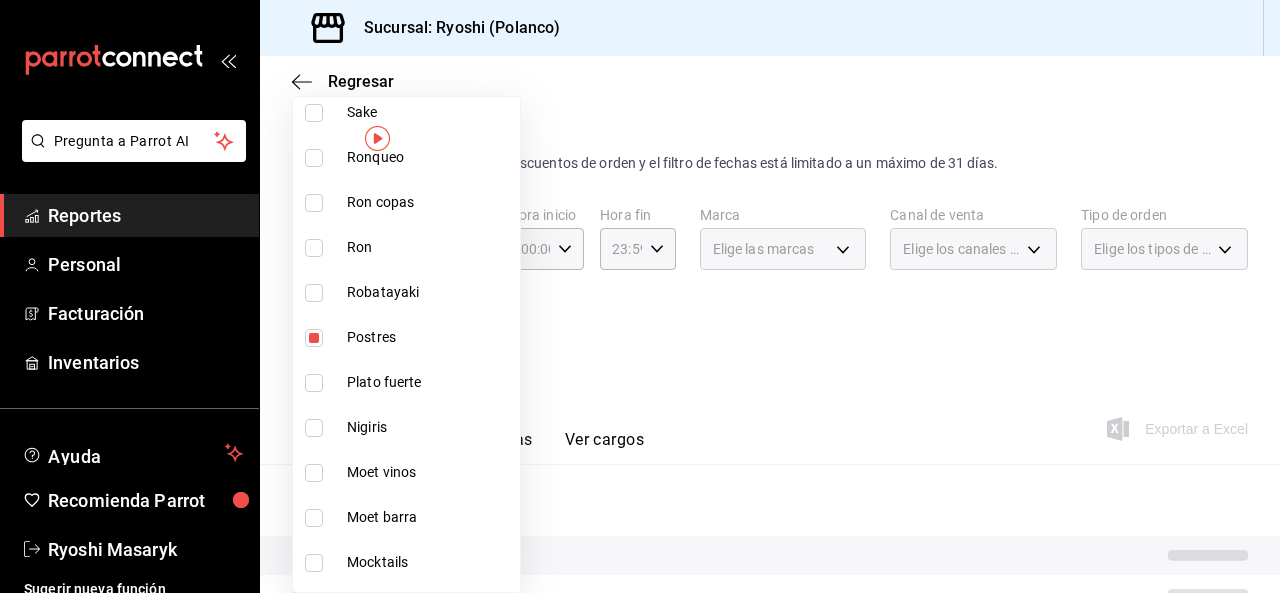 click at bounding box center [640, 296] 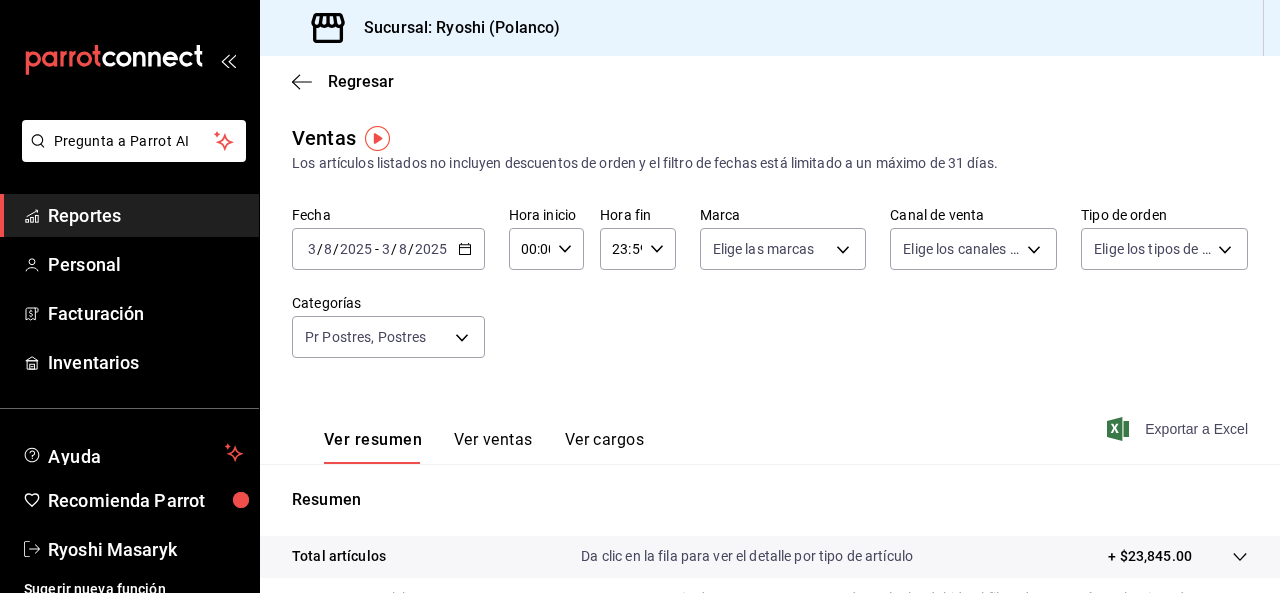 click on "Exportar a Excel" at bounding box center (1179, 429) 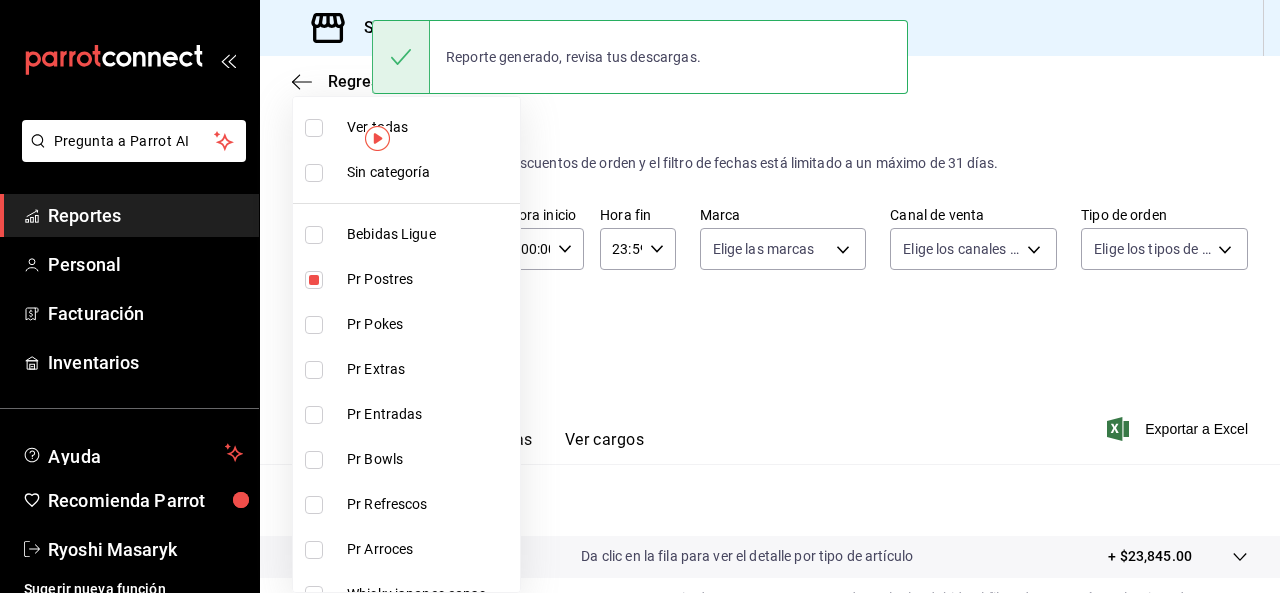 click on "Pregunta a Parrot AI Reportes   Personal   Facturación   Inventarios   Ayuda Recomienda Parrot   Ryoshi Masaryk   Sugerir nueva función   Sucursal: Ryoshi ([CITY]) Regresar Ventas Los artículos listados no incluyen descuentos de orden y el filtro de fechas está limitado a un máximo de 31 días. Fecha [DATE] [DATE] - [DATE] [DATE] Hora inicio 00:00 Hora inicio Hora fin 23:59 Hora fin Marca Elige las marcas Canal de venta Elige los canales de venta Tipo de orden Elige los tipos de orden Categorías Pr Postres, Postres [UUID],[UUID] Ver resumen Ver ventas Ver cargos Exportar a Excel Resumen Total artículos Da clic en la fila para ver el detalle por tipo de artículo + $[NUMBER] Cargos por servicio  Sin datos por que no se pueden calcular debido al filtro de categorías seleccionado Venta bruta = $[NUMBER] Descuentos totales  Sin datos por que no se pueden calcular debido al filtro de categorías seleccionado Venta total" at bounding box center (640, 296) 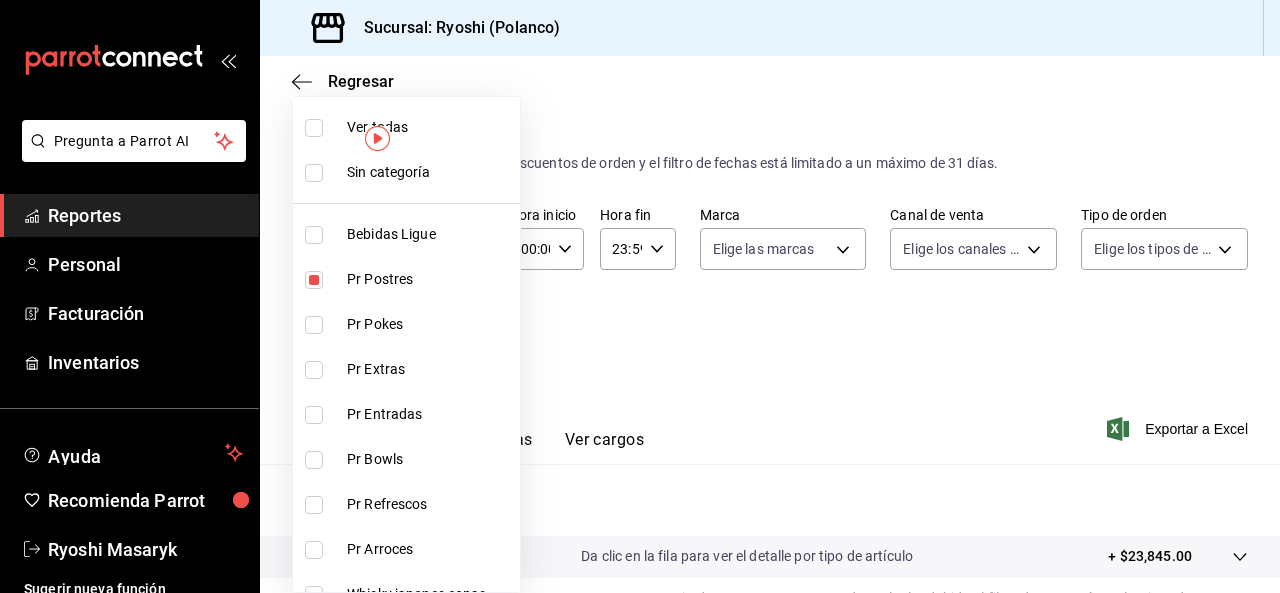 click at bounding box center [314, 128] 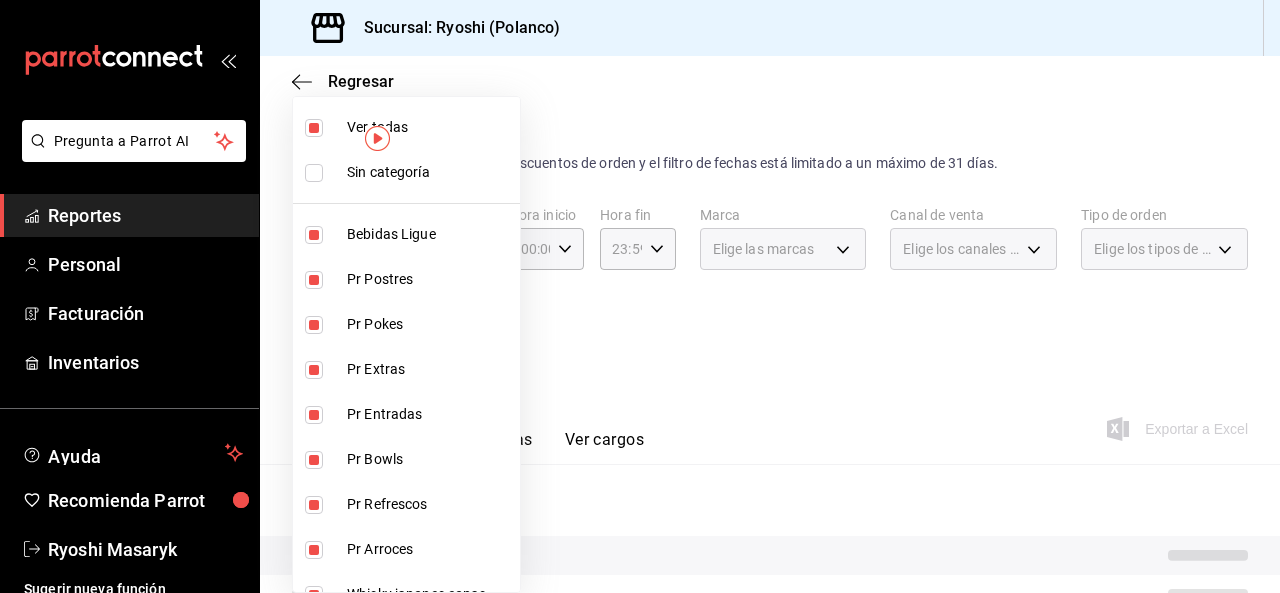 click at bounding box center [314, 128] 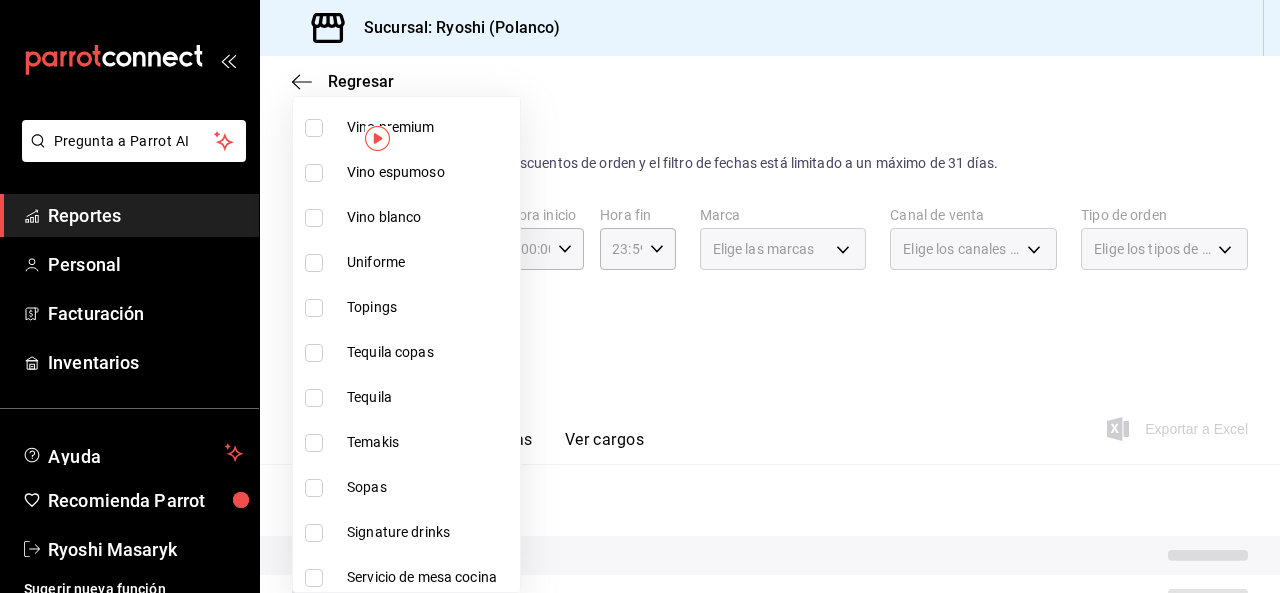 scroll, scrollTop: 925, scrollLeft: 0, axis: vertical 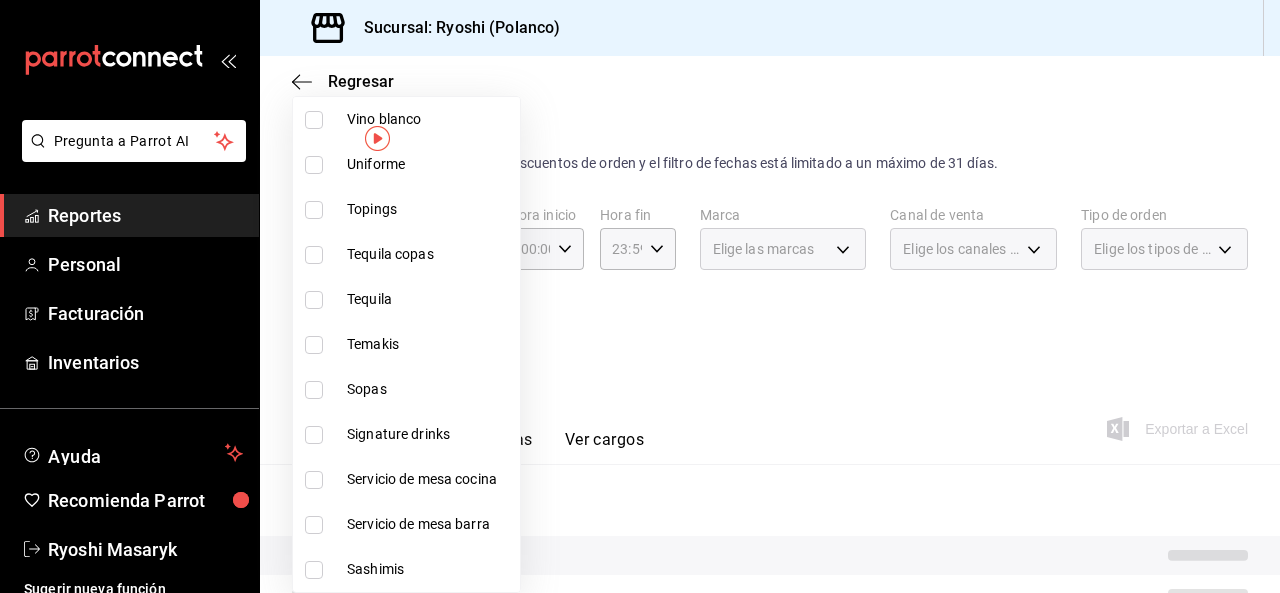 click on "Signature drinks" at bounding box center [406, 434] 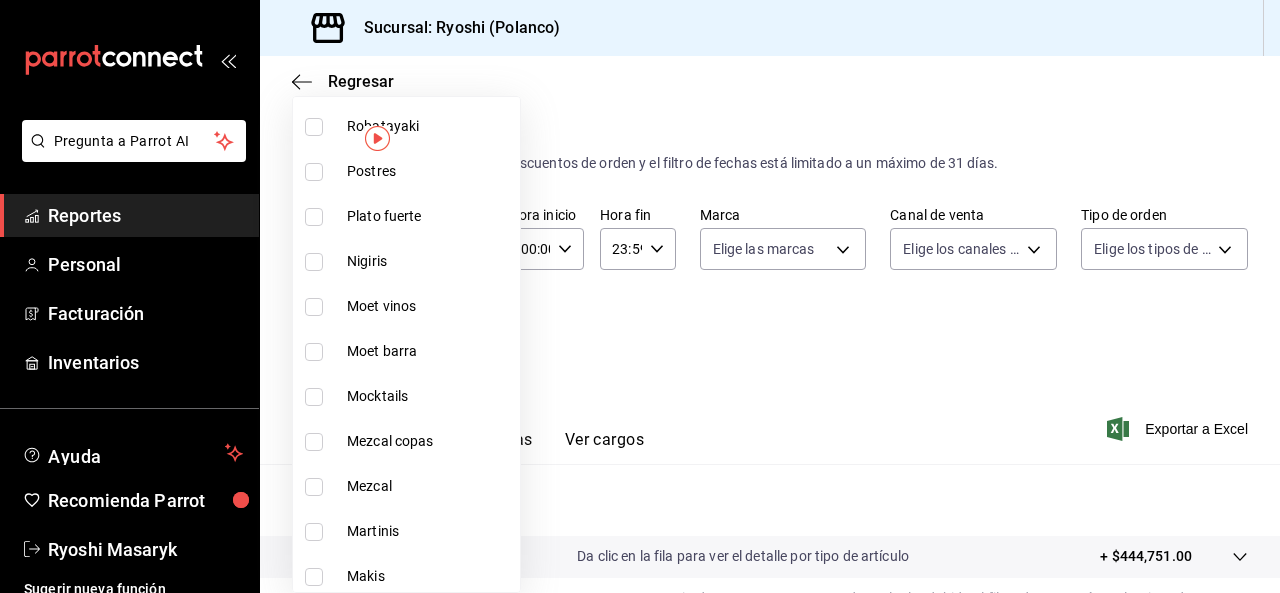 scroll, scrollTop: 1639, scrollLeft: 0, axis: vertical 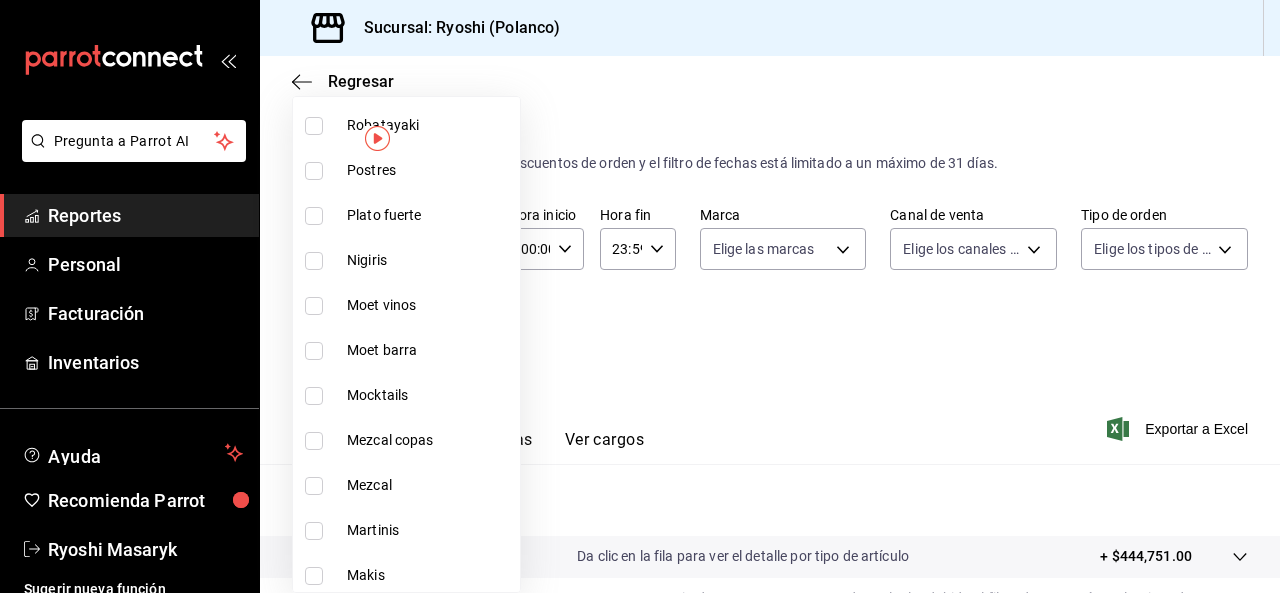 click at bounding box center (314, 396) 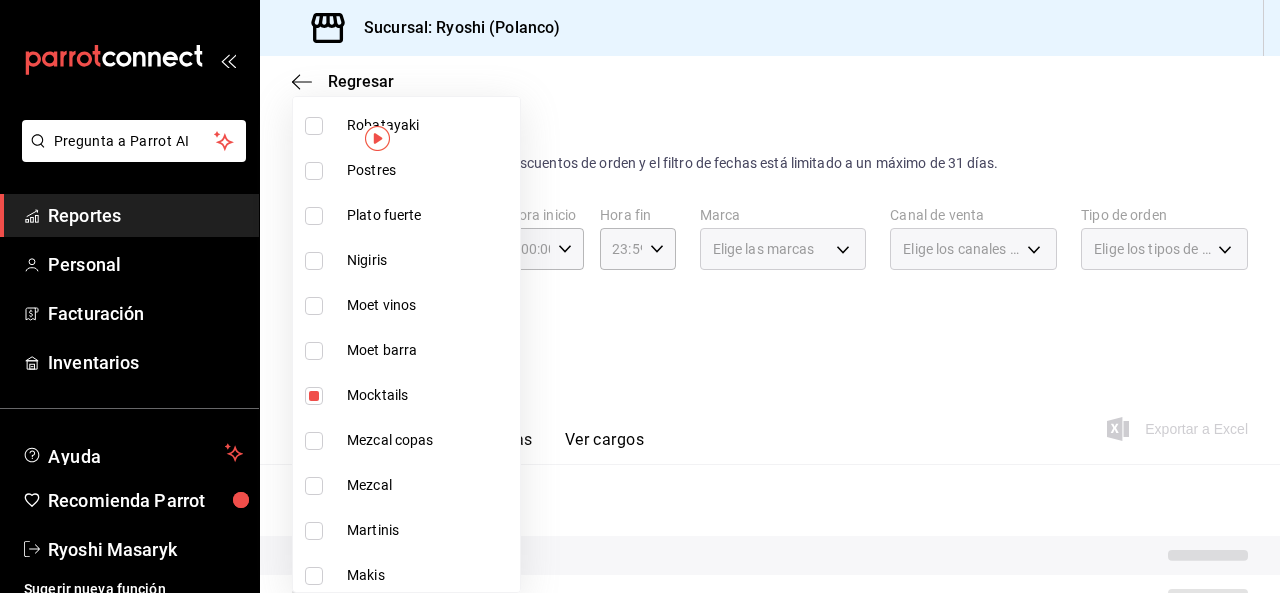 click at bounding box center (314, 531) 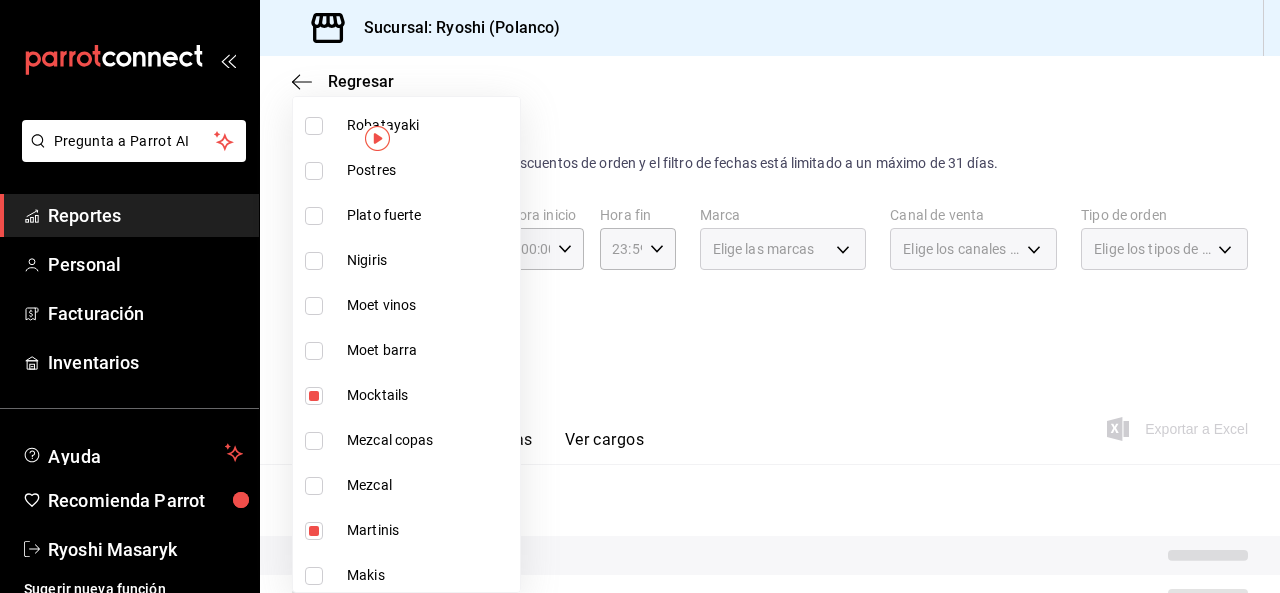 scroll, scrollTop: 2318, scrollLeft: 0, axis: vertical 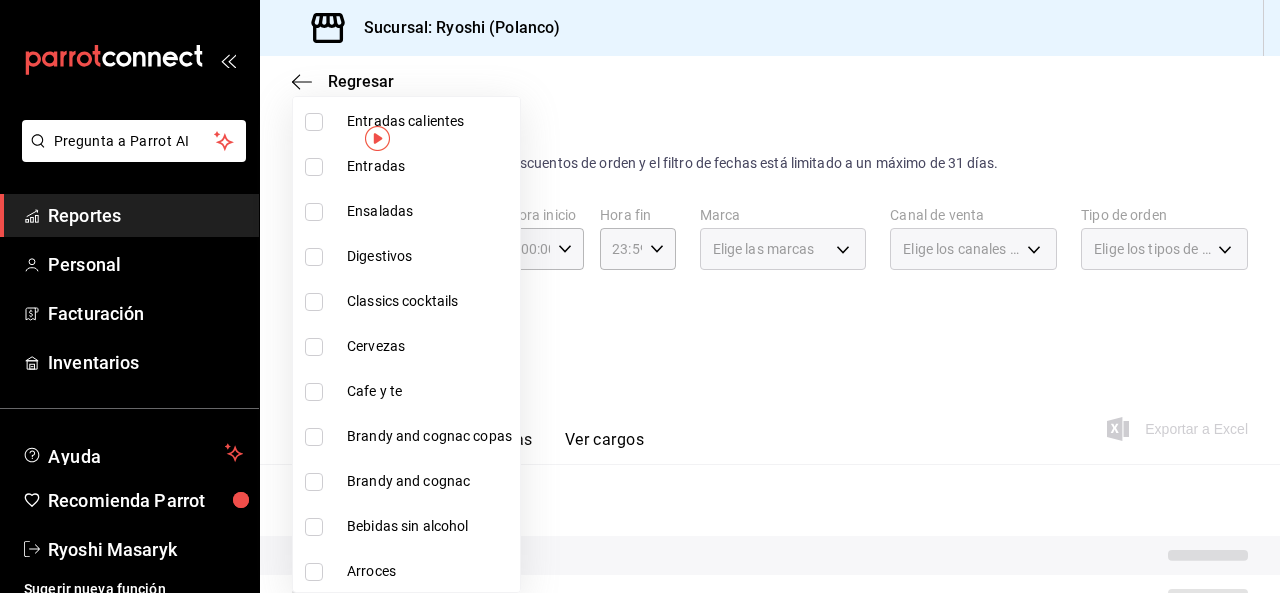 click at bounding box center [314, 302] 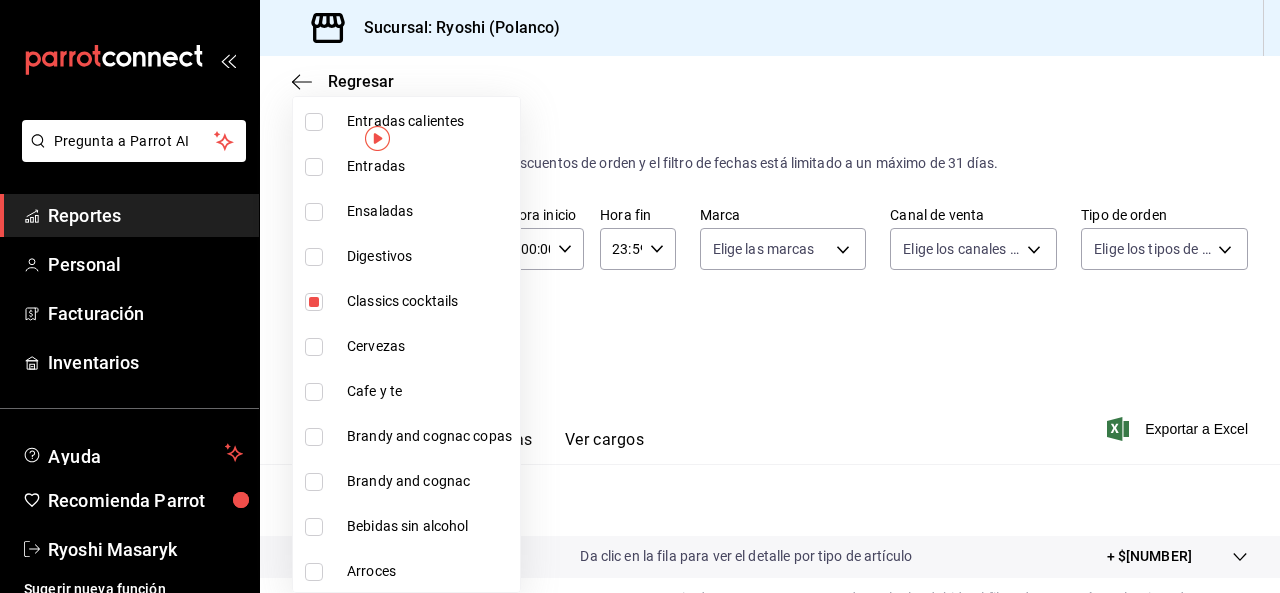 click at bounding box center [640, 296] 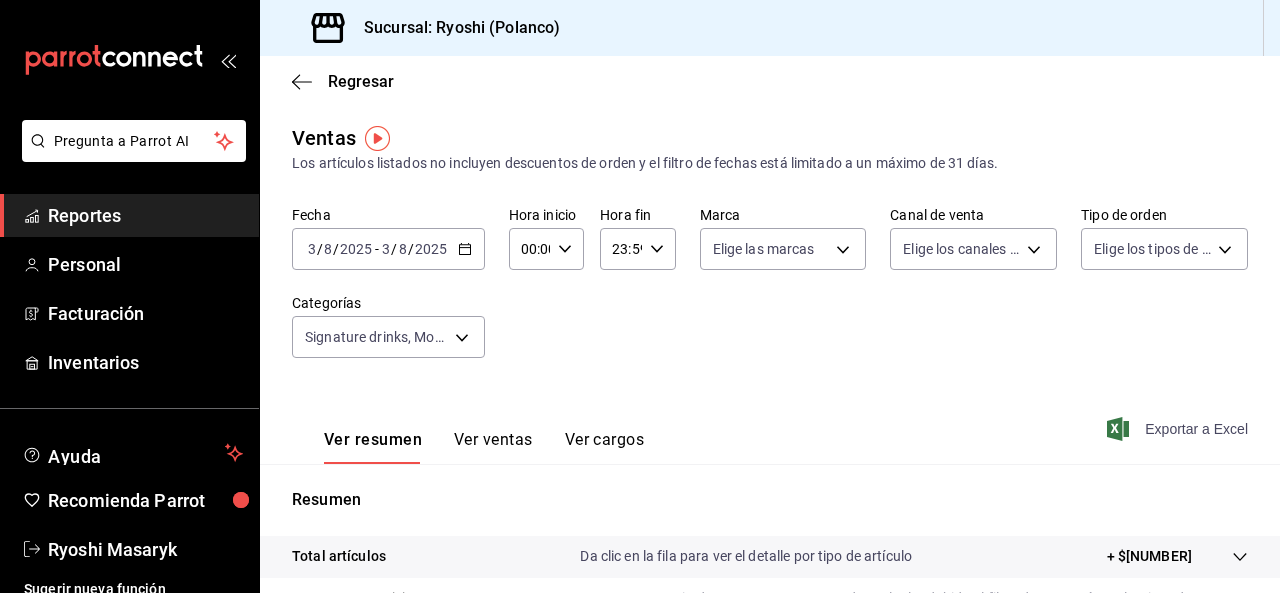 click on "Exportar a Excel" at bounding box center (1179, 429) 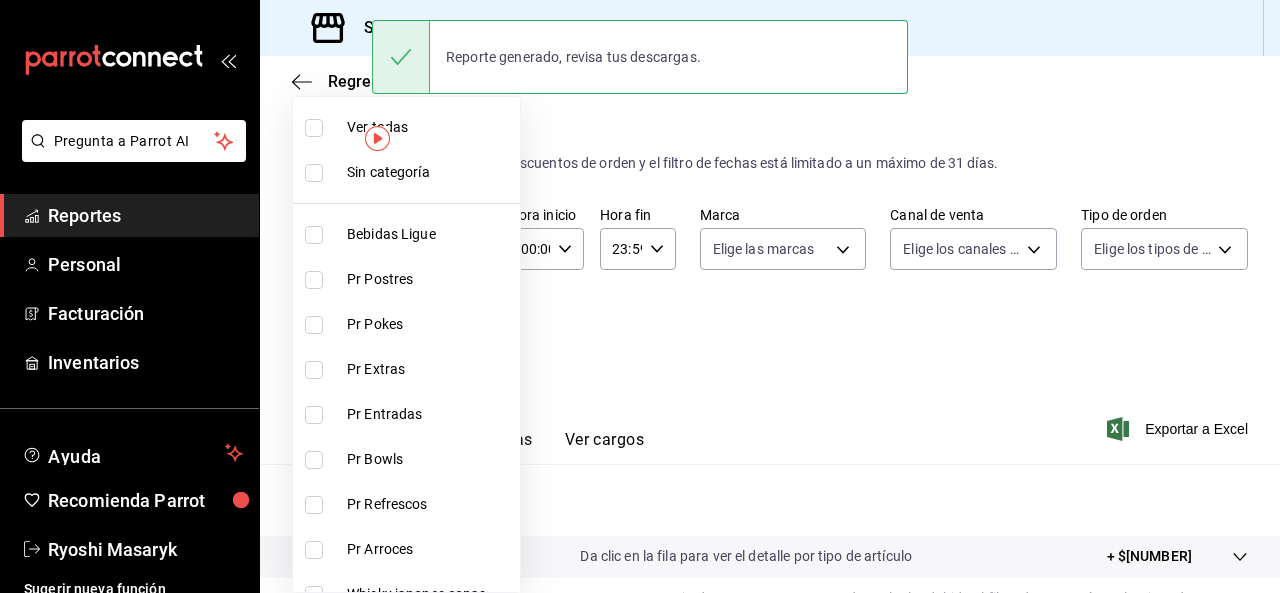 click on "Pregunta a Parrot AI Reportes   Personal   Facturación   Inventarios   Ayuda Recomienda Parrot   Ryoshi Masaryk   Sugerir nueva función   Sucursal: Ryoshi ([CITY]) Regresar Ventas Los artículos listados no incluyen descuentos de orden y el filtro de fechas está limitado a un máximo de 31 días. Fecha [DATE] [DATE] - [DATE] [DATE] Hora inicio 00:00 Hora inicio Hora fin 23:59 Hora fin Marca Elige las marcas Canal de venta Elige los canales de venta Tipo de orden Elige los tipos de orden Categorías Signature drinks, Mocktails, Martinis, Classics cocktails [UUID],[UUID],[UUID],[UUID] Ver resumen Ver ventas Ver cargos Exportar a Excel Resumen Total artículos Da clic en la fila para ver el detalle por tipo de artículo + $[NUMBER] Cargos por servicio  Sin datos por que no se pueden calcular debido al filtro de categorías seleccionado Venta bruta = $[NUMBER] Impuestos" at bounding box center [640, 296] 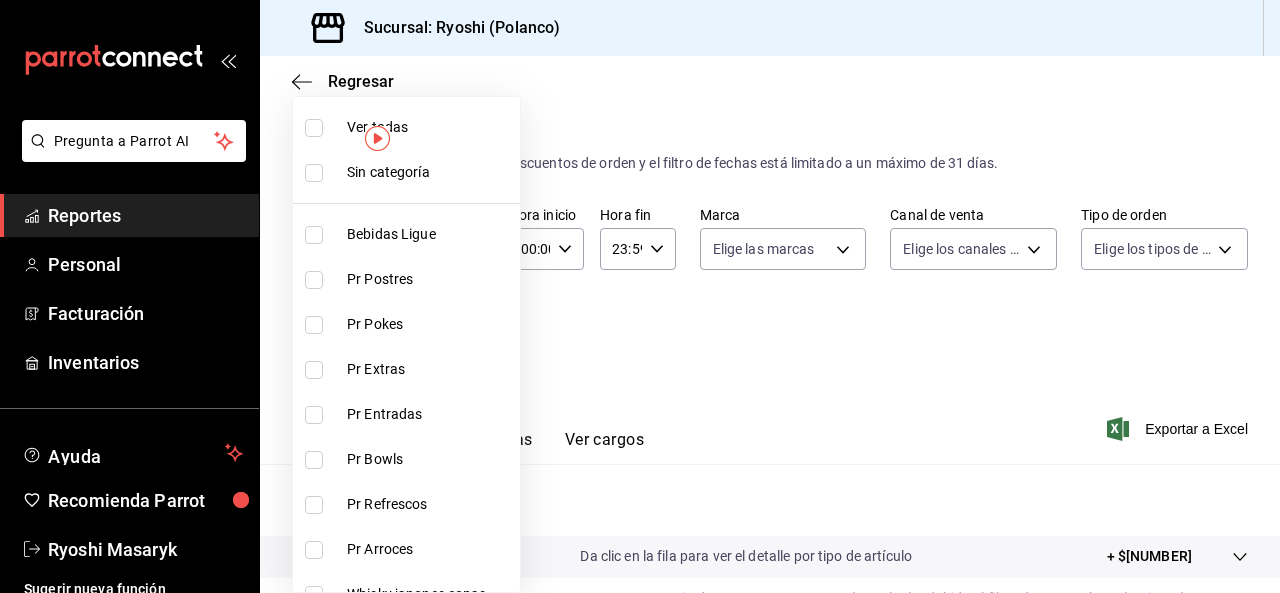 click at bounding box center (314, 128) 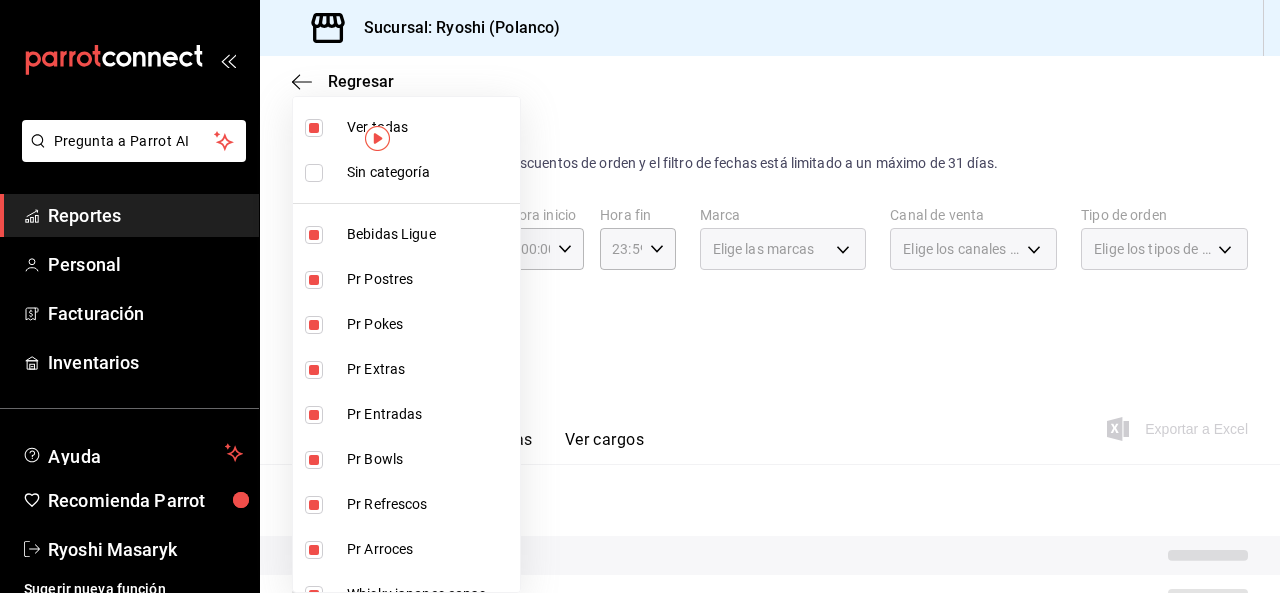 click at bounding box center [314, 128] 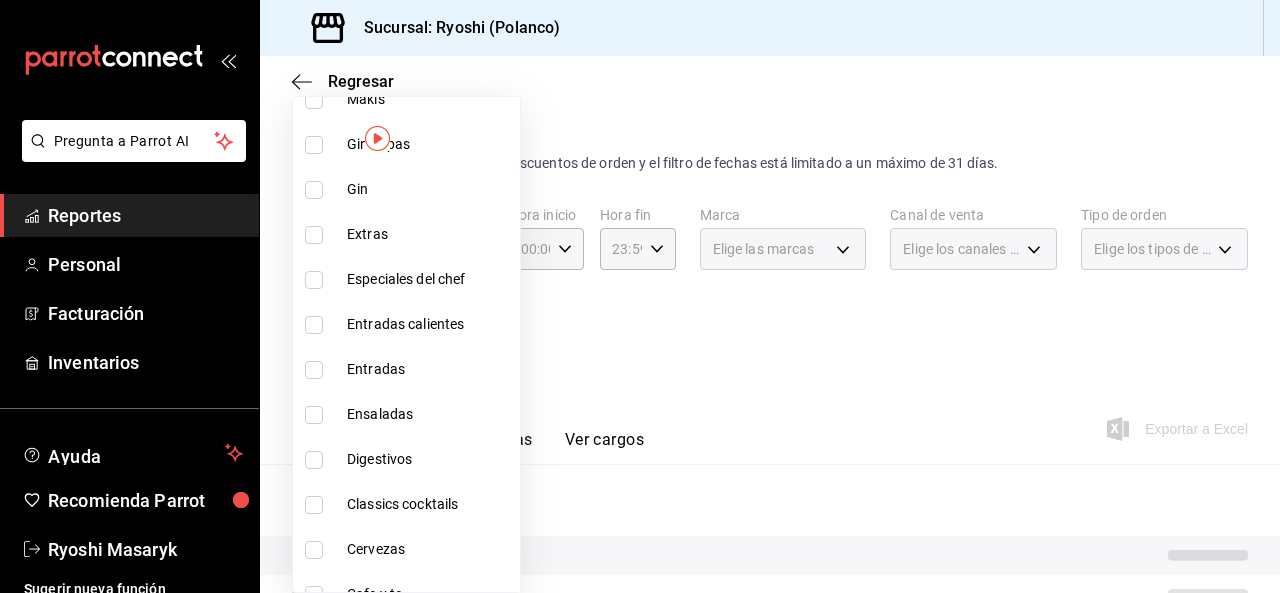 scroll, scrollTop: 2318, scrollLeft: 0, axis: vertical 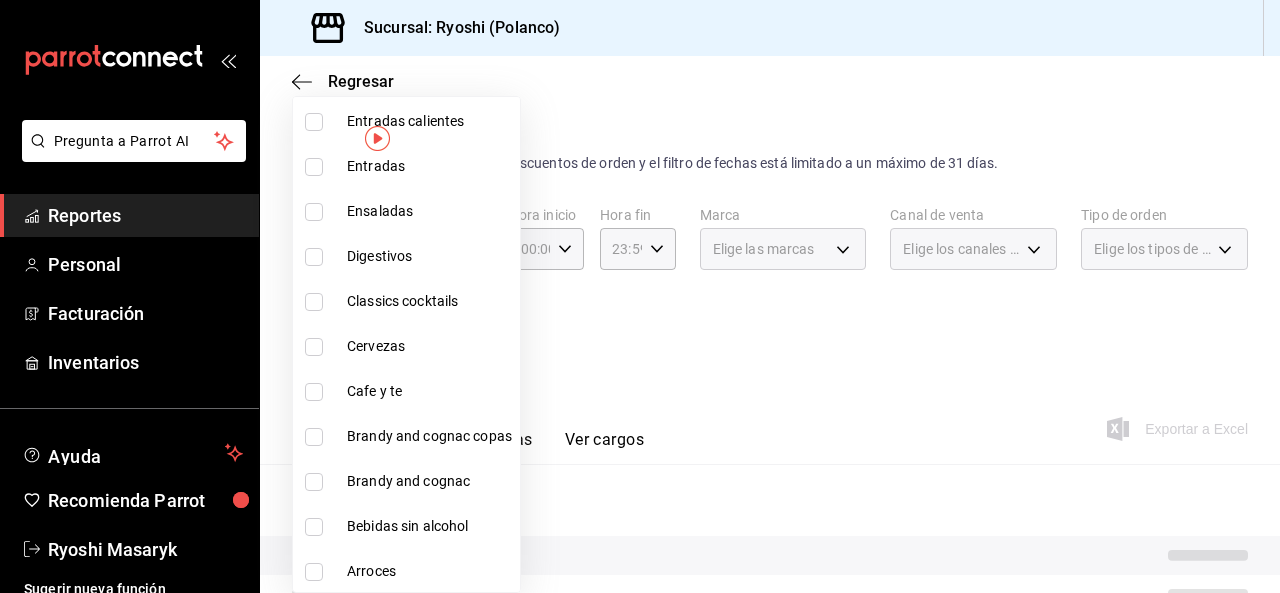 click at bounding box center (314, 392) 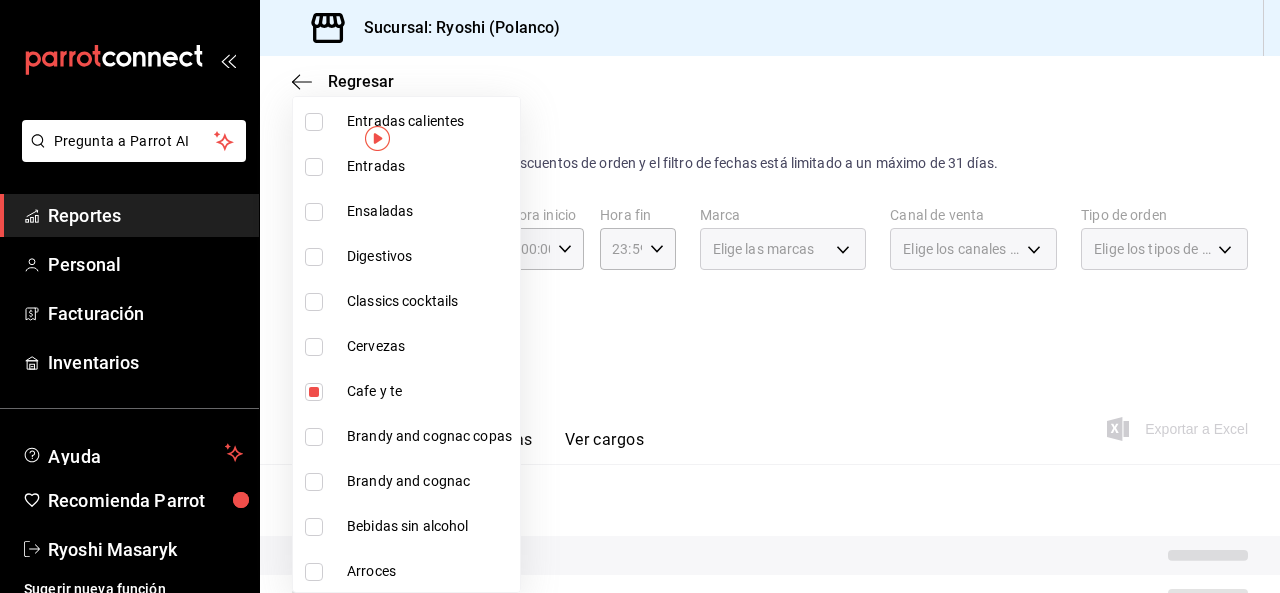click at bounding box center (640, 296) 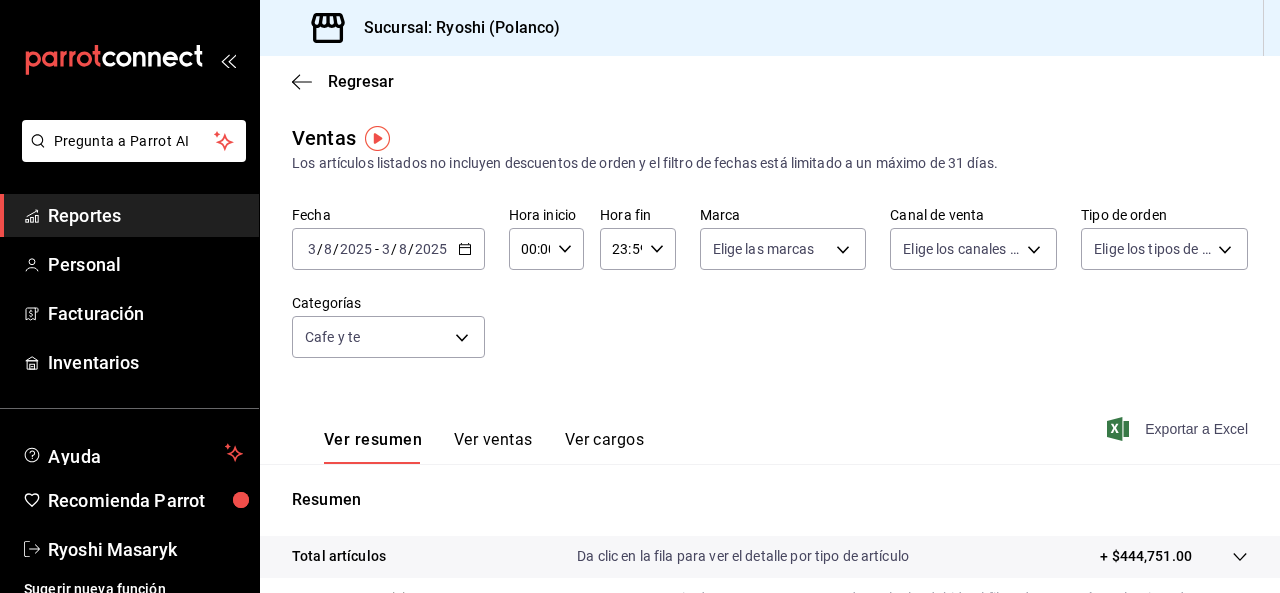 click on "Exportar a Excel" at bounding box center (1179, 429) 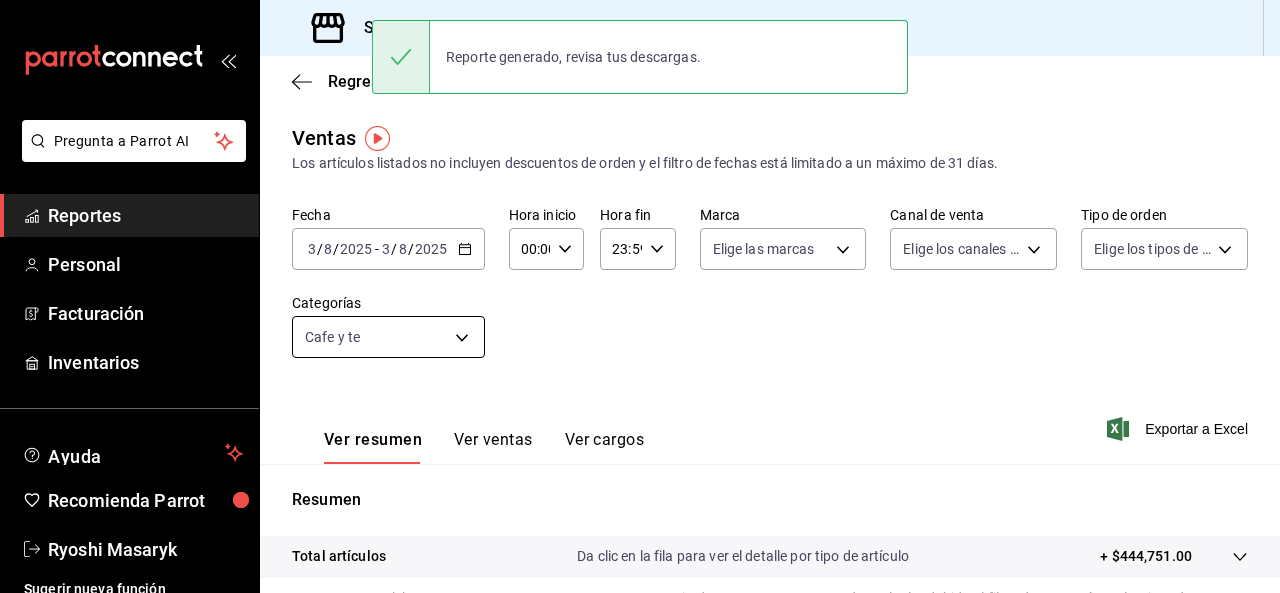 click on "Pregunta a Parrot AI Reportes   Personal   Facturación   Inventarios   Ayuda Recomienda Parrot   Ryoshi Masaryk   Sugerir nueva función   Sucursal: Ryoshi ([CITY]) Regresar Ventas Los artículos listados no incluyen descuentos de orden y el filtro de fechas está limitado a un máximo de 31 días. Fecha [DATE] [DATE] - [DATE] [DATE] Hora inicio 00:00 Hora inicio Hora fin 23:59 Hora fin Marca Elige las marcas Canal de venta Elige los canales de venta Tipo de orden Elige los tipos de orden Categorías Cafe y te [UUID] Ver resumen Ver ventas Ver cargos Exportar a Excel Resumen Total artículos Da clic en la fila para ver el detalle por tipo de artículo + $[NUMBER] Cargos por servicio  Sin datos por que no se pueden calcular debido al filtro de categorías seleccionado Venta bruta = $[NUMBER] Descuentos totales  Sin datos por que no se pueden calcular debido al filtro de categorías seleccionado Certificados de regalo Venta total = $[NUMBER] Impuestos" at bounding box center (640, 296) 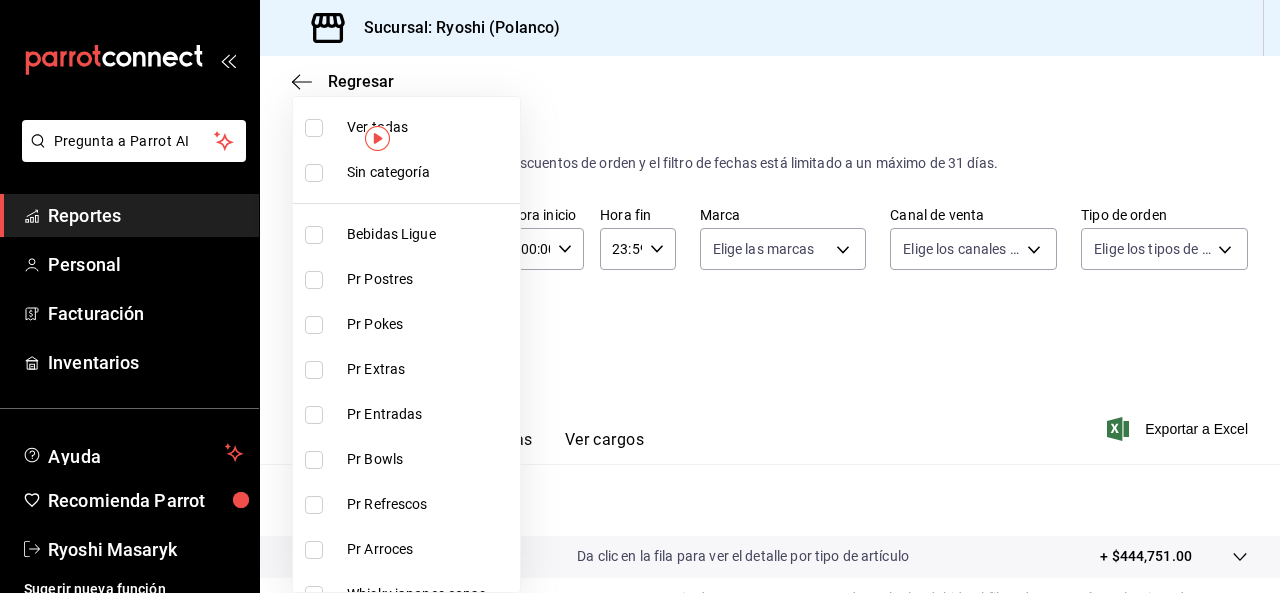 click at bounding box center (314, 128) 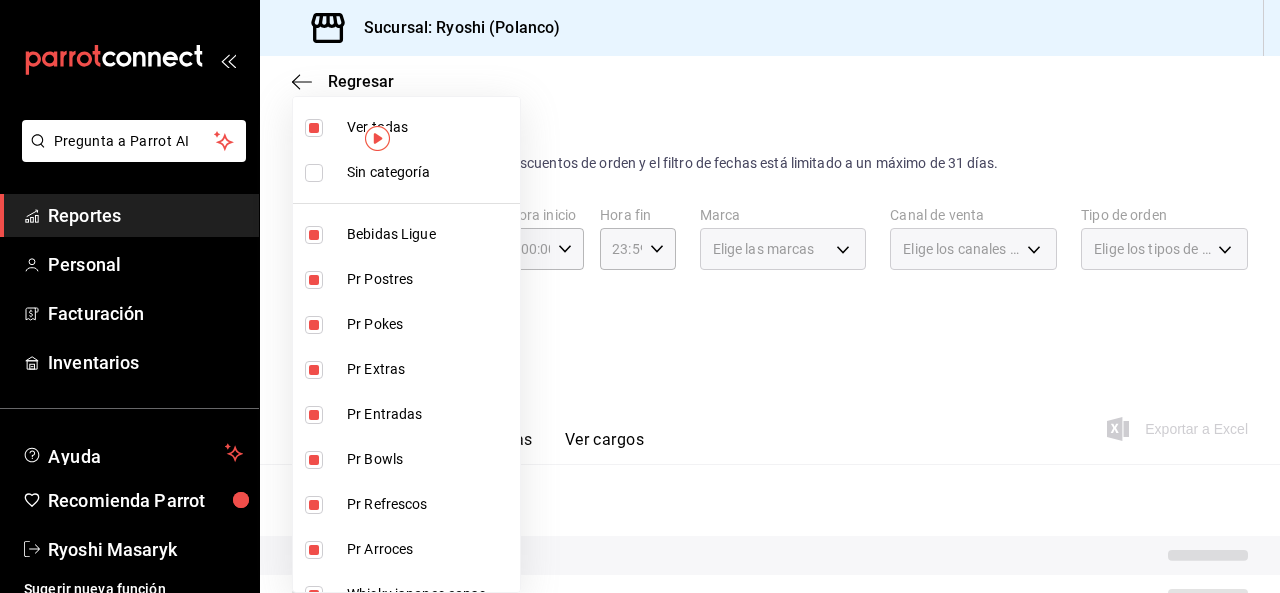 click at bounding box center (314, 128) 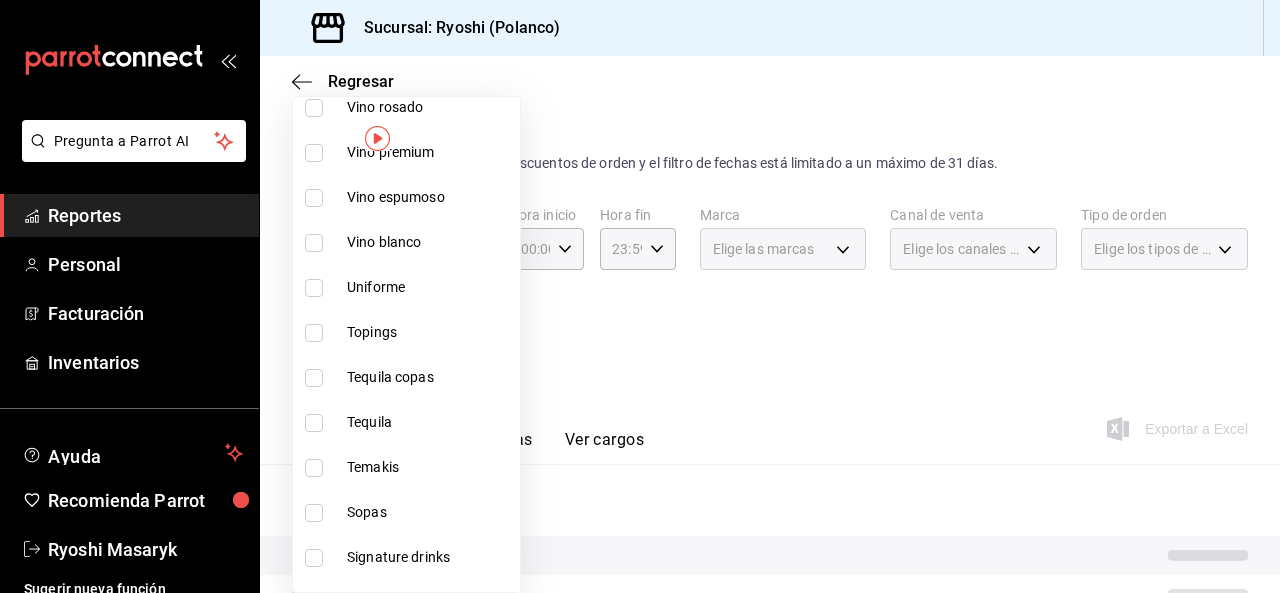 scroll, scrollTop: 672, scrollLeft: 0, axis: vertical 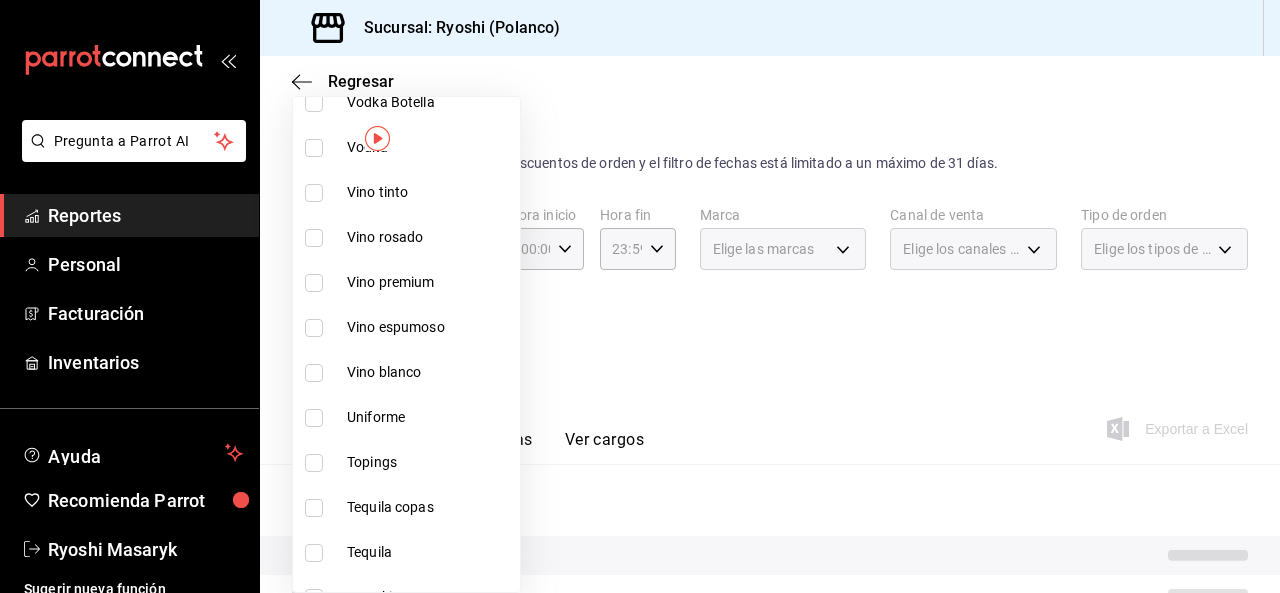 click at bounding box center [314, 193] 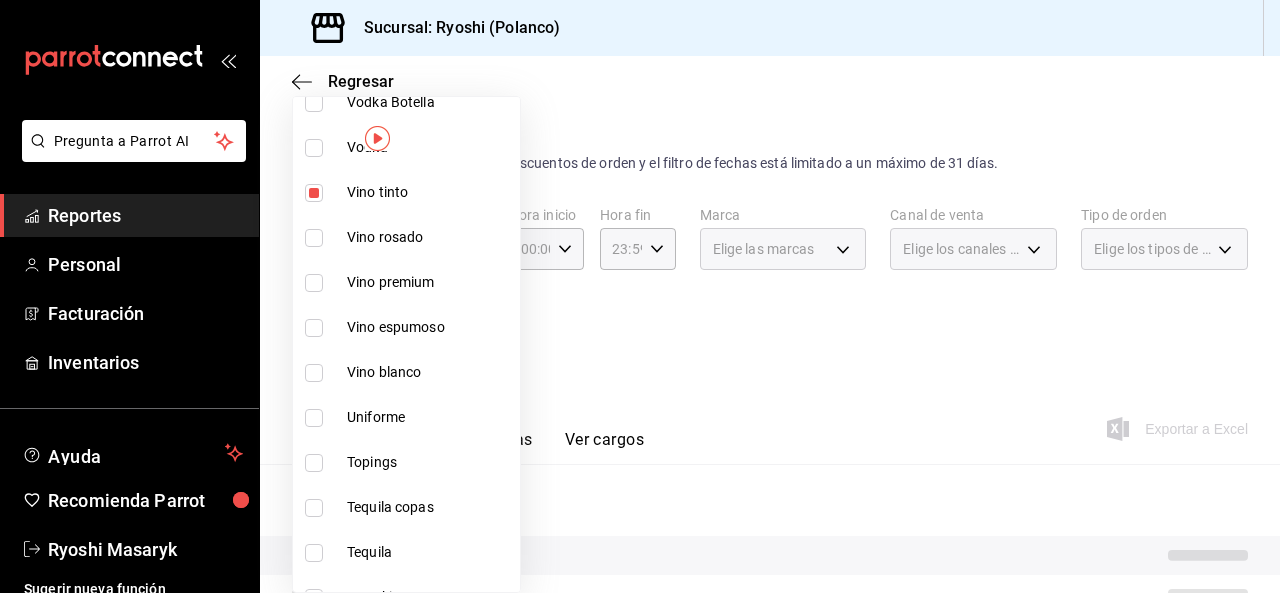 click at bounding box center [314, 238] 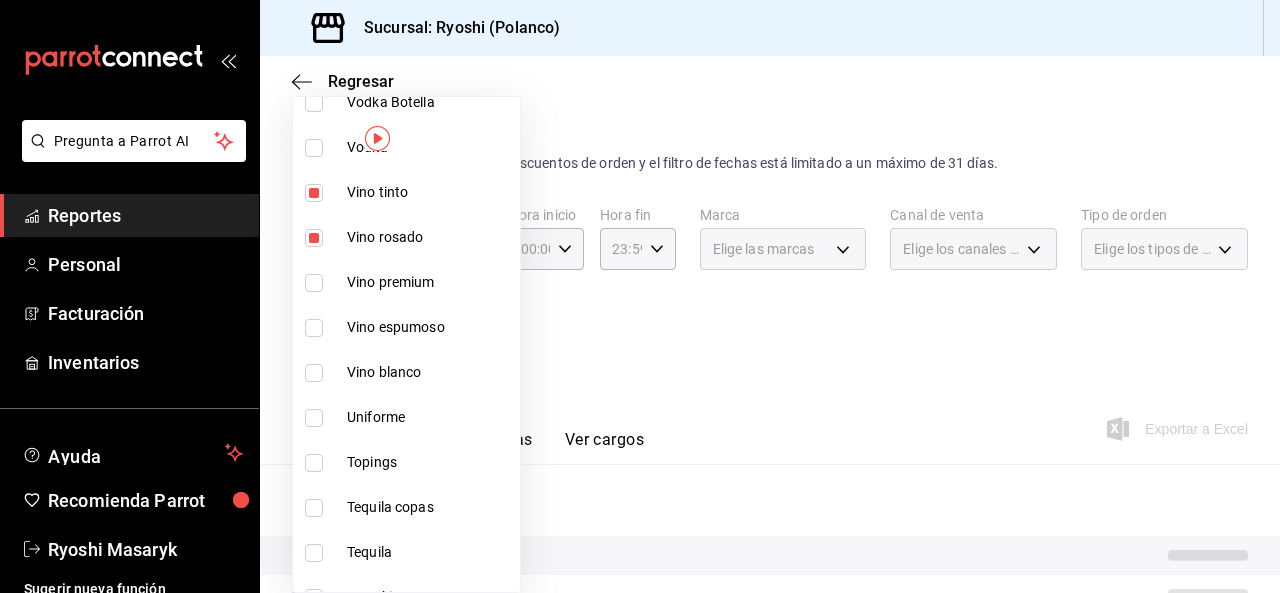 click at bounding box center (314, 283) 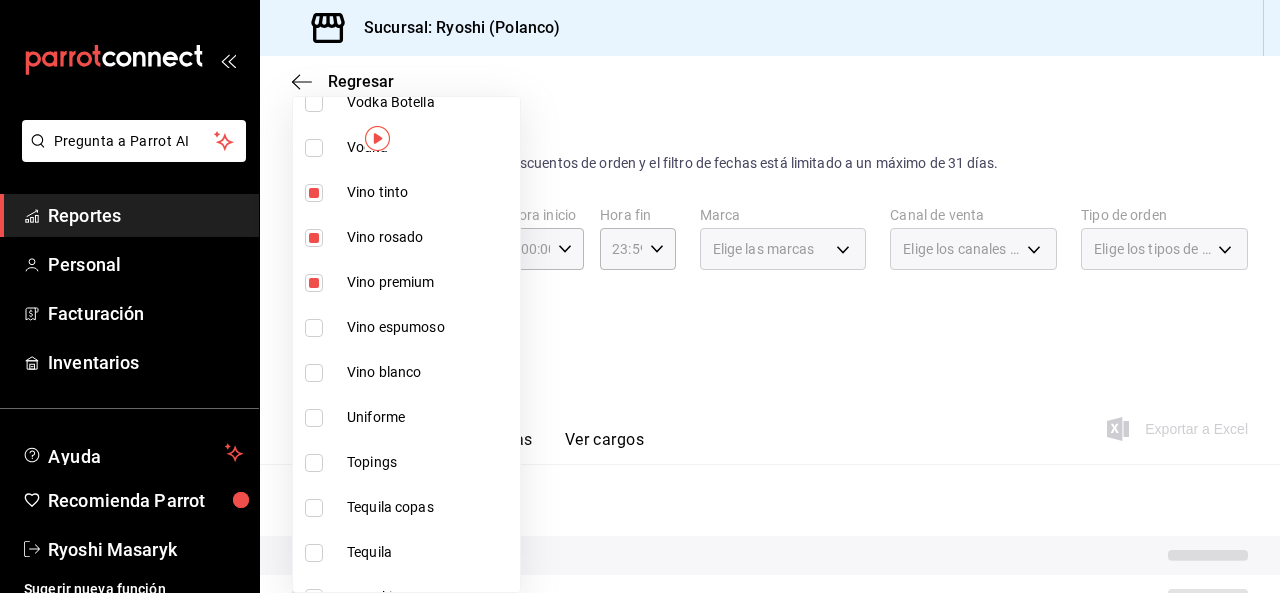 click at bounding box center [314, 328] 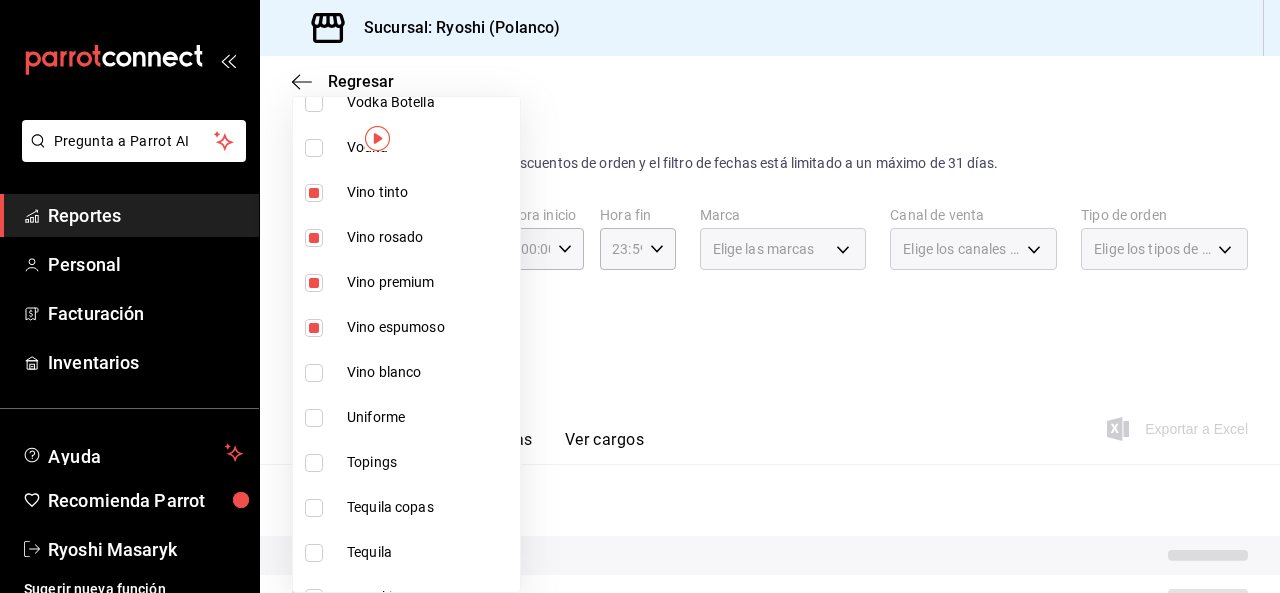 click at bounding box center [314, 373] 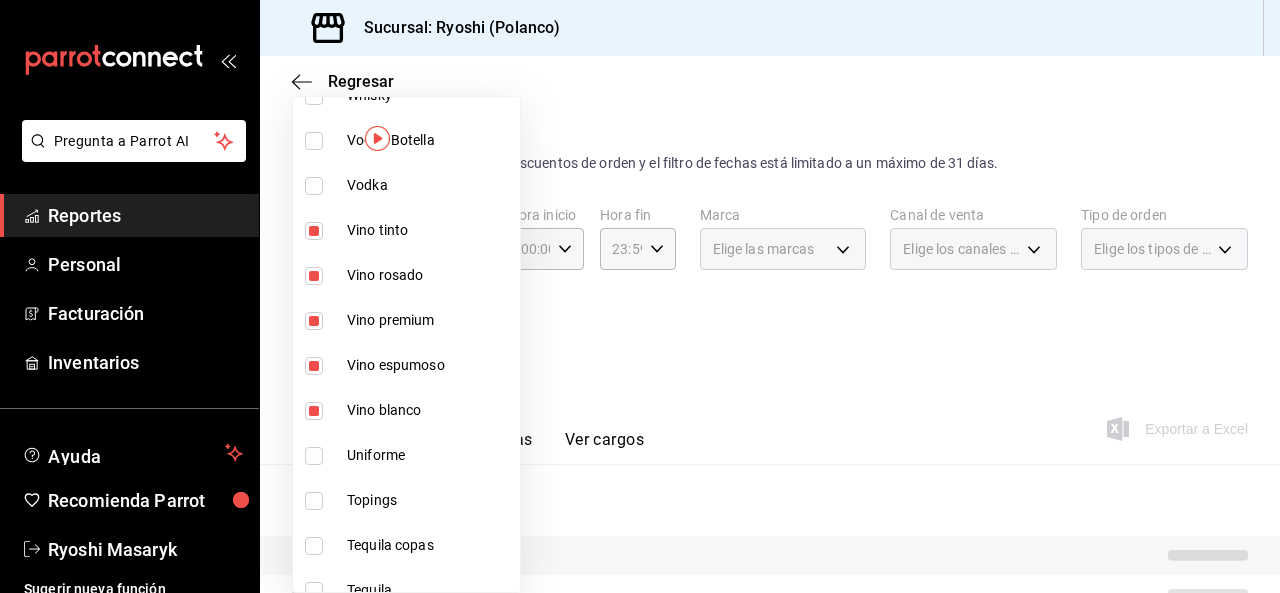 scroll, scrollTop: 633, scrollLeft: 0, axis: vertical 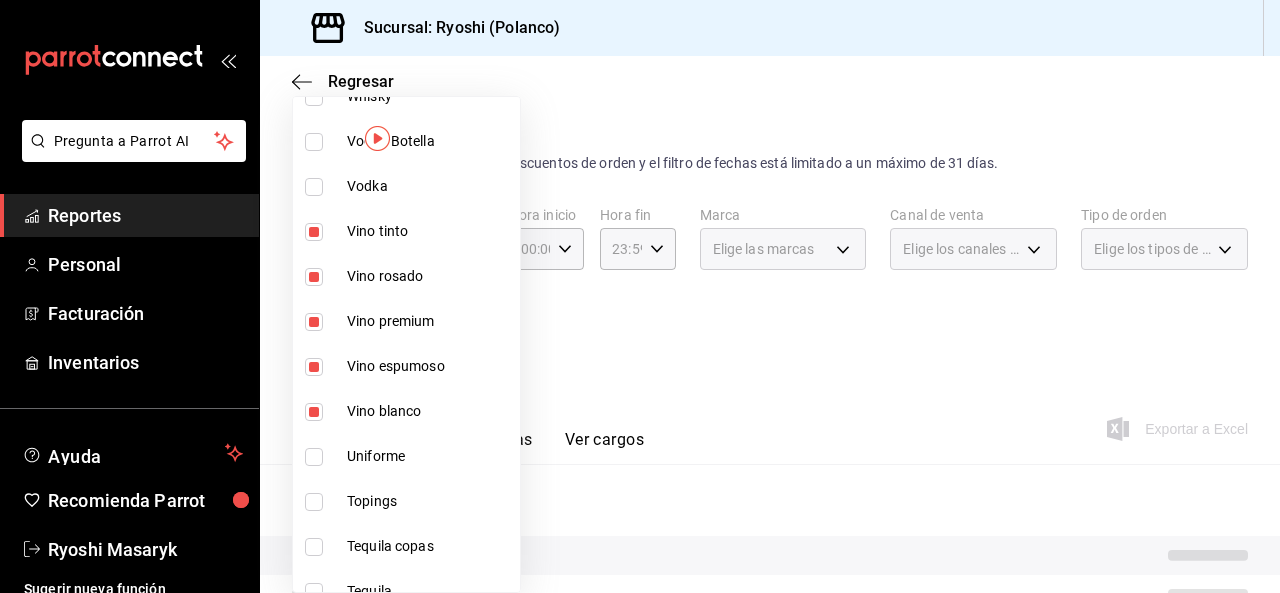 click at bounding box center (640, 296) 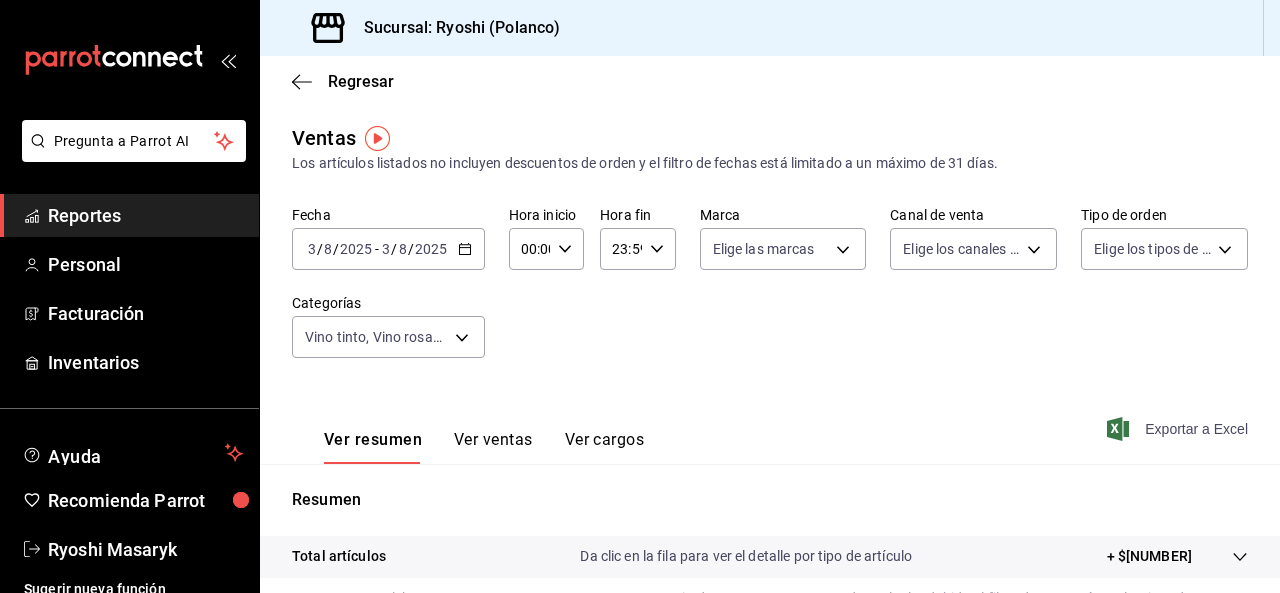 click on "Exportar a Excel" at bounding box center (1179, 429) 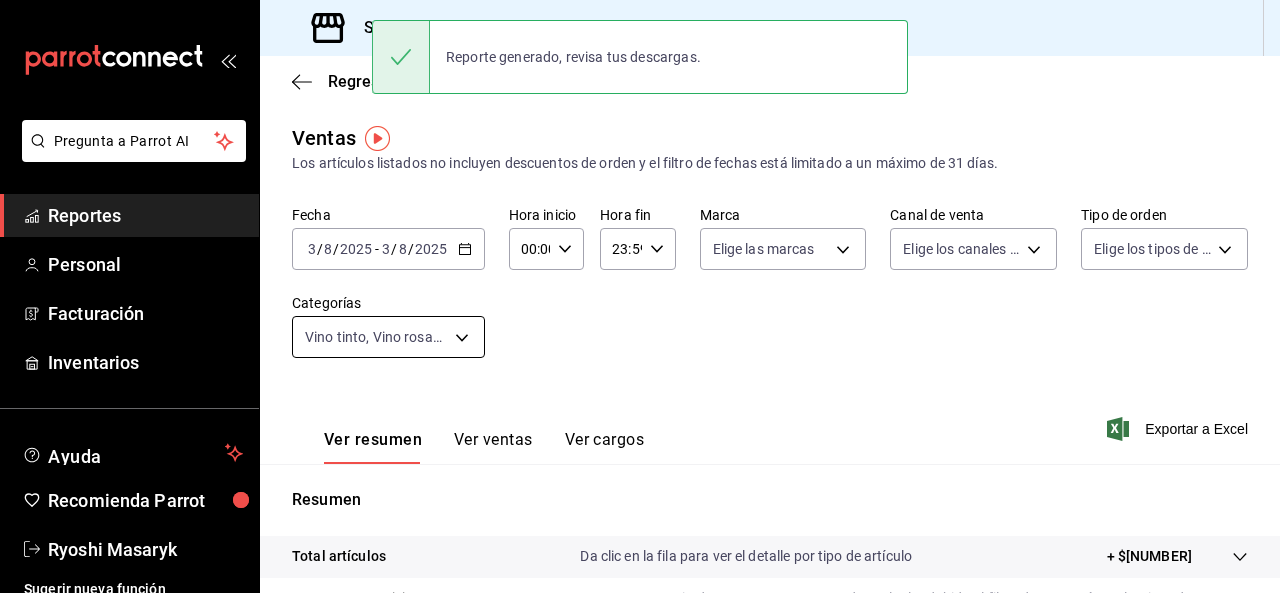 click on "Pregunta a Parrot AI Reportes   Personal   Facturación   Inventarios   Ayuda Recomienda Parrot   Ryoshi Masaryk   Sugerir nueva función   Sucursal: Ryoshi ([CITY]) Regresar Ventas Los artículos listados no incluyen descuentos de orden y el filtro de fechas está limitado a un máximo de 31 días. Fecha [DATE] [DATE] - [DATE] [DATE] Hora inicio 00:00 Hora inicio Hora fin 23:59 Hora fin Marca Elige las marcas Canal de venta Elige los canales de venta Tipo de orden Elige los tipos de orden Categorías Vino tinto, Vino rosado, Vino premium, Vino espumoso, Vino blanco [UUID],[UUID],[UUID],[UUID],[UUID] Ver resumen Ver ventas Ver cargos Exportar a Excel Resumen Total artículos Da clic en la fila para ver el detalle por tipo de artículo + $[NUMBER] Cargos por servicio Venta bruta = $[NUMBER] Descuentos totales Certificados de regalo" at bounding box center [640, 296] 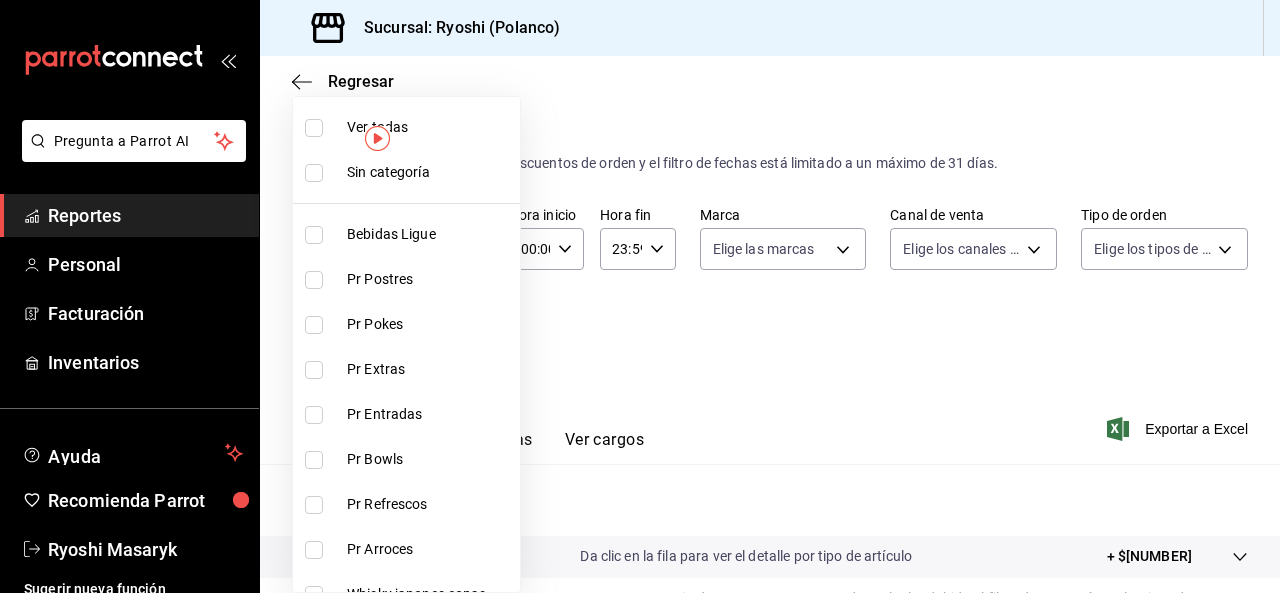 click at bounding box center (314, 128) 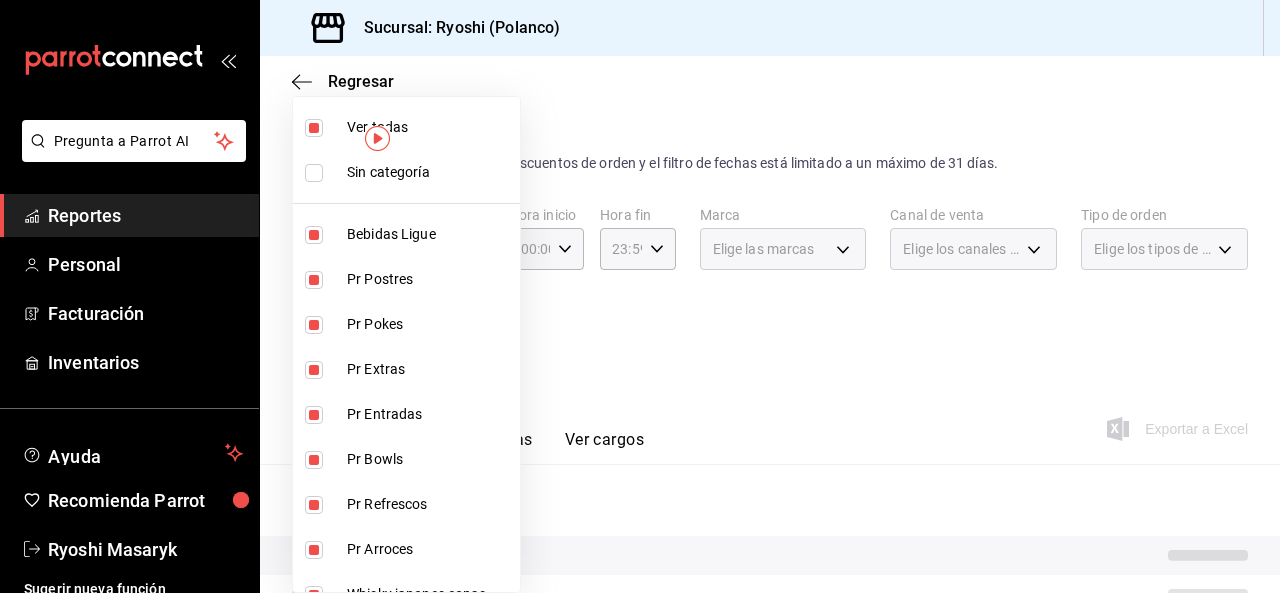 click at bounding box center (314, 128) 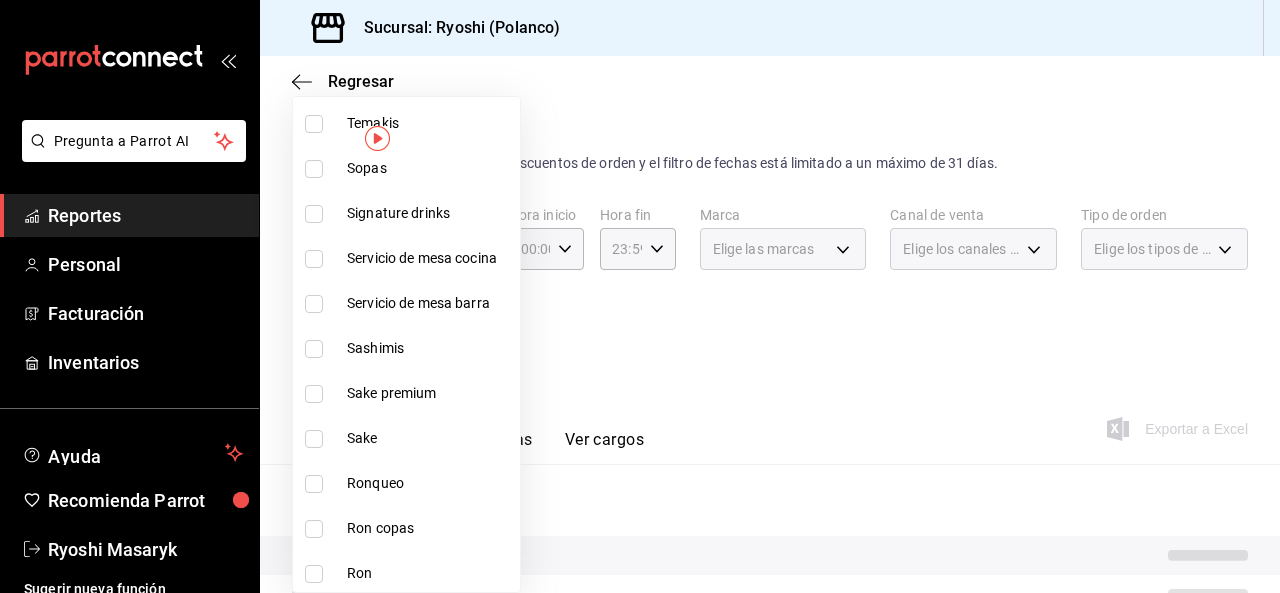 scroll, scrollTop: 1147, scrollLeft: 0, axis: vertical 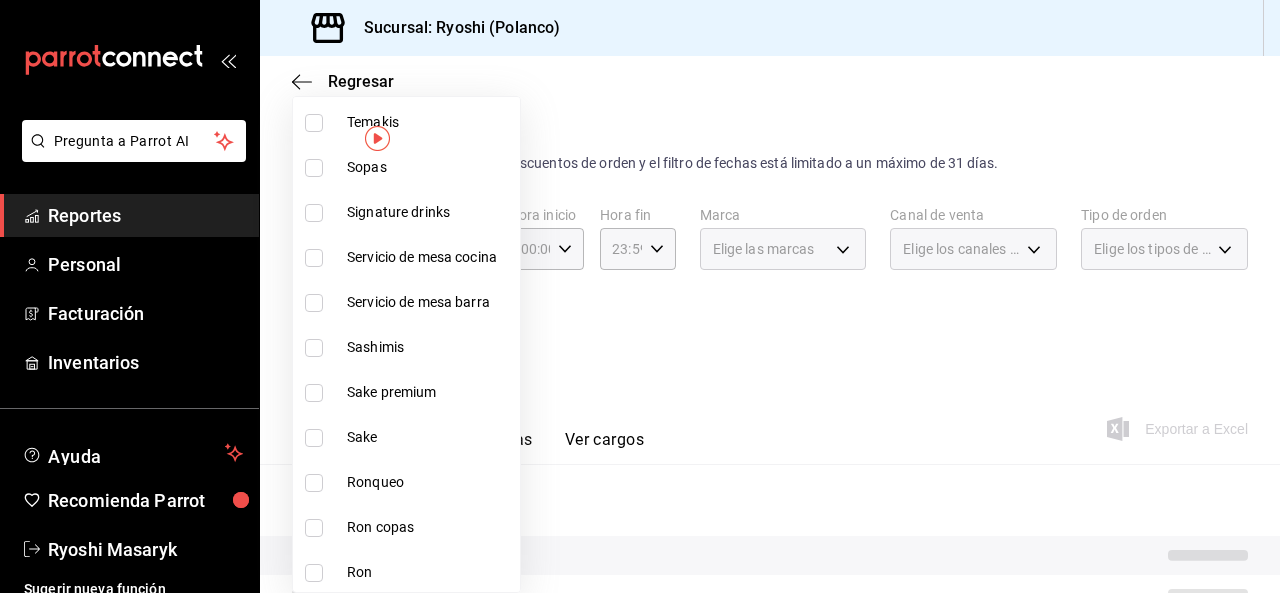 click at bounding box center [314, 393] 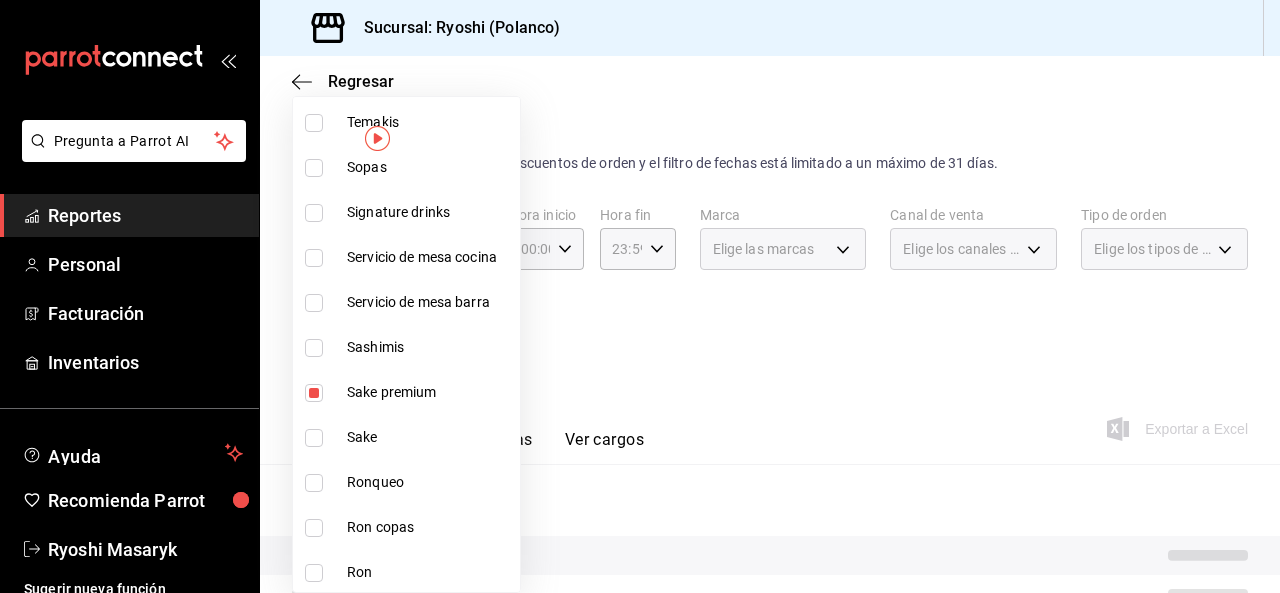 click at bounding box center [314, 438] 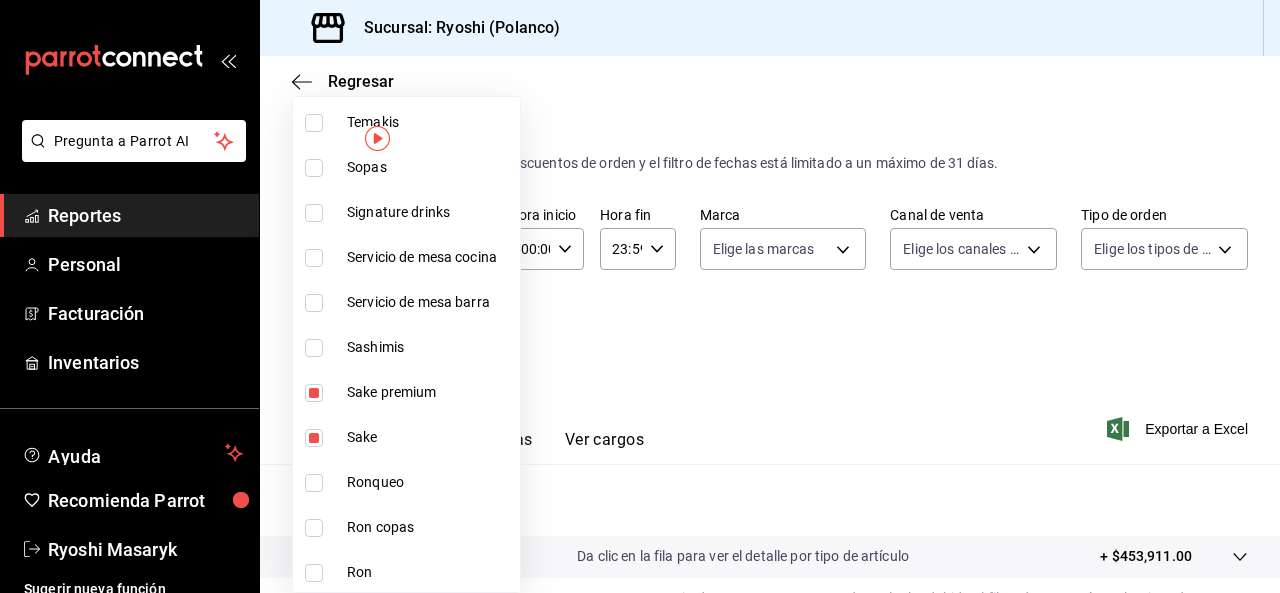 click at bounding box center [640, 296] 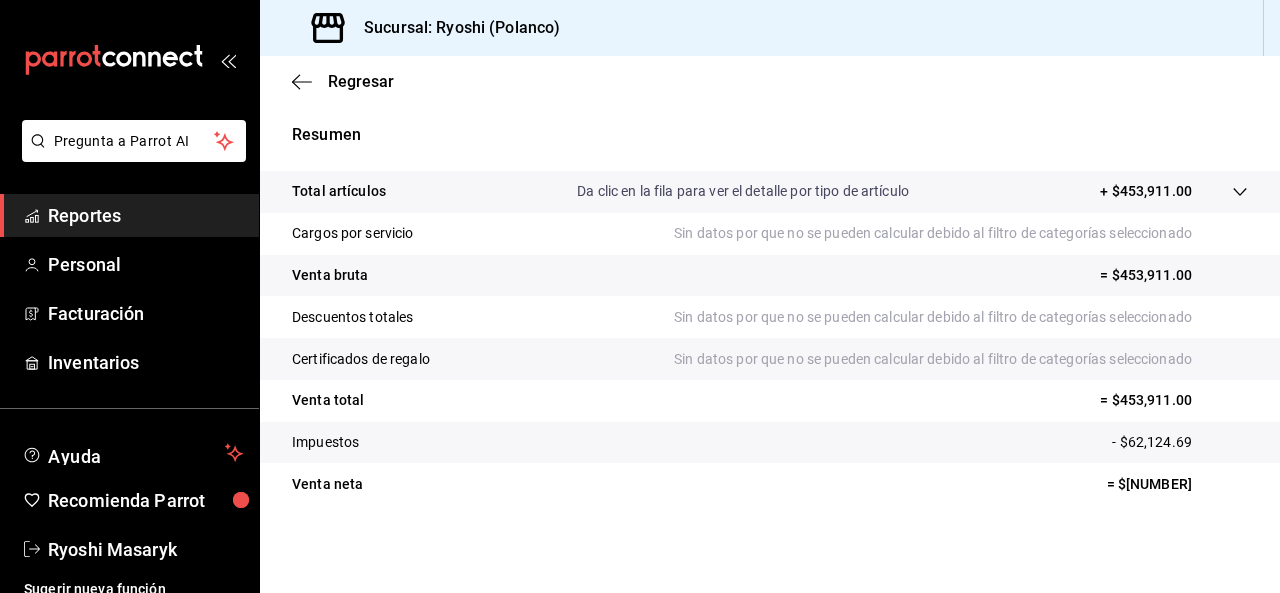 scroll, scrollTop: 0, scrollLeft: 0, axis: both 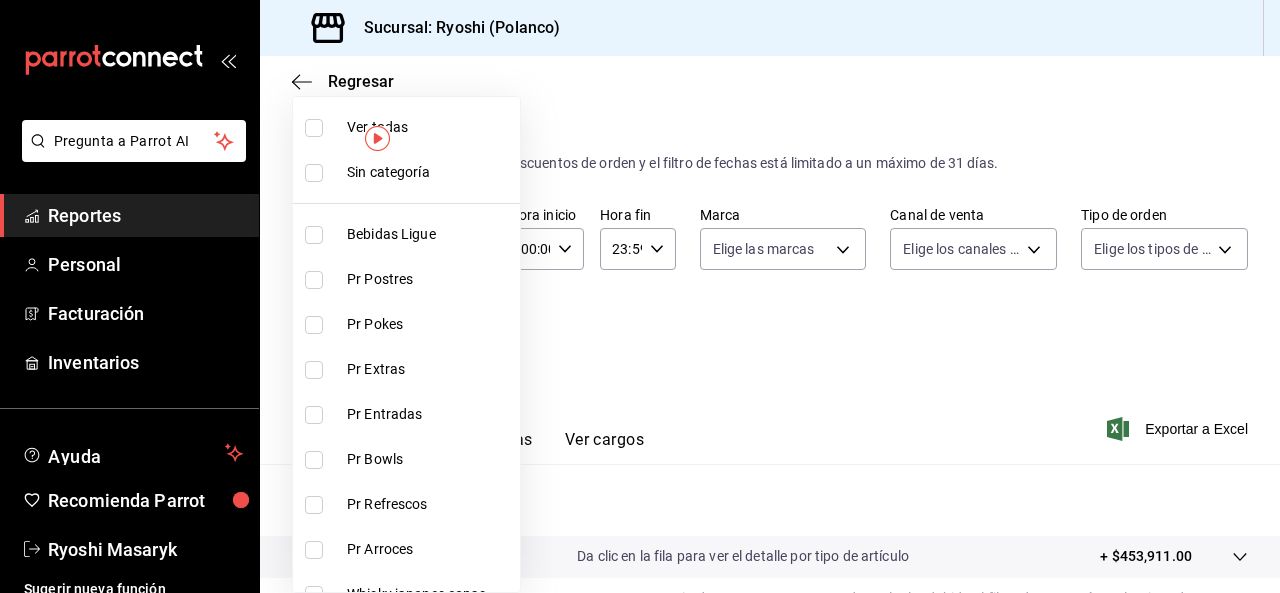 click on "Pregunta a Parrot AI Reportes   Personal   Facturación   Inventarios   Ayuda Recomienda Parrot   Ryoshi Masaryk   Sugerir nueva función   Sucursal: Ryoshi ([CITY]) Regresar Ventas Los artículos listados no incluyen descuentos de orden y el filtro de fechas está limitado a un máximo de 31 días. Fecha [DATE] [DATE] - [DATE] [DATE] Hora inicio 00:00 Hora inicio Hora fin 23:59 Hora fin Marca Elige las marcas Canal de venta Elige los canales de venta Tipo de orden Elige los tipos de orden Categorías Sake premium, Sake [UUID], [UUID] Ver resumen Ver ventas Ver cargos Exportar a Excel Resumen Total artículos Da clic en la fila para ver el detalle por tipo de artículo + $[NUMBER] Cargos por servicio  Sin datos por que no se pueden calcular debido al filtro de categorías seleccionado Venta bruta = $[NUMBER] Descuentos totales  Sin datos por que no se pueden calcular debido al filtro de categorías seleccionado Venta total" at bounding box center (640, 296) 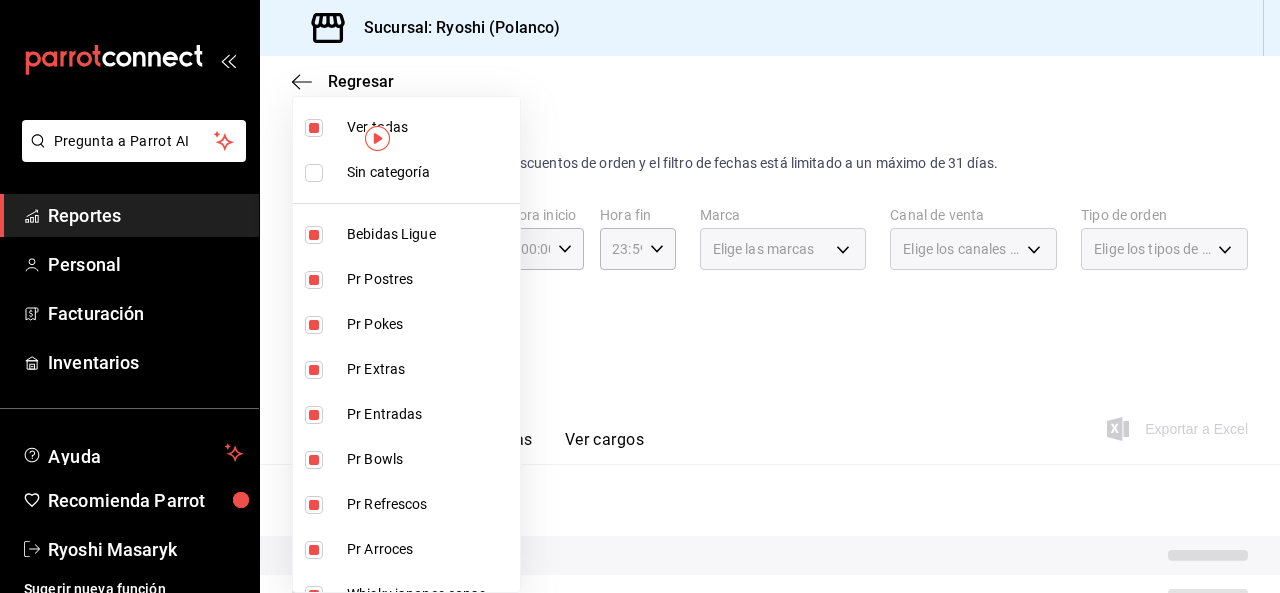 click on "Ver todas" at bounding box center (406, 127) 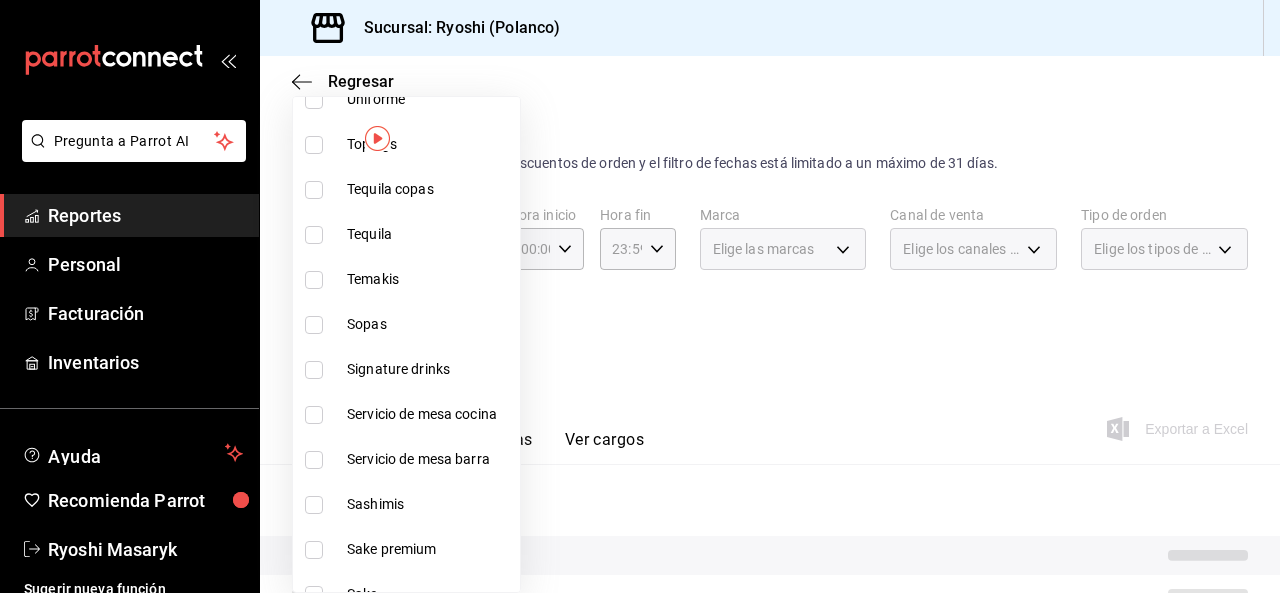 scroll, scrollTop: 1118, scrollLeft: 0, axis: vertical 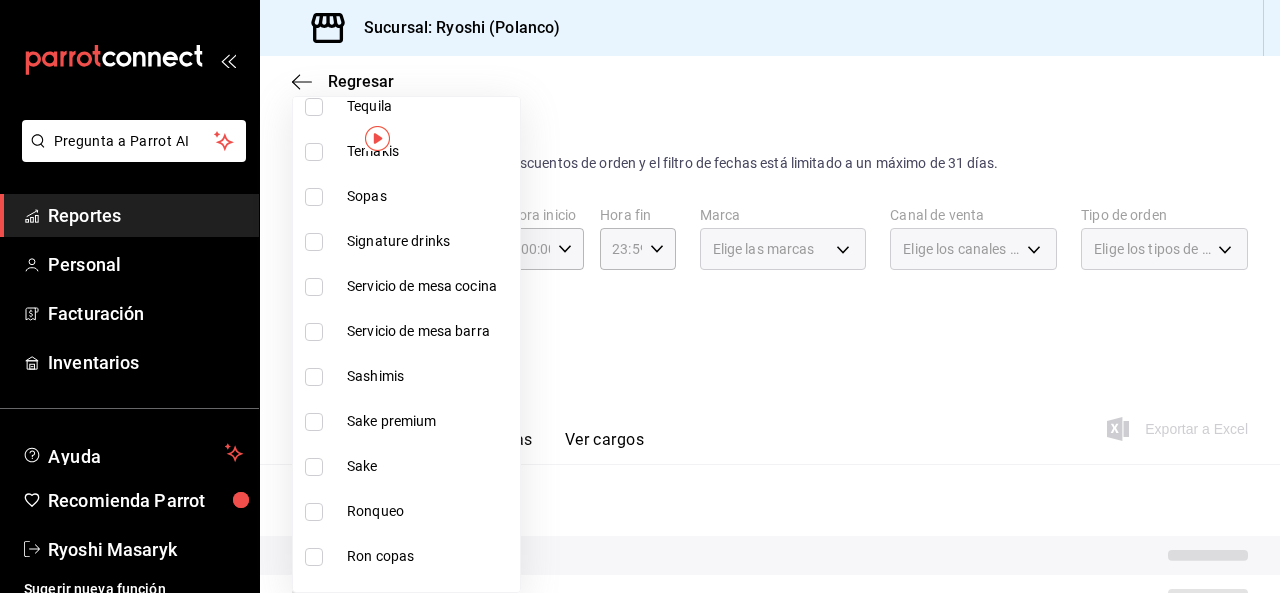 click at bounding box center [314, 422] 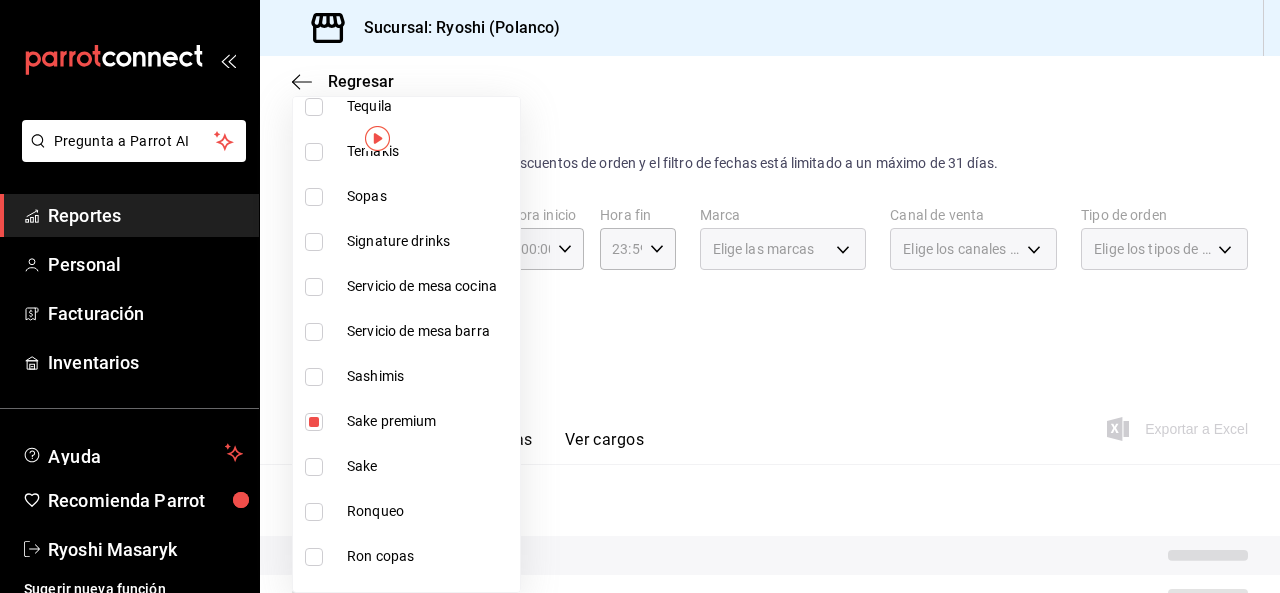 click at bounding box center (314, 467) 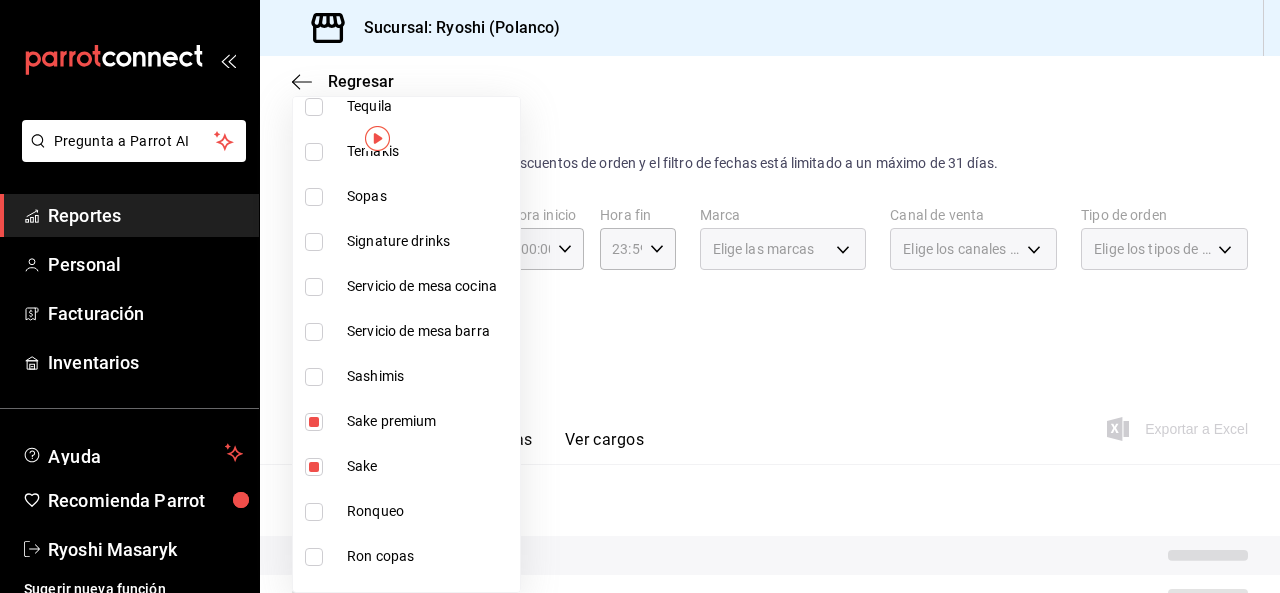 click at bounding box center [640, 296] 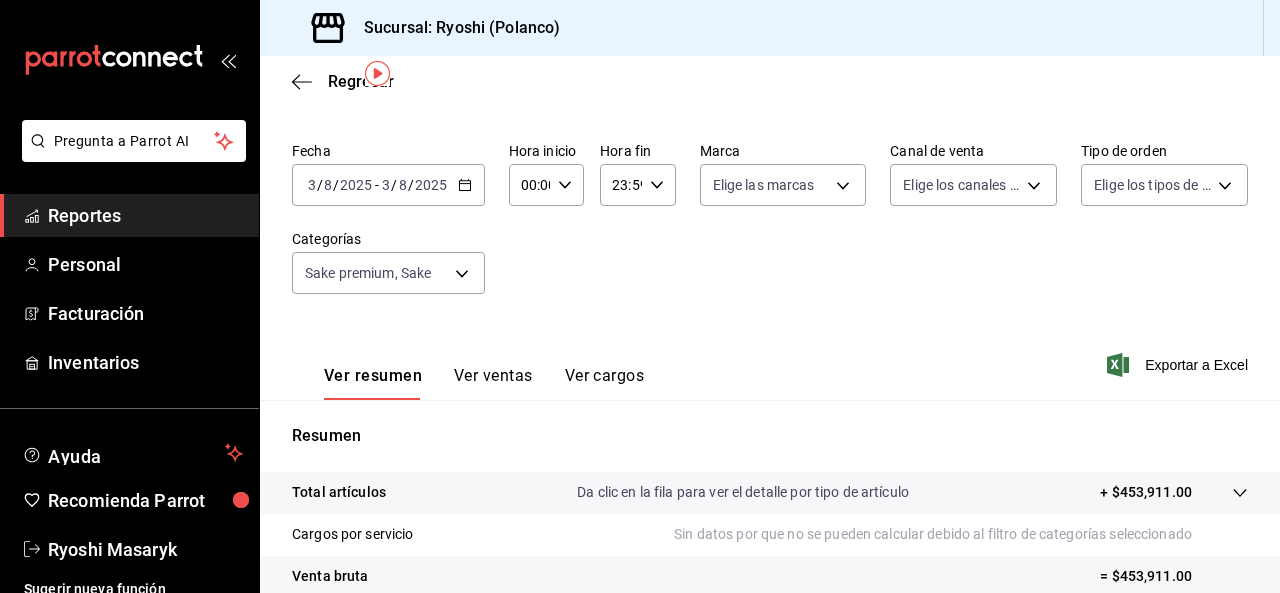 scroll, scrollTop: 51, scrollLeft: 0, axis: vertical 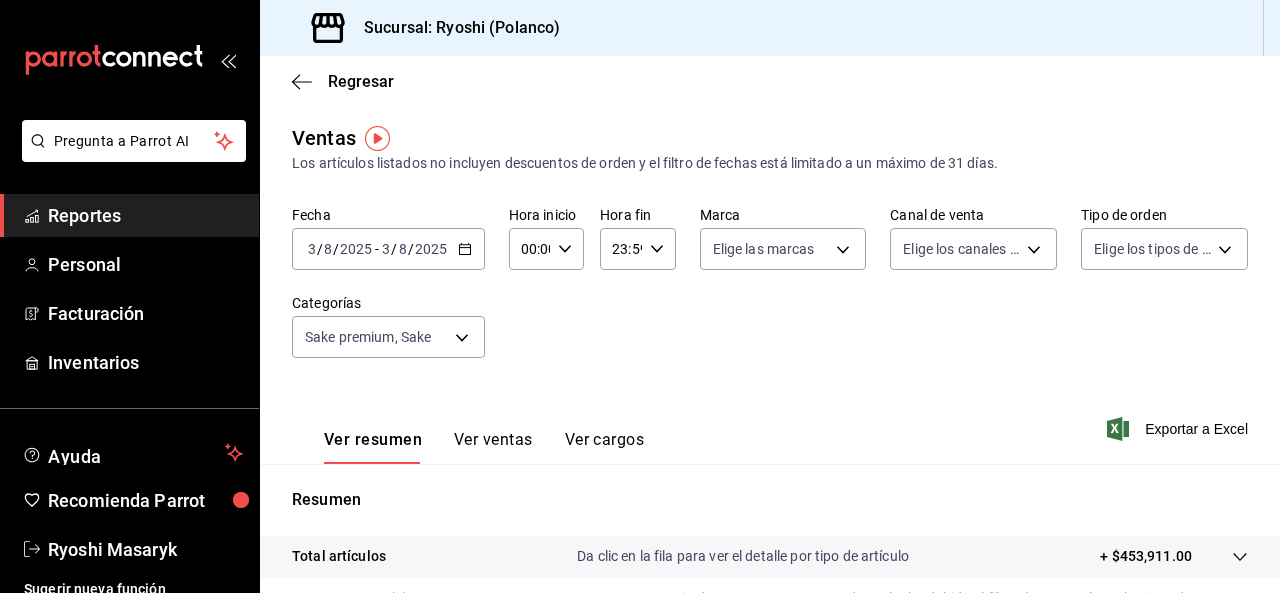 drag, startPoint x: 724, startPoint y: 447, endPoint x: 1200, endPoint y: 345, distance: 486.8059 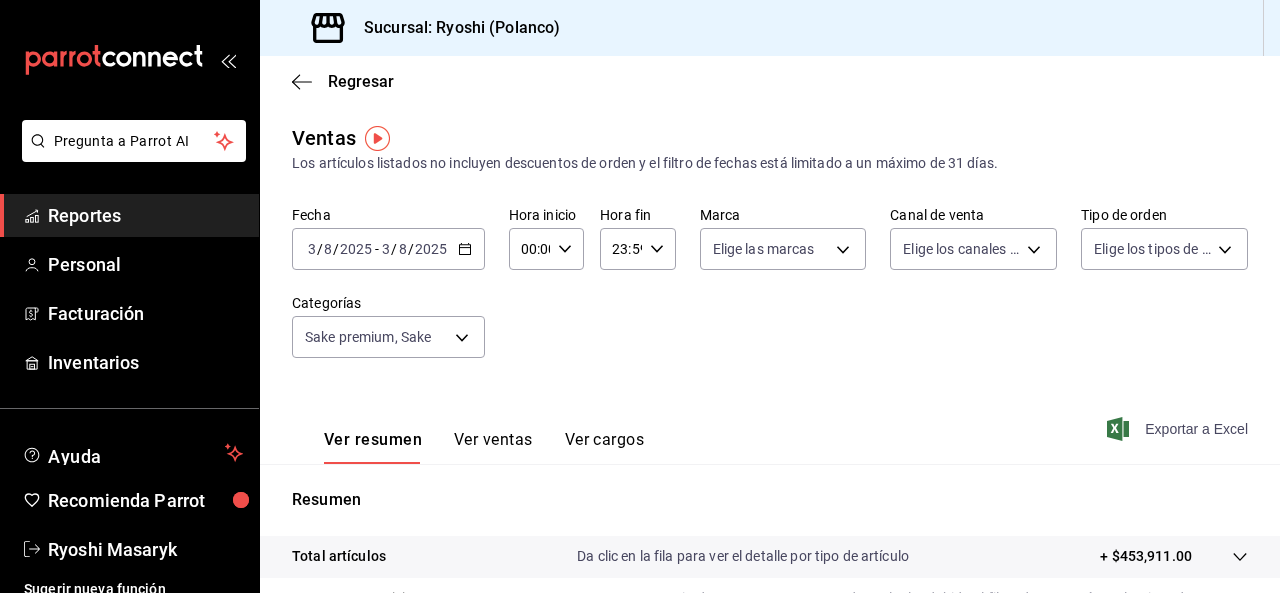 click on "Exportar a Excel" at bounding box center (1179, 429) 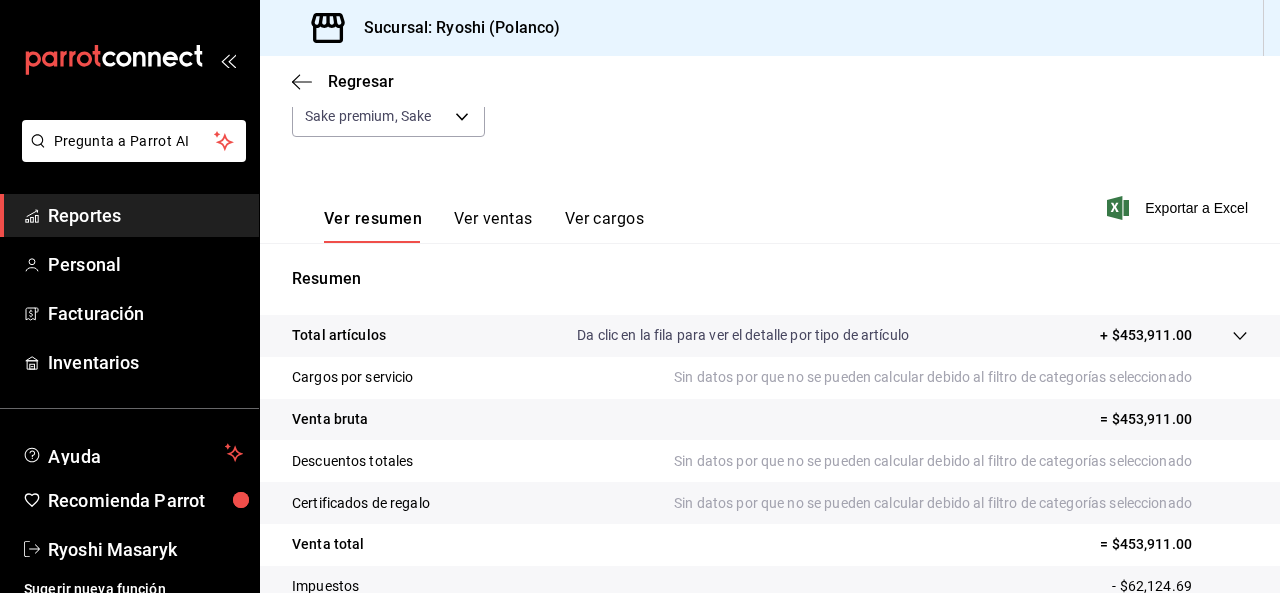 scroll, scrollTop: 0, scrollLeft: 0, axis: both 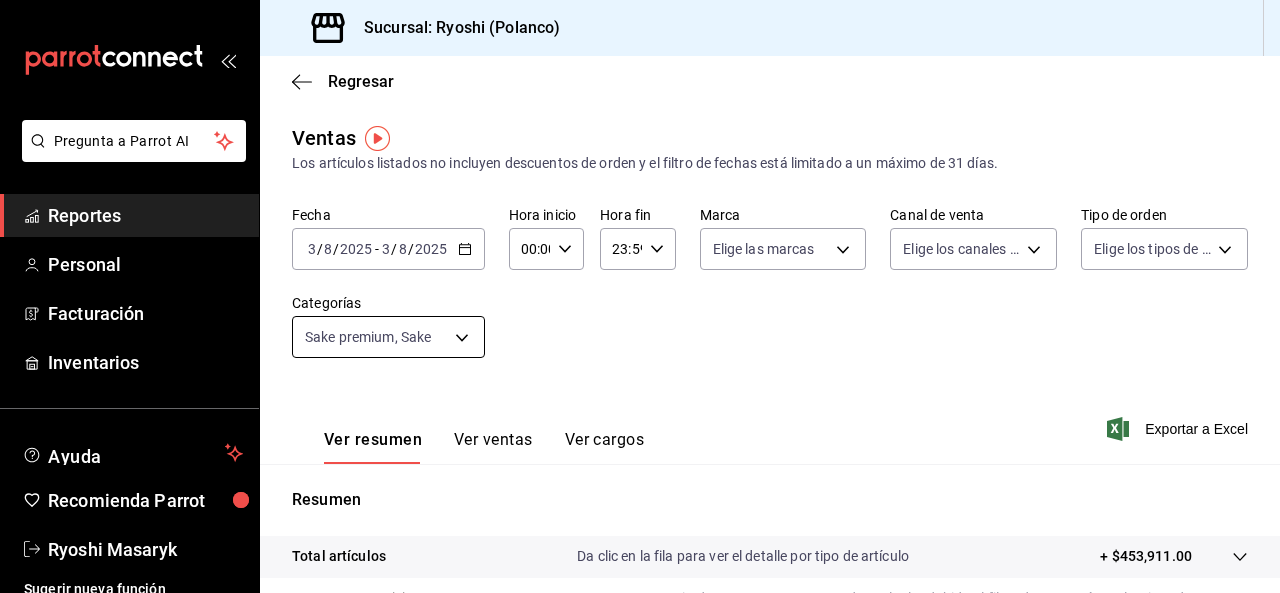 click on "Pregunta a Parrot AI Reportes   Personal   Facturación   Inventarios   Ayuda Recomienda Parrot   Ryoshi Masaryk   Sugerir nueva función   Sucursal: Ryoshi ([CITY]) Regresar Ventas Los artículos listados no incluyen descuentos de orden y el filtro de fechas está limitado a un máximo de 31 días. Fecha [DATE] [DATE] - [DATE] [DATE] Hora inicio 00:00 Hora inicio Hora fin 23:59 Hora fin Marca Elige las marcas Canal de venta Elige los canales de venta Tipo de orden Elige los tipos de orden Categorías Sake premium, Sake [UUID], [UUID] Ver resumen Ver ventas Ver cargos Exportar a Excel Resumen Total artículos Da clic en la fila para ver el detalle por tipo de artículo + $[NUMBER] Cargos por servicio  Sin datos por que no se pueden calcular debido al filtro de categorías seleccionado Venta bruta = $[NUMBER] Descuentos totales  Sin datos por que no se pueden calcular debido al filtro de categorías seleccionado Venta total" at bounding box center [640, 296] 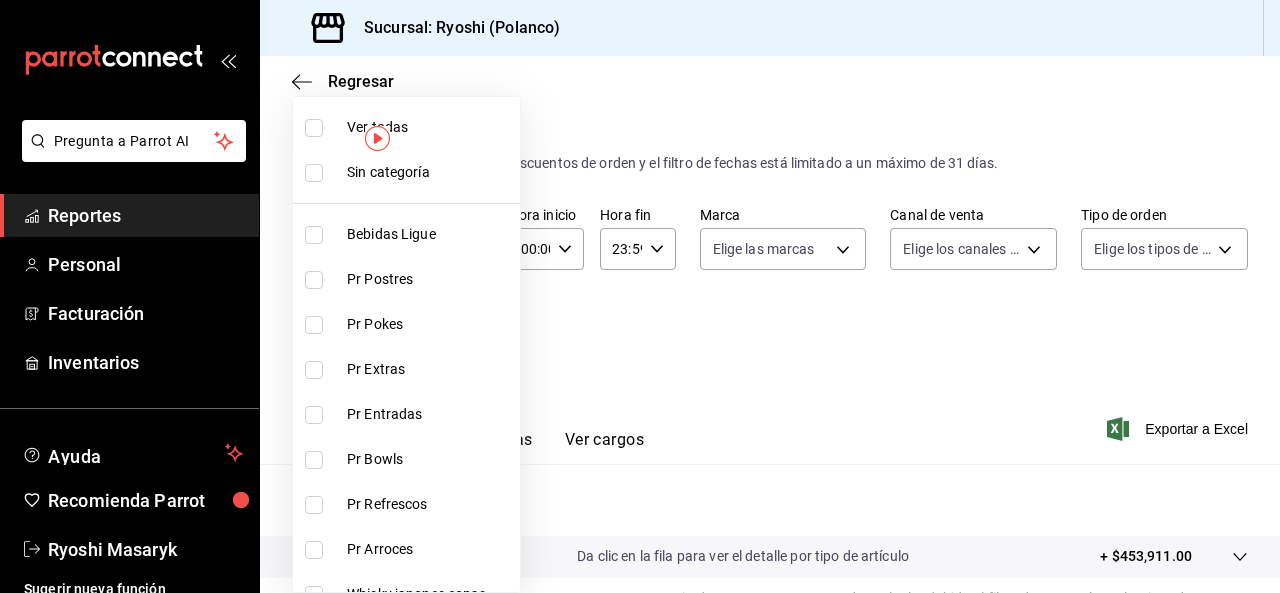 click at bounding box center (314, 128) 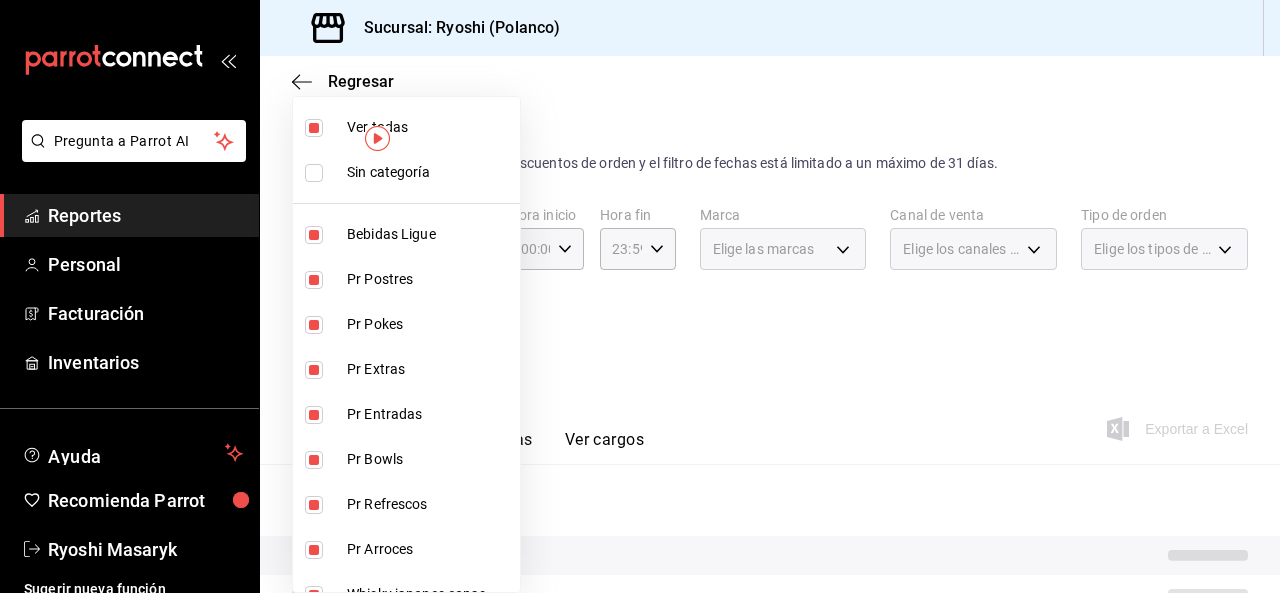 click at bounding box center (314, 128) 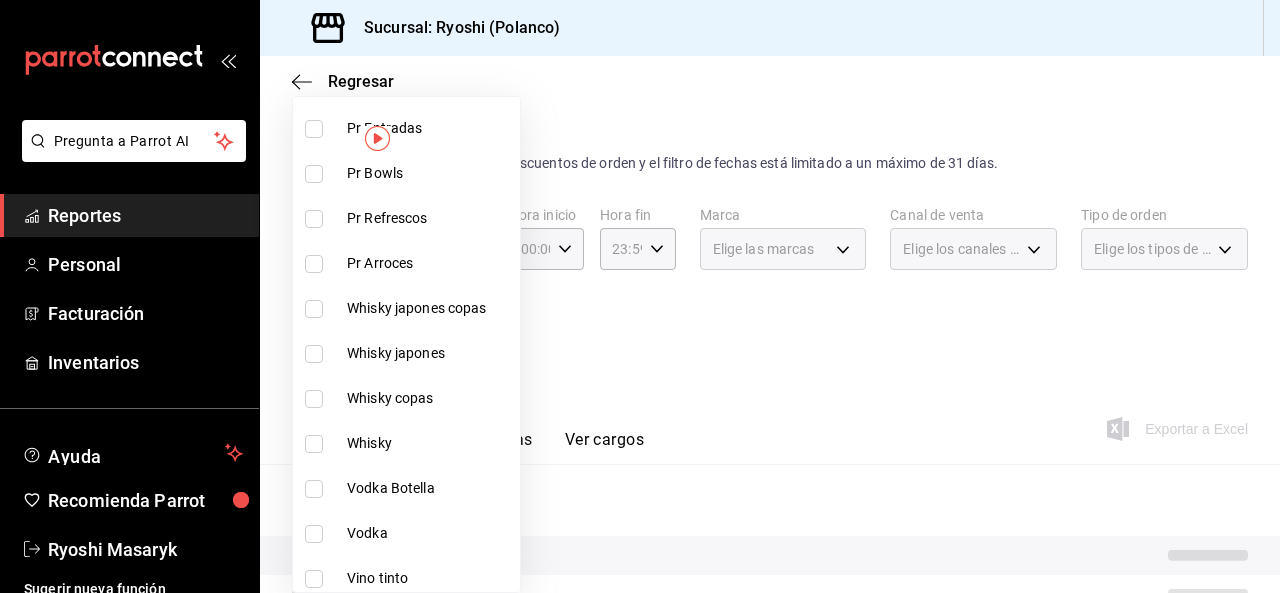 scroll, scrollTop: 295, scrollLeft: 0, axis: vertical 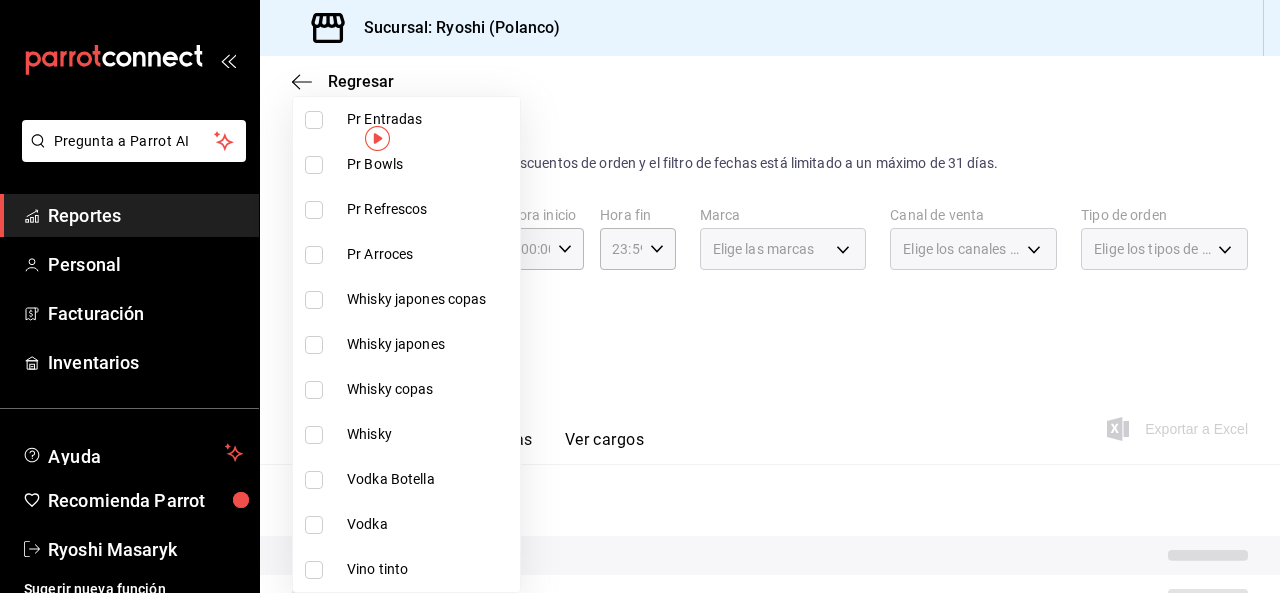click at bounding box center (314, 300) 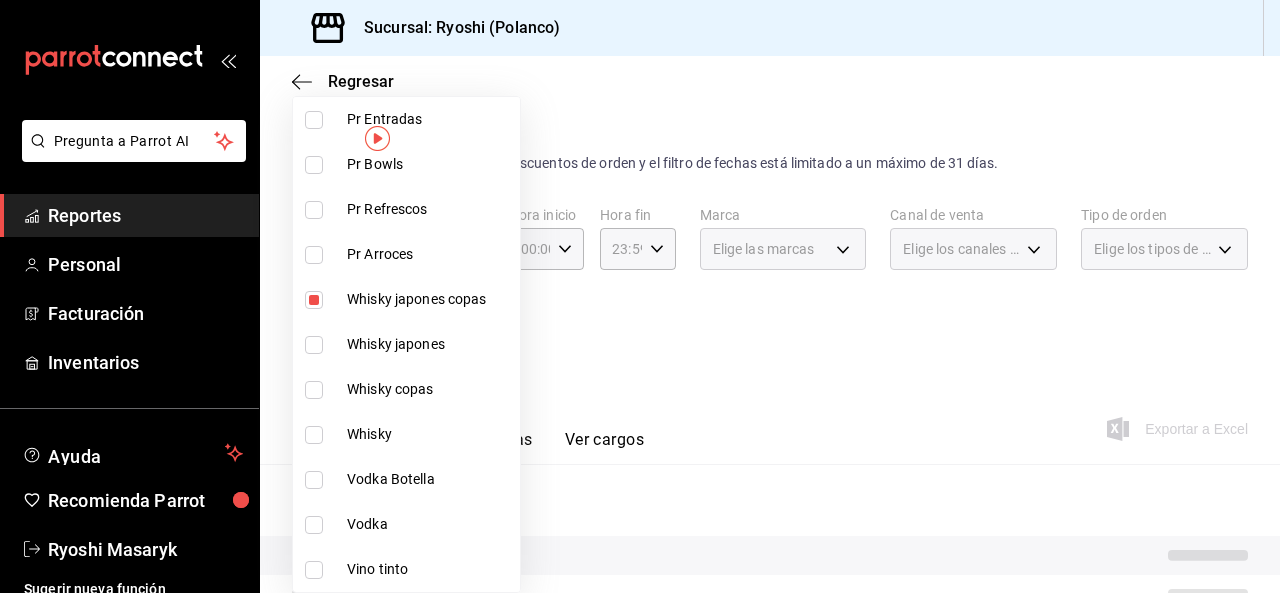 click at bounding box center (314, 345) 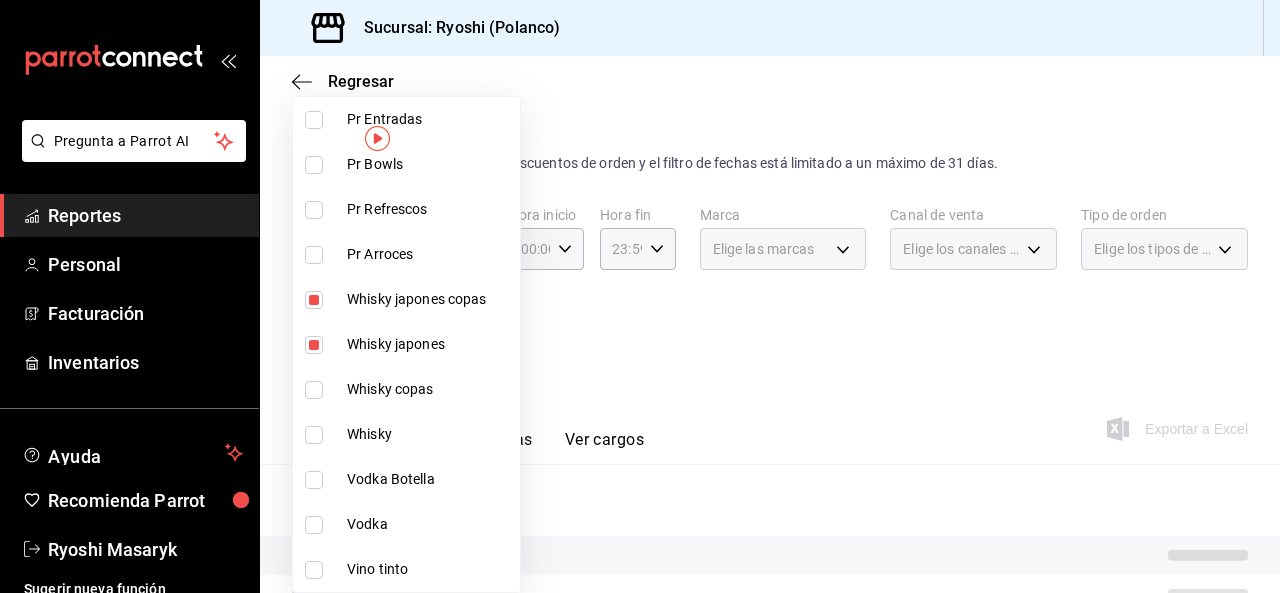 click at bounding box center [314, 390] 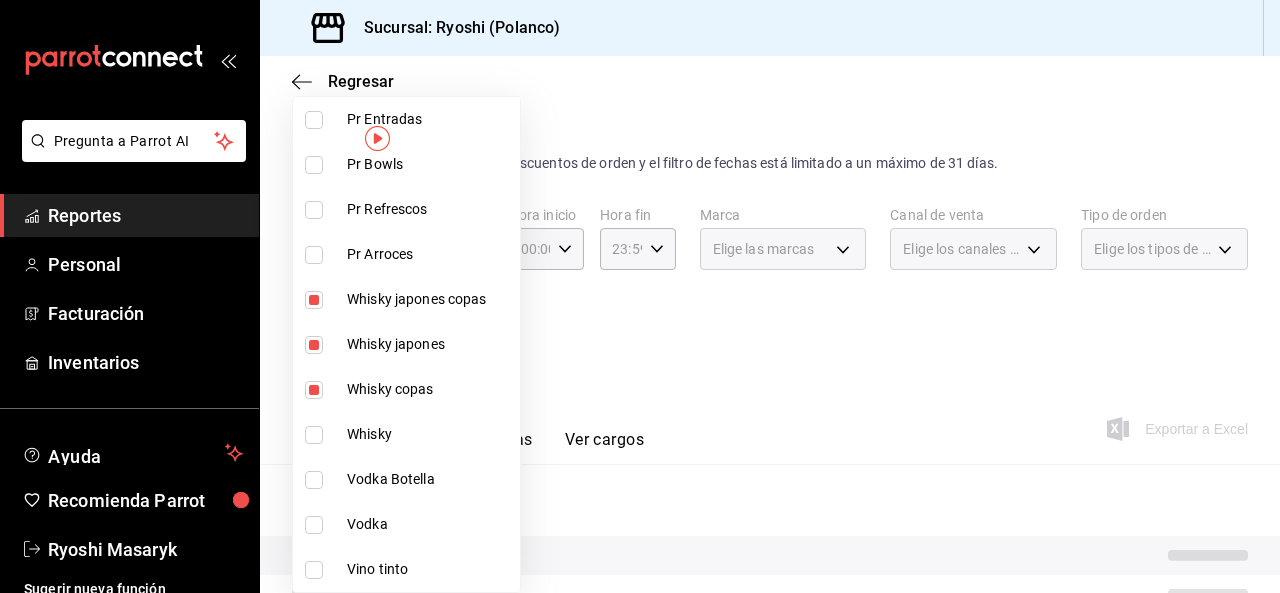 click at bounding box center [314, 435] 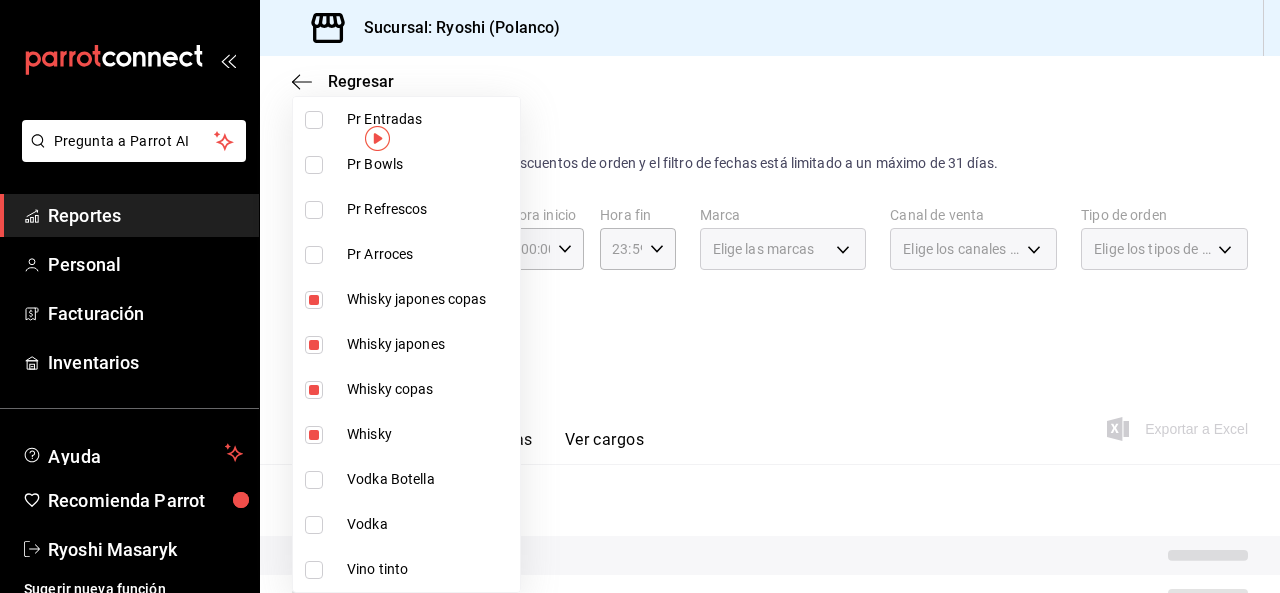 click on "Vodka Botella" at bounding box center [406, 479] 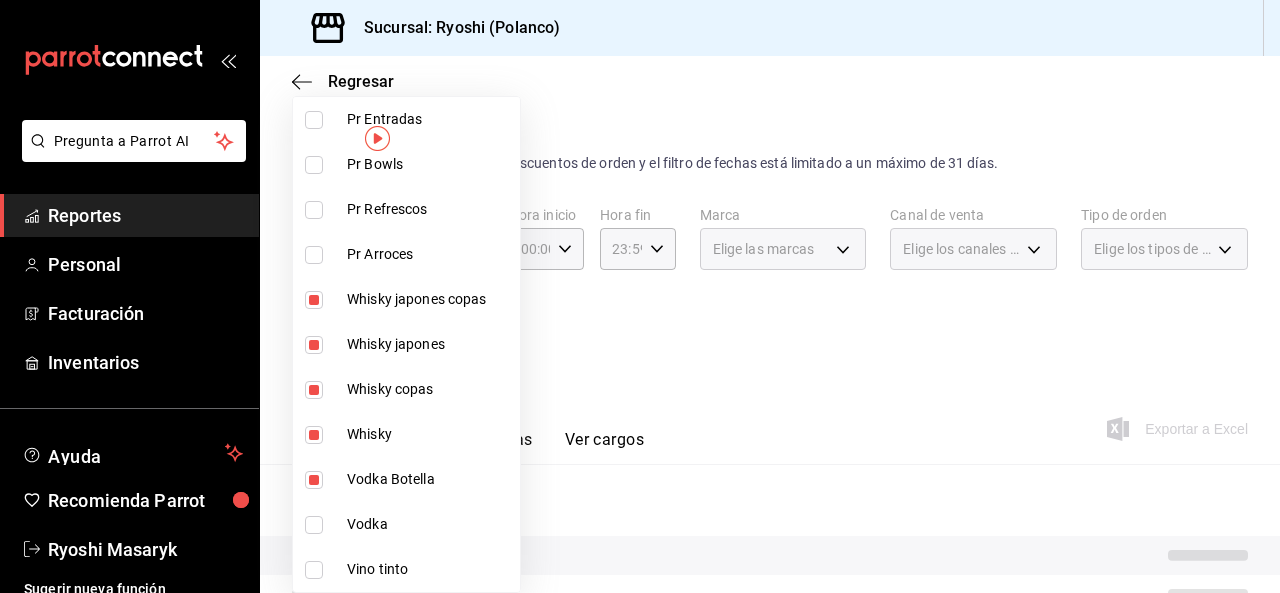click at bounding box center (314, 525) 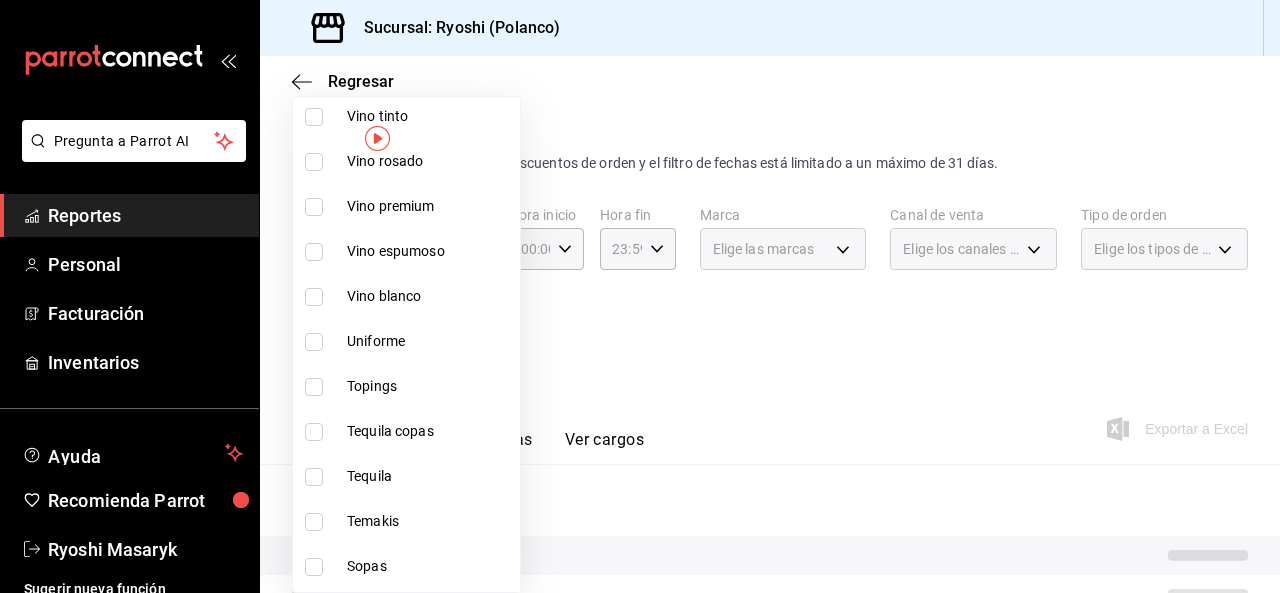 scroll, scrollTop: 755, scrollLeft: 0, axis: vertical 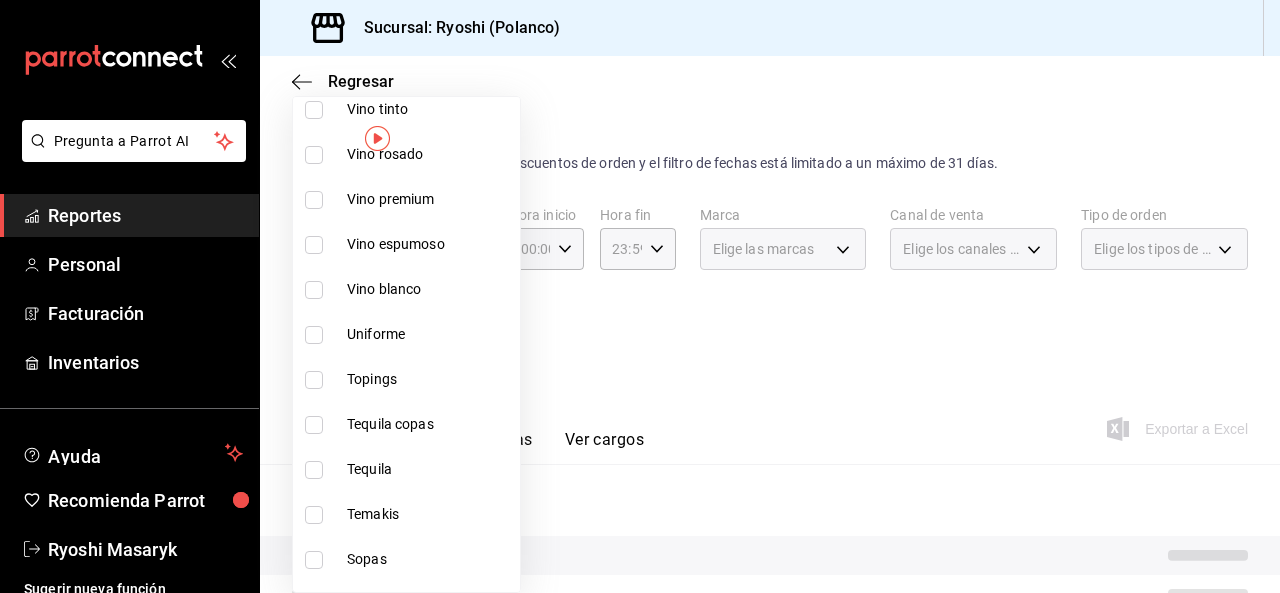 click at bounding box center [314, 425] 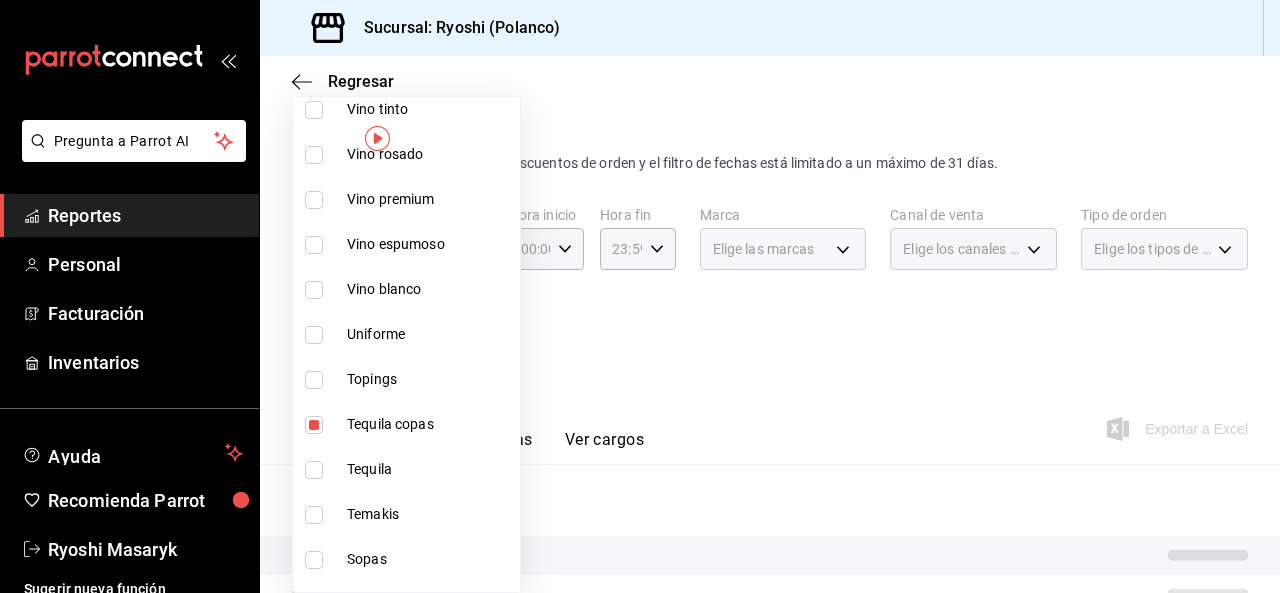 click at bounding box center [314, 470] 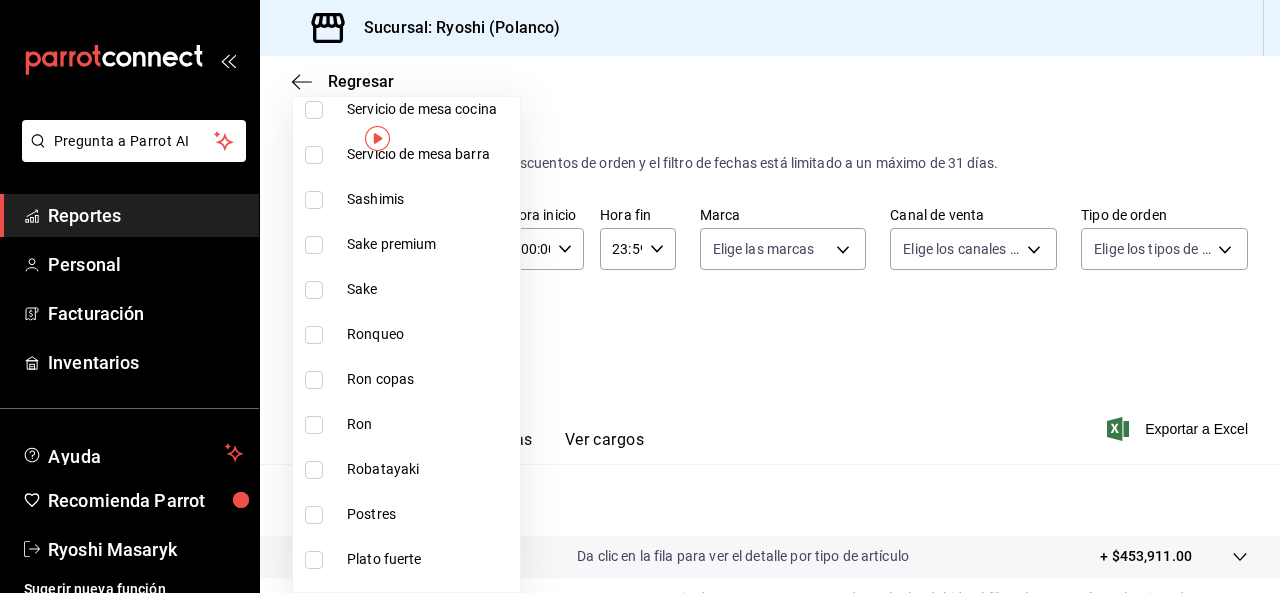 scroll, scrollTop: 1296, scrollLeft: 0, axis: vertical 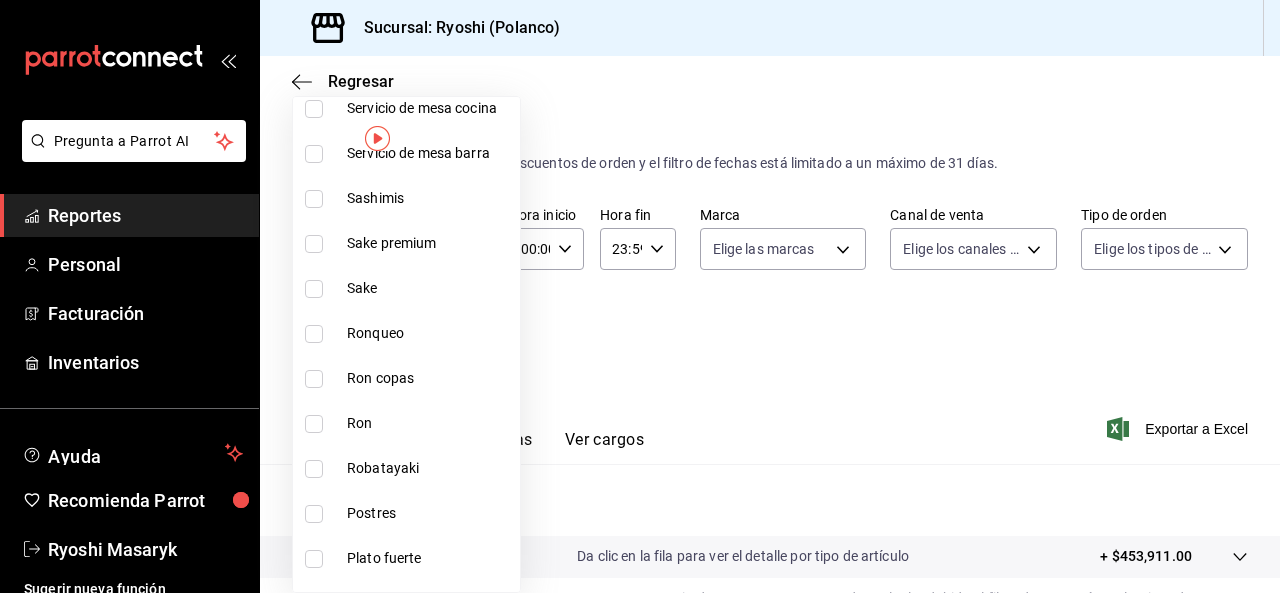 click at bounding box center (314, 379) 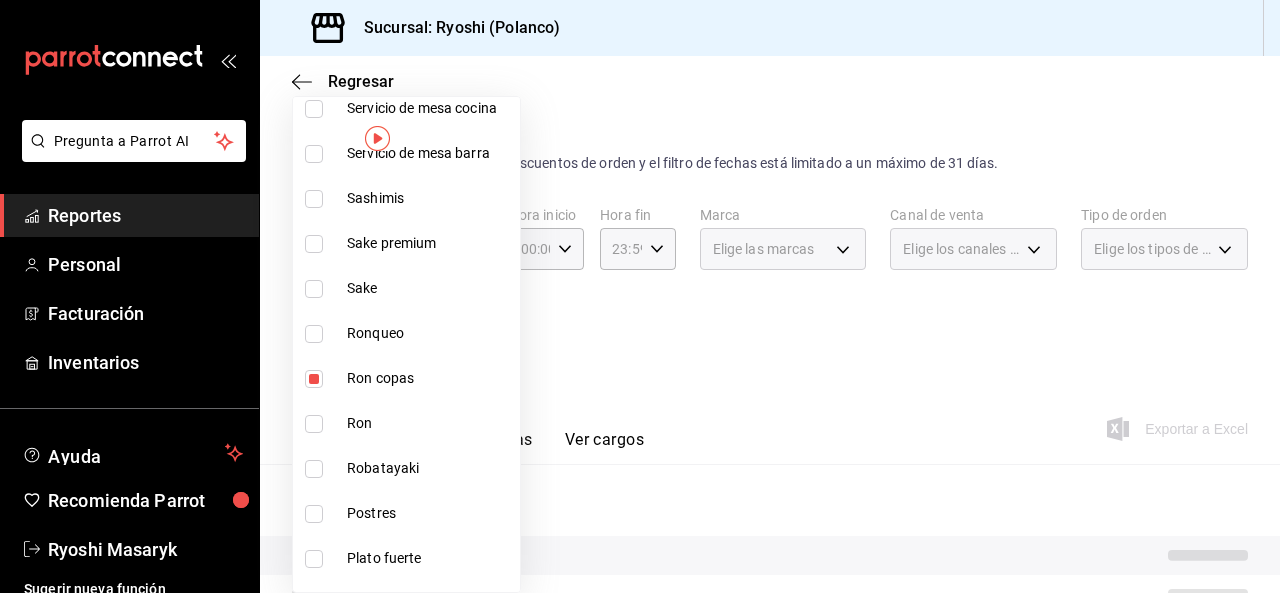 click at bounding box center [314, 424] 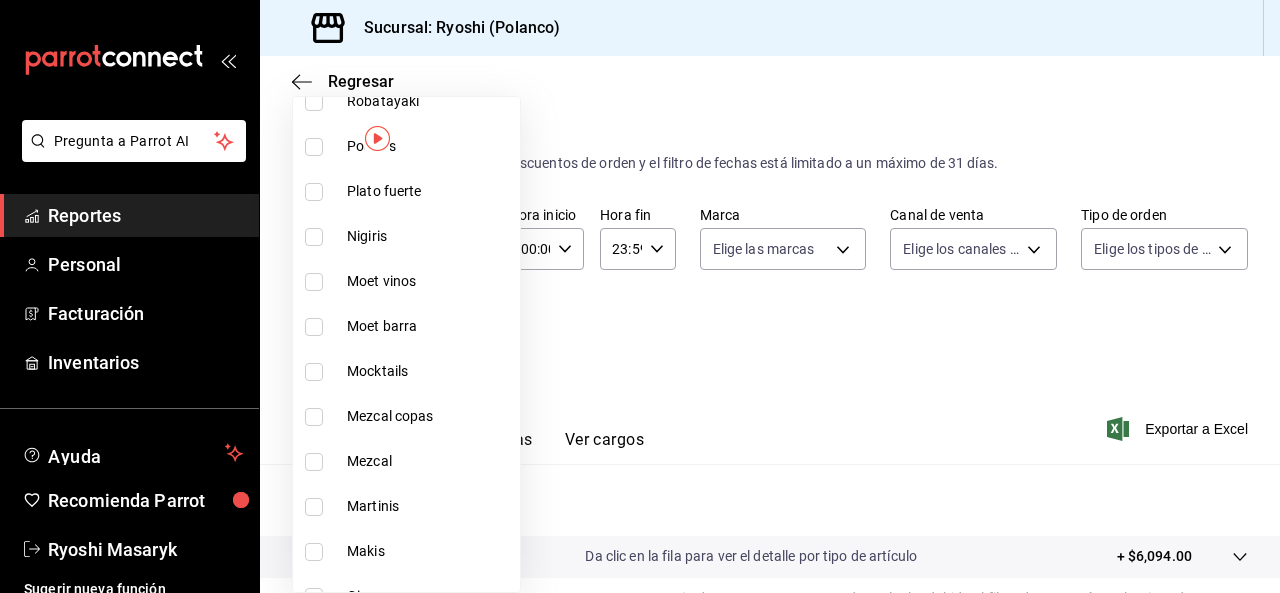 scroll, scrollTop: 1664, scrollLeft: 0, axis: vertical 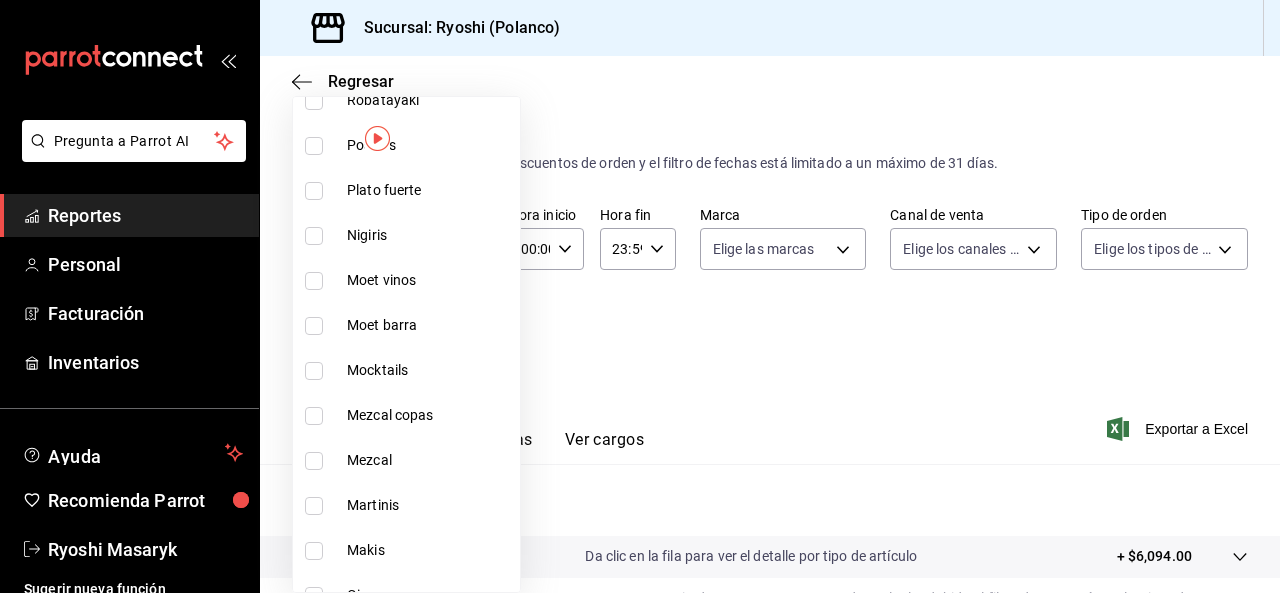 click at bounding box center [314, 416] 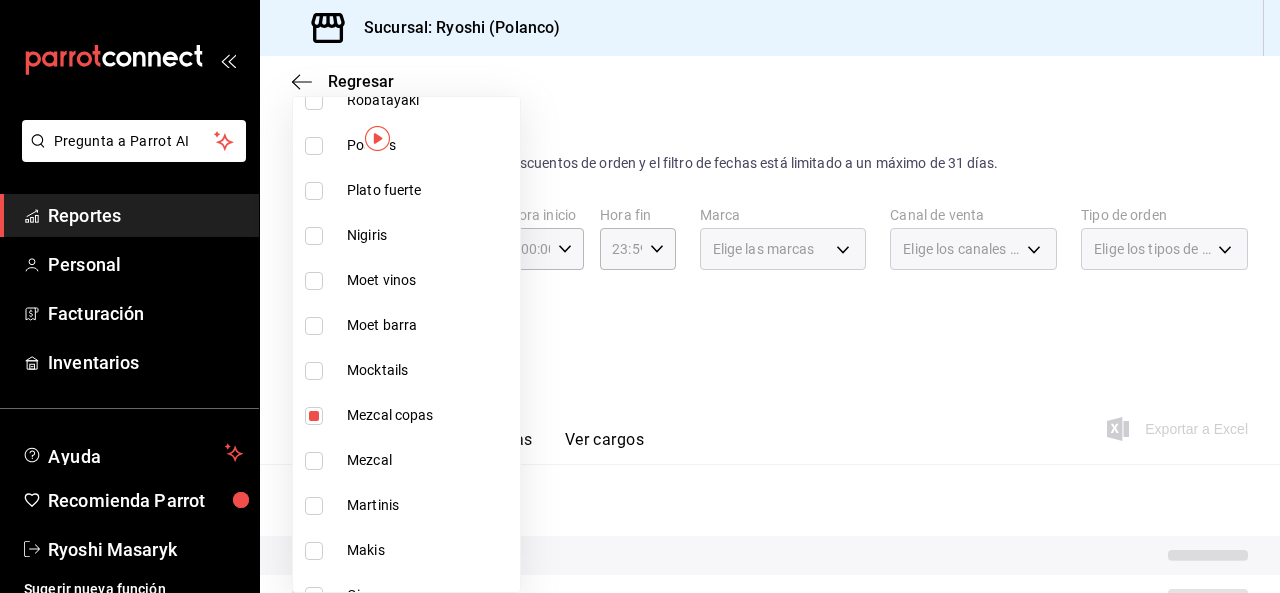 click at bounding box center (314, 461) 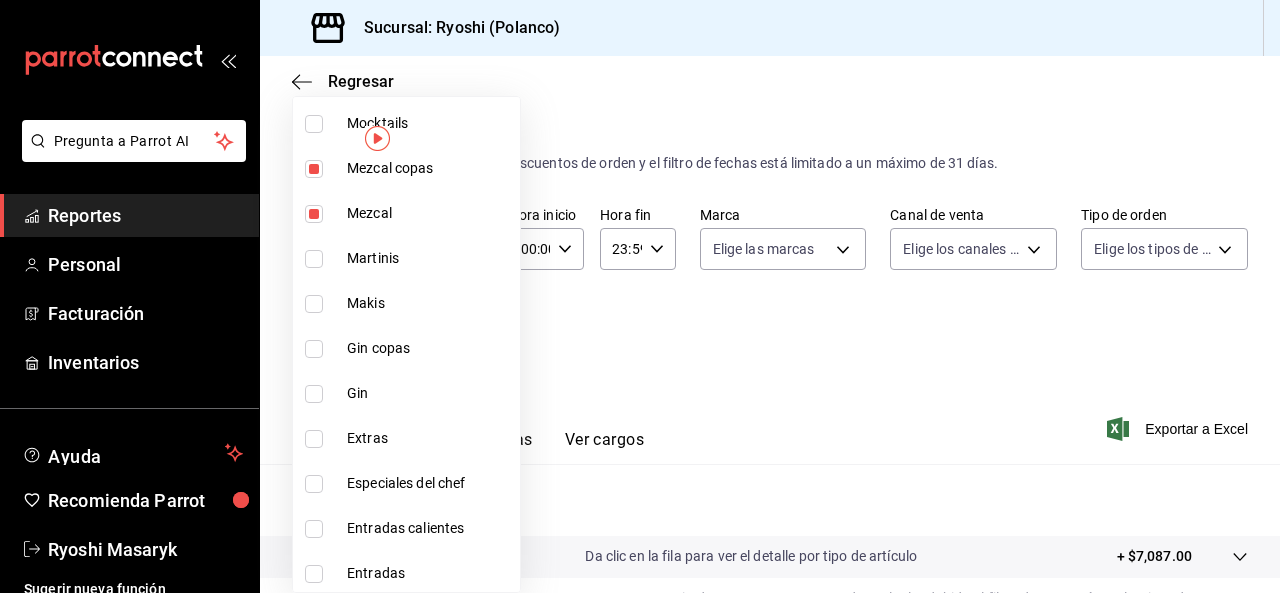 scroll, scrollTop: 1912, scrollLeft: 0, axis: vertical 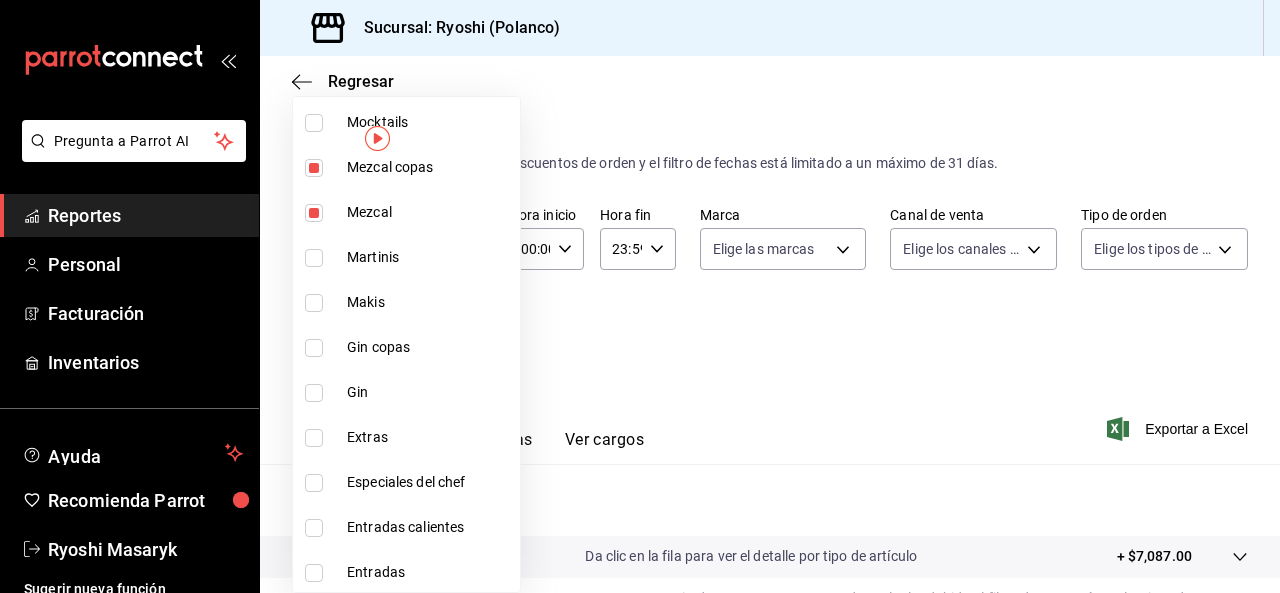 click at bounding box center (314, 348) 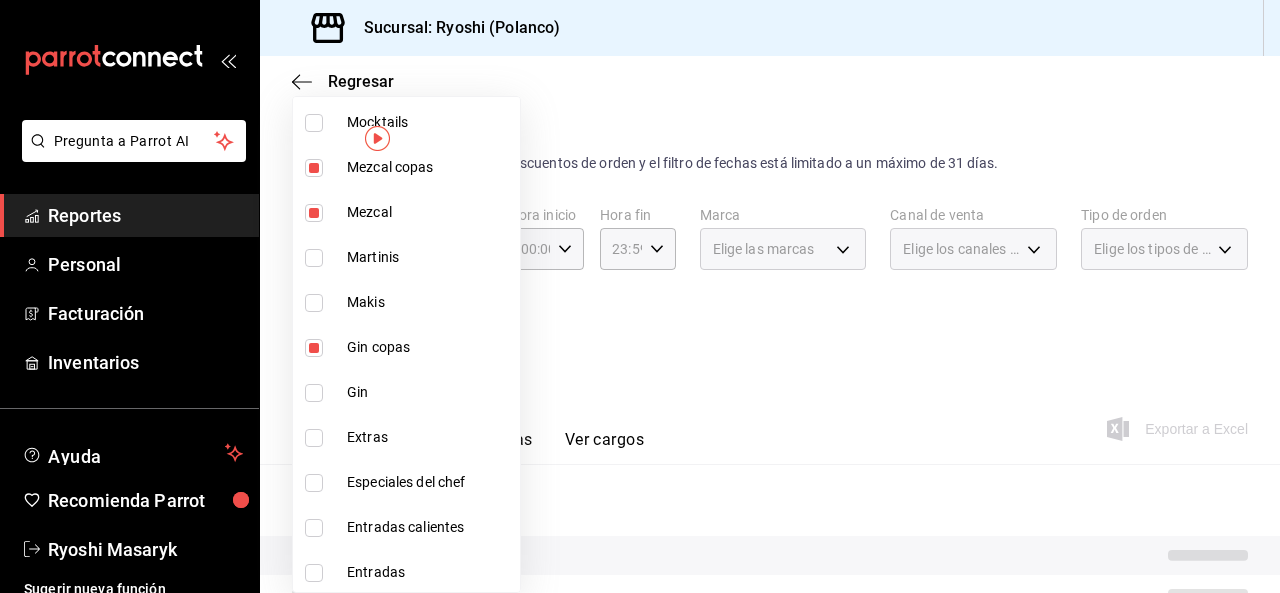 click at bounding box center [314, 393] 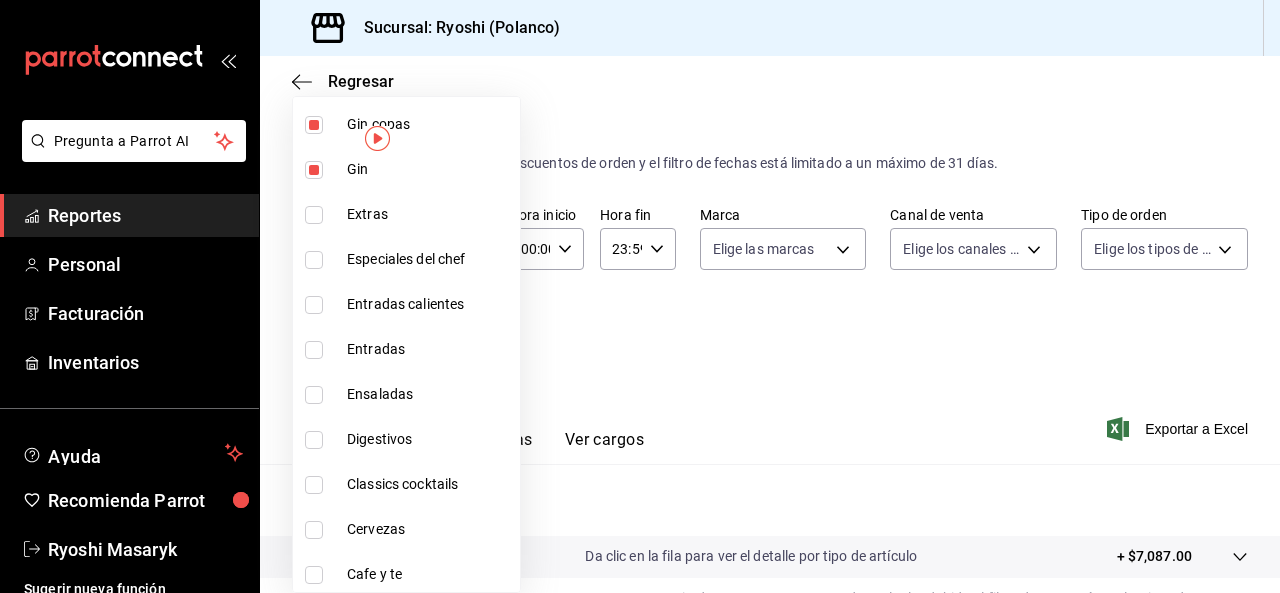 scroll, scrollTop: 2136, scrollLeft: 0, axis: vertical 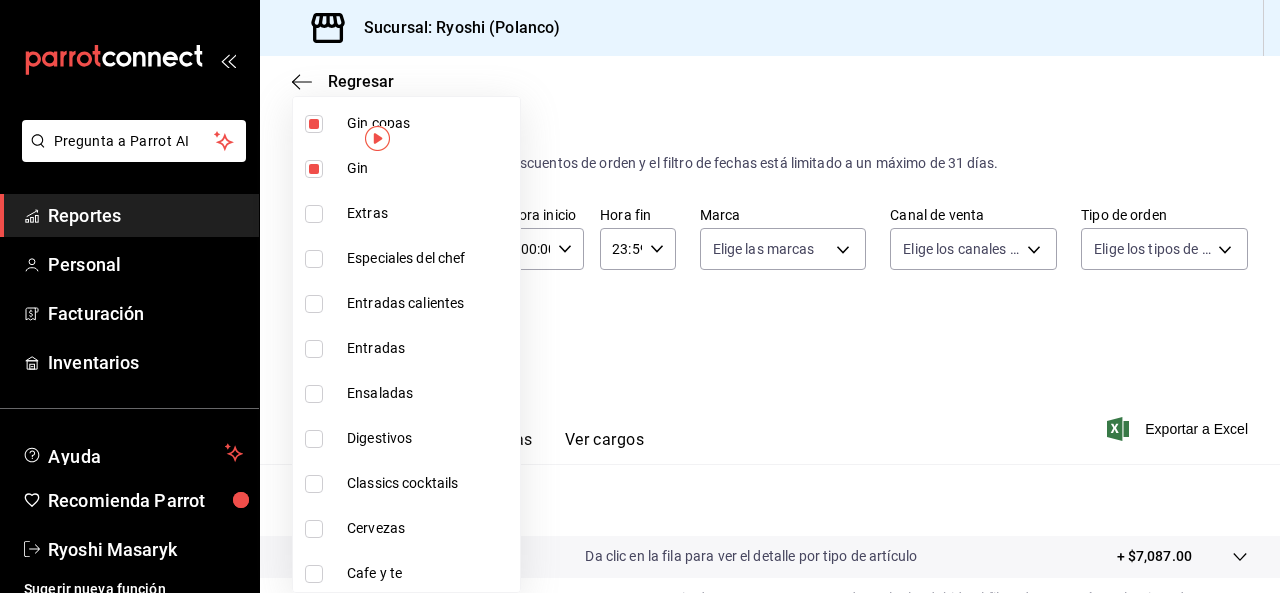 click at bounding box center [314, 439] 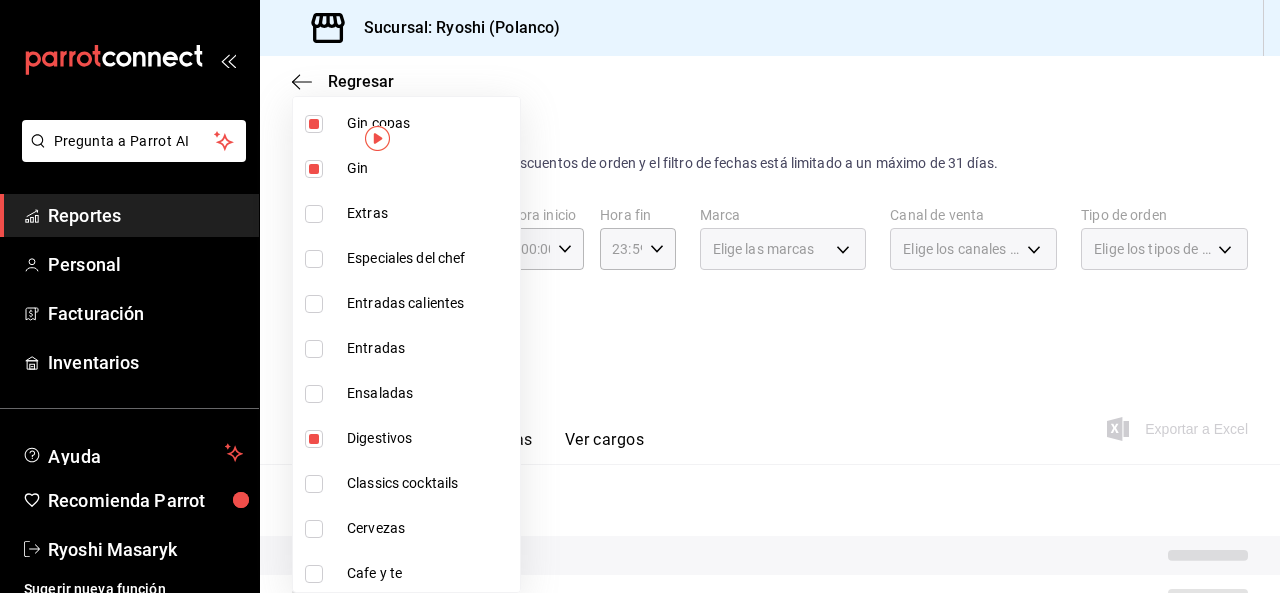 click at bounding box center (314, 529) 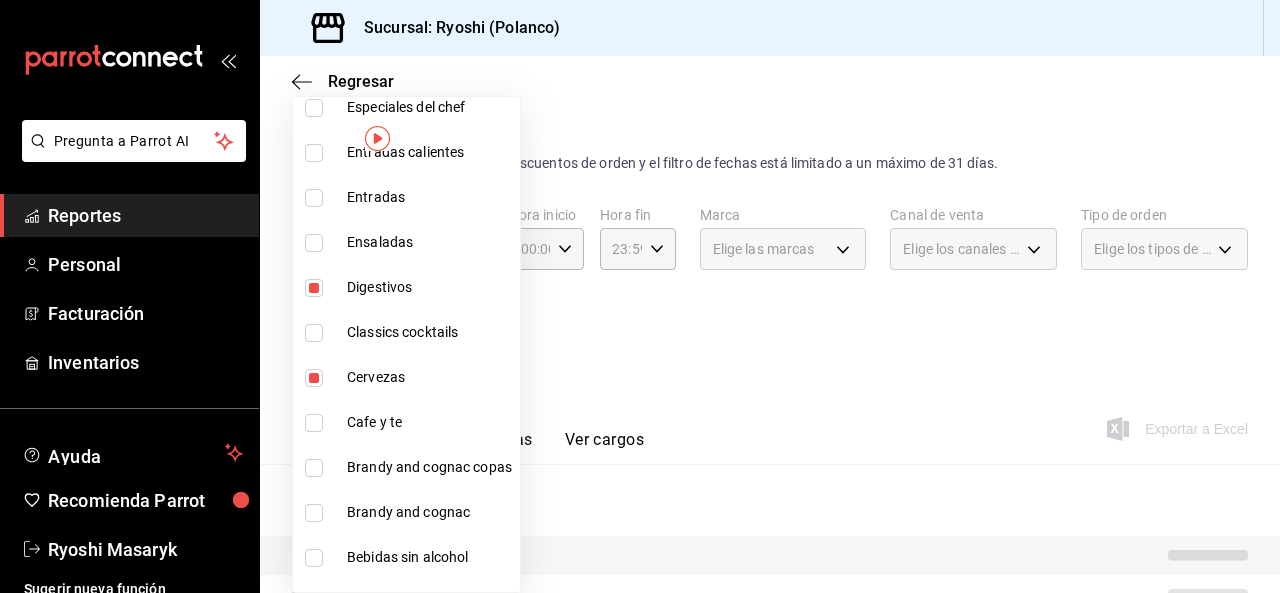 scroll, scrollTop: 2318, scrollLeft: 0, axis: vertical 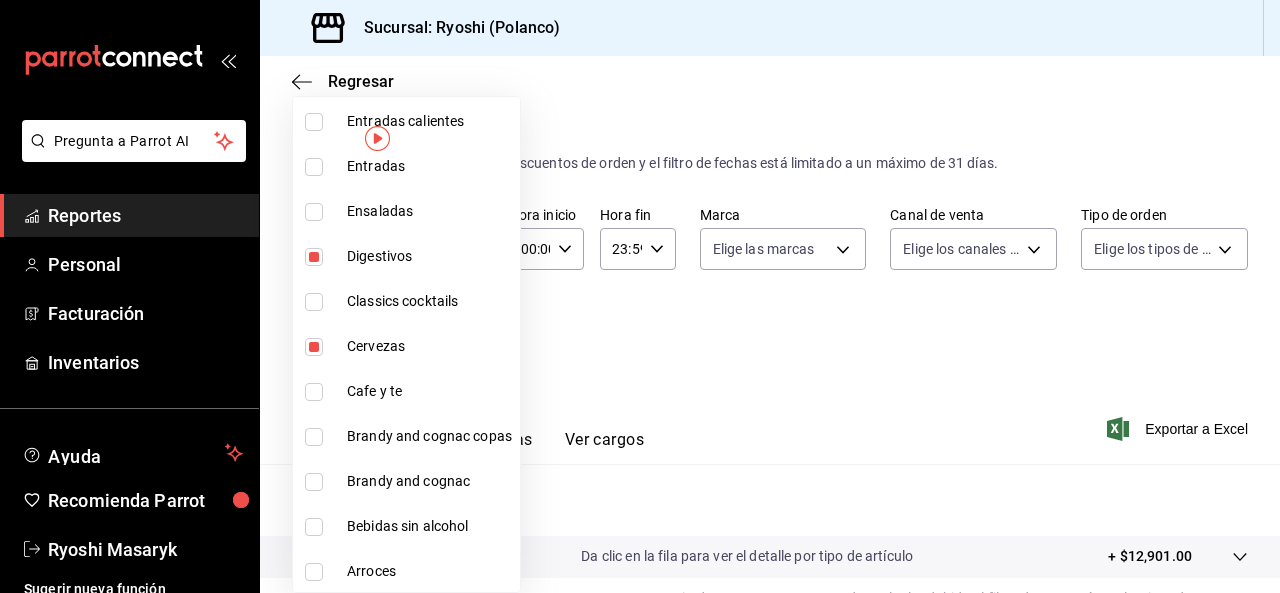 click at bounding box center [314, 437] 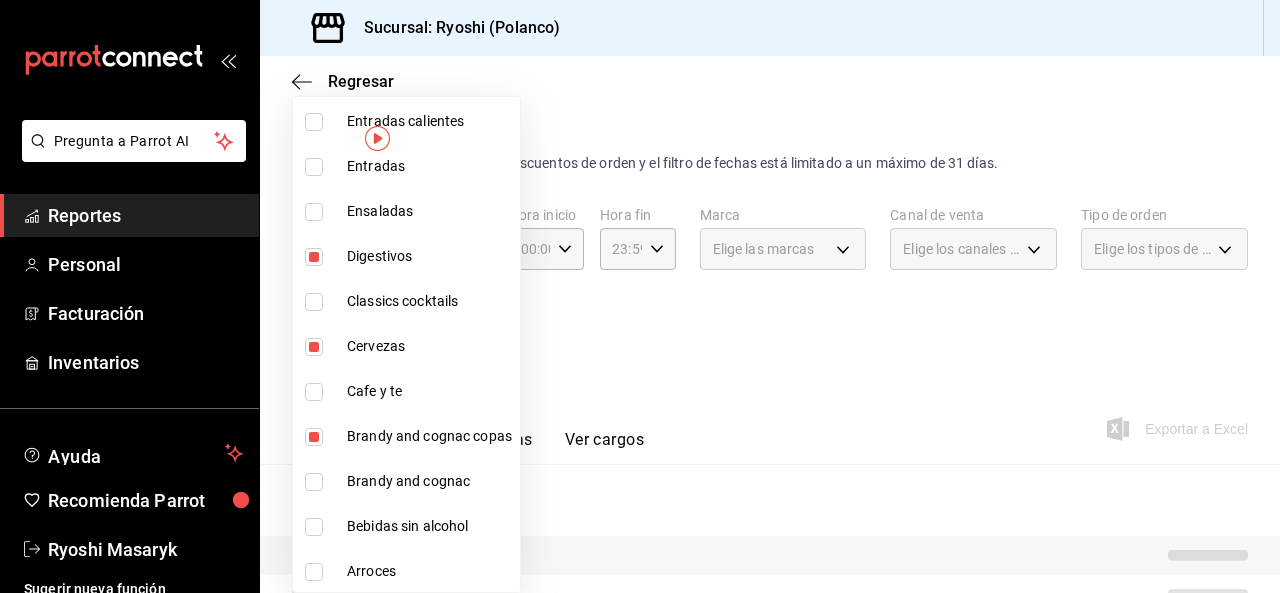 click at bounding box center (314, 482) 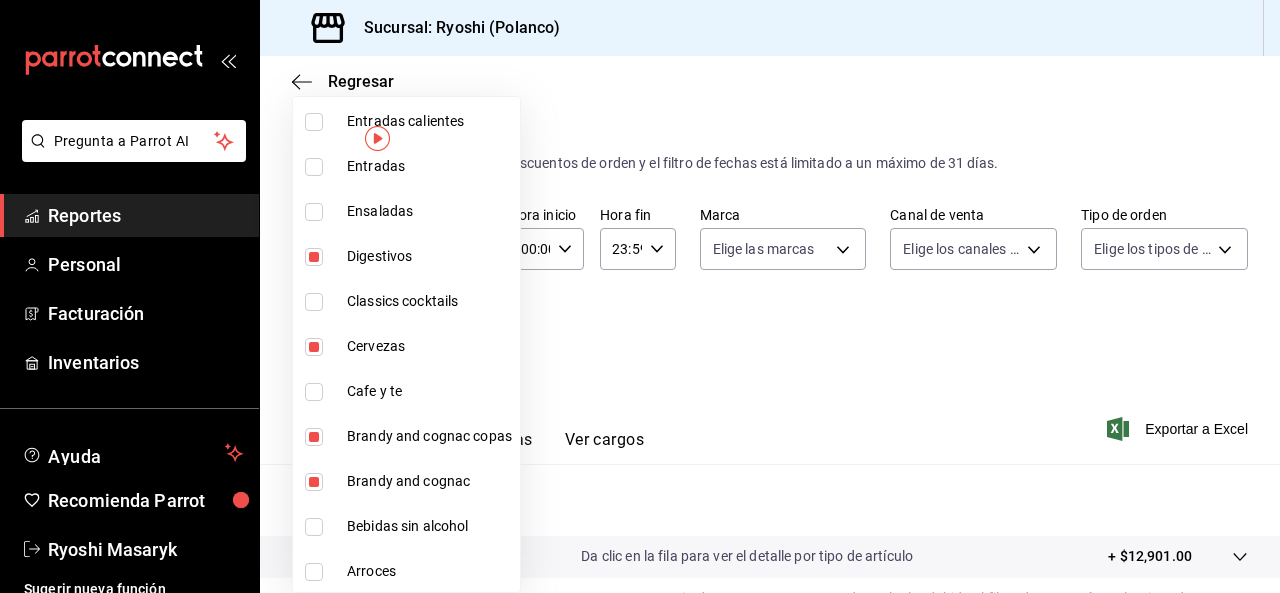 click at bounding box center (640, 296) 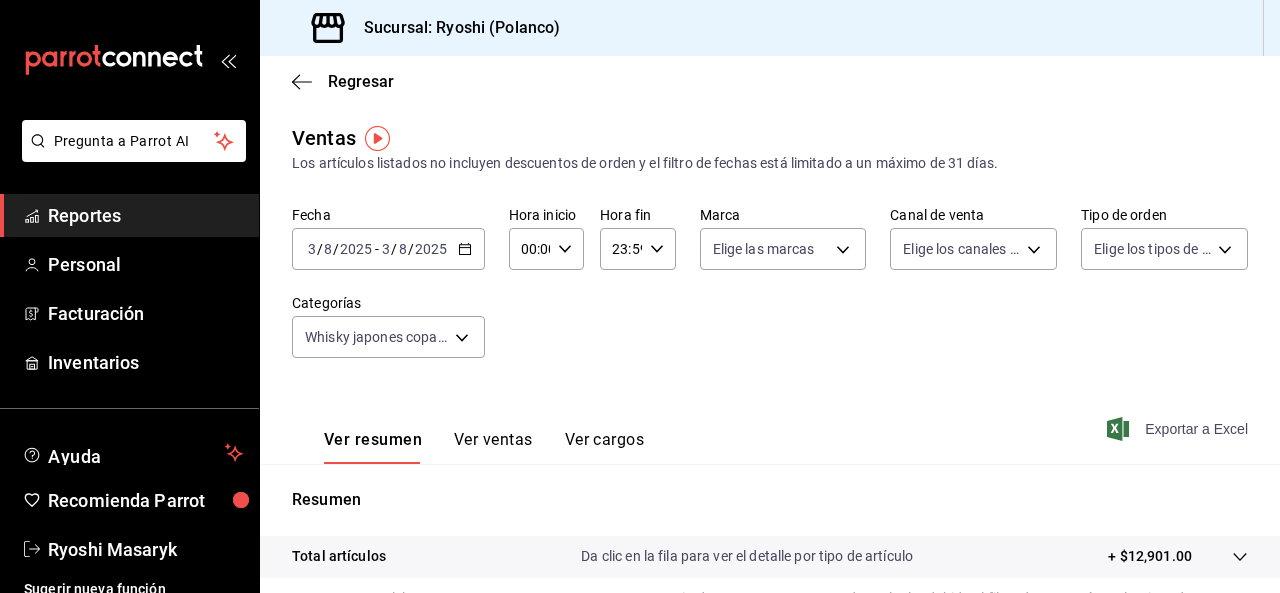 click on "Exportar a Excel" at bounding box center (1179, 429) 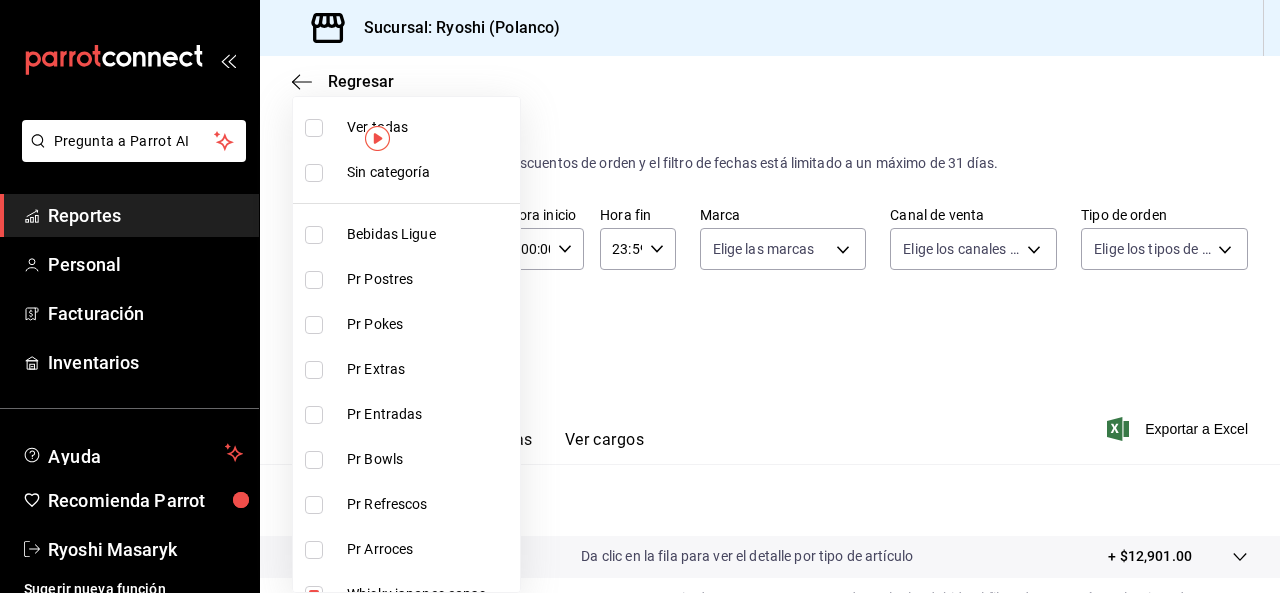click on "Pregunta a Parrot AI Reportes   Personal   Facturación   Inventarios   Ayuda Recomienda Parrot   Ryoshi Masaryk   Sugerir nueva función   Sucursal: Ryoshi ([CITY]) Regresar Ventas Los artículos listados no incluyen descuentos de orden y el filtro de fechas está limitado a un máximo de 31 días. Fecha [DATE] [DATE] - [DATE] [DATE] Hora inicio 00:00 Hora inicio Hora fin 23:59 Hora fin Marca Elige las marcas Canal de venta Elige los canales de venta Tipo de orden Elige los tipos de orden Categorías Whisky japones copas, Whisky japones, Whisky copas, Whisky, Vodka Botella, Vodka, Tequila copas, Tequila, Ron copas, Ron, Mezcal copas, Mezcal, Gin copas, Gin, Digestivos, Cervezas, Brandy and cognac copas, Brandy and cognac Ver resumen Ver ventas Ver cargos Exportar a Excel Resumen Total artículos Da clic en la fila para ver el detalle por tipo de artículo + $[NUMBER] Cargos por servicio  Sin datos por que no se pueden calcular debido al filtro de categorías seleccionado Venta bruta" at bounding box center (640, 296) 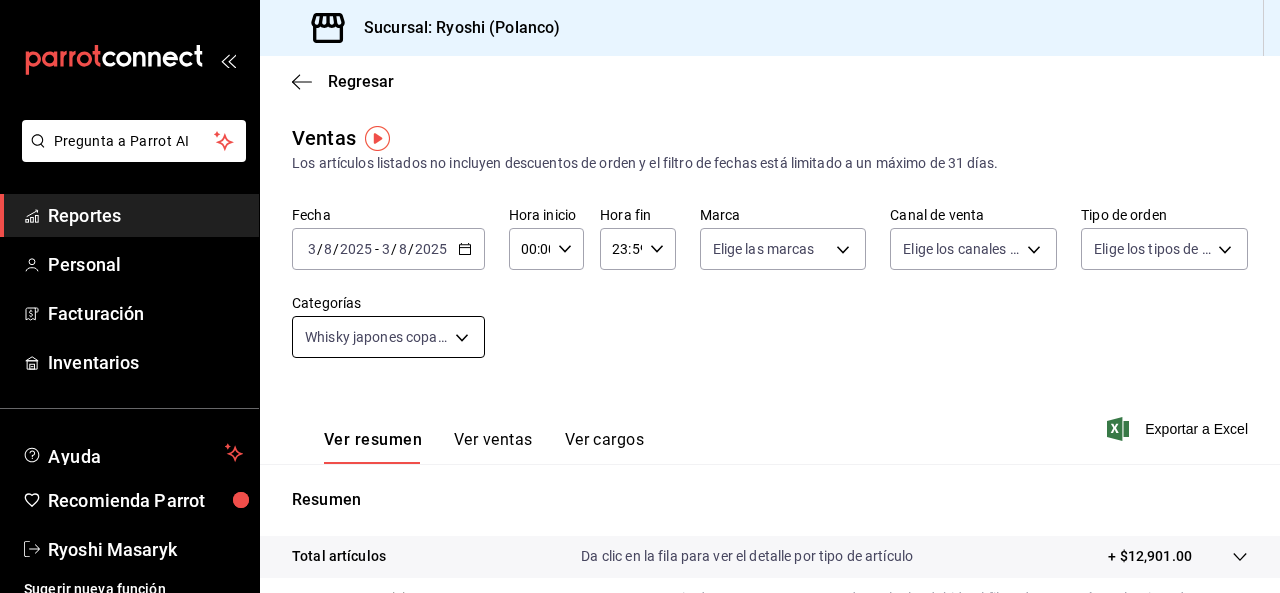 click on "Pregunta a Parrot AI Reportes   Personal   Facturación   Inventarios   Ayuda Recomienda Parrot   Ryoshi Masaryk   Sugerir nueva función   Sucursal: Ryoshi ([CITY]) Regresar Ventas Los artículos listados no incluyen descuentos de orden y el filtro de fechas está limitado a un máximo de 31 días. Fecha [DATE] [DATE] - [DATE] [DATE] Hora inicio 00:00 Hora inicio Hora fin 23:59 Hora fin Marca Elige las marcas Canal de venta Elige los canales de venta Tipo de orden Elige los tipos de orden Categorías Whisky japones copas, Whisky japones, Whisky copas, Whisky, Vodka Botella, Vodka, Tequila copas, Tequila, Ron copas, Ron, Mezcal copas, Mezcal, Gin copas, Gin, Digestivos, Cervezas, Brandy and cognac copas, Brandy and cognac Ver resumen Ver ventas Ver cargos Exportar a Excel Resumen Total artículos Da clic en la fila para ver el detalle por tipo de artículo + $[NUMBER] Cargos por servicio  Sin datos por que no se pueden calcular debido al filtro de categorías seleccionado Venta bruta" at bounding box center (640, 296) 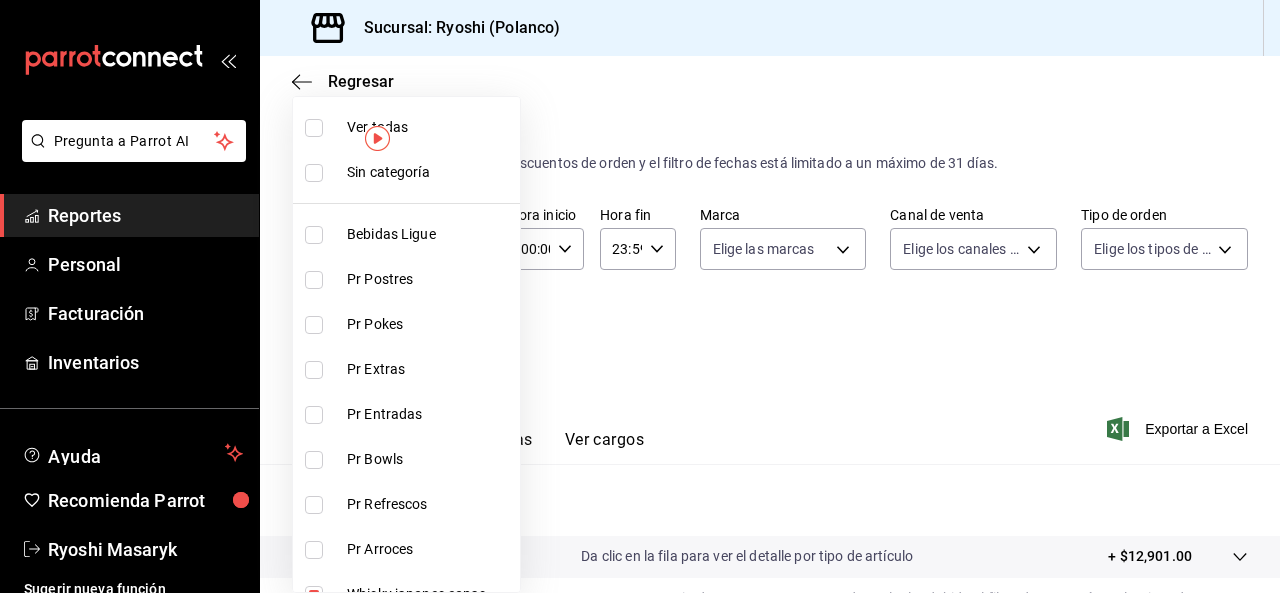 click on "Ver todas" at bounding box center (406, 127) 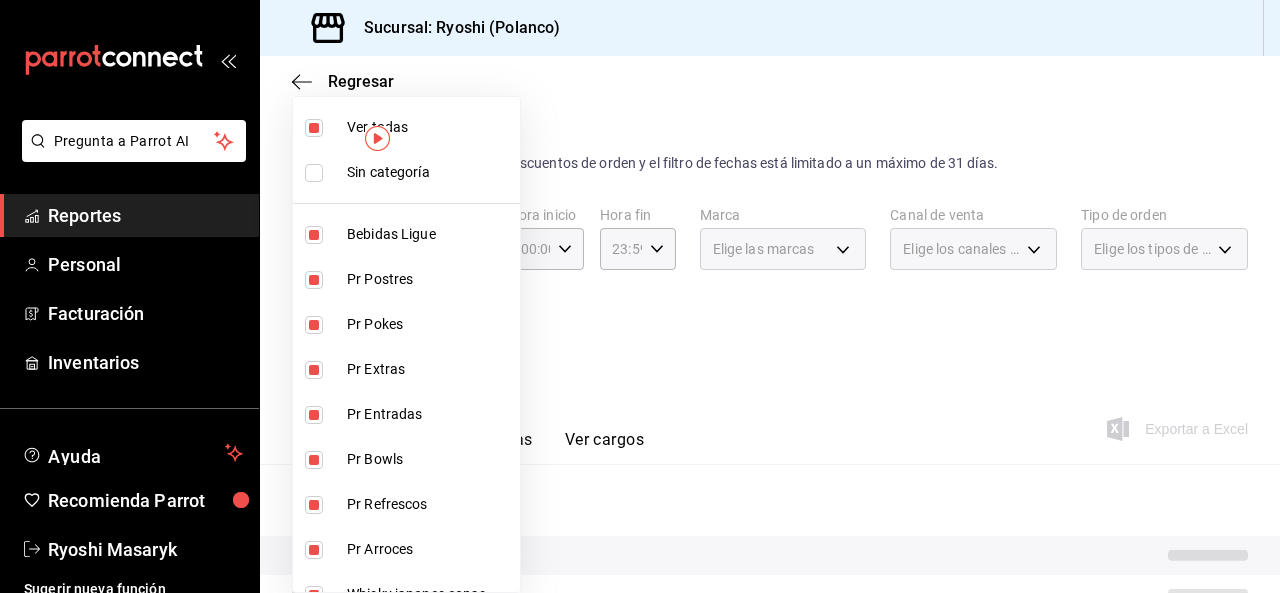 click at bounding box center [640, 296] 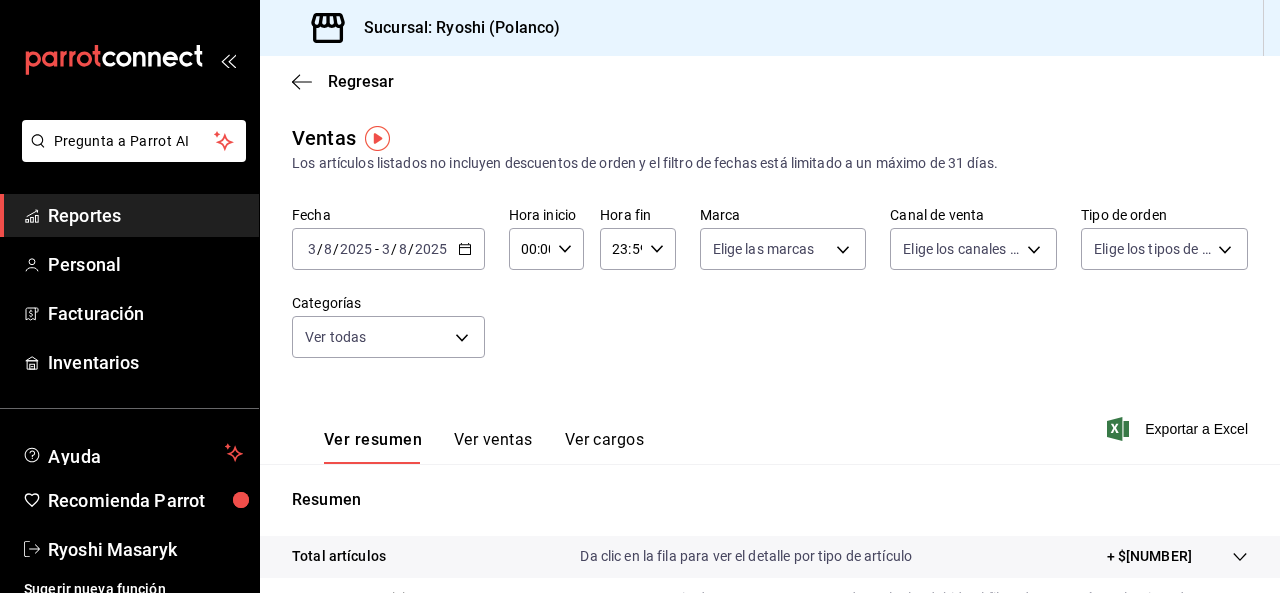 click 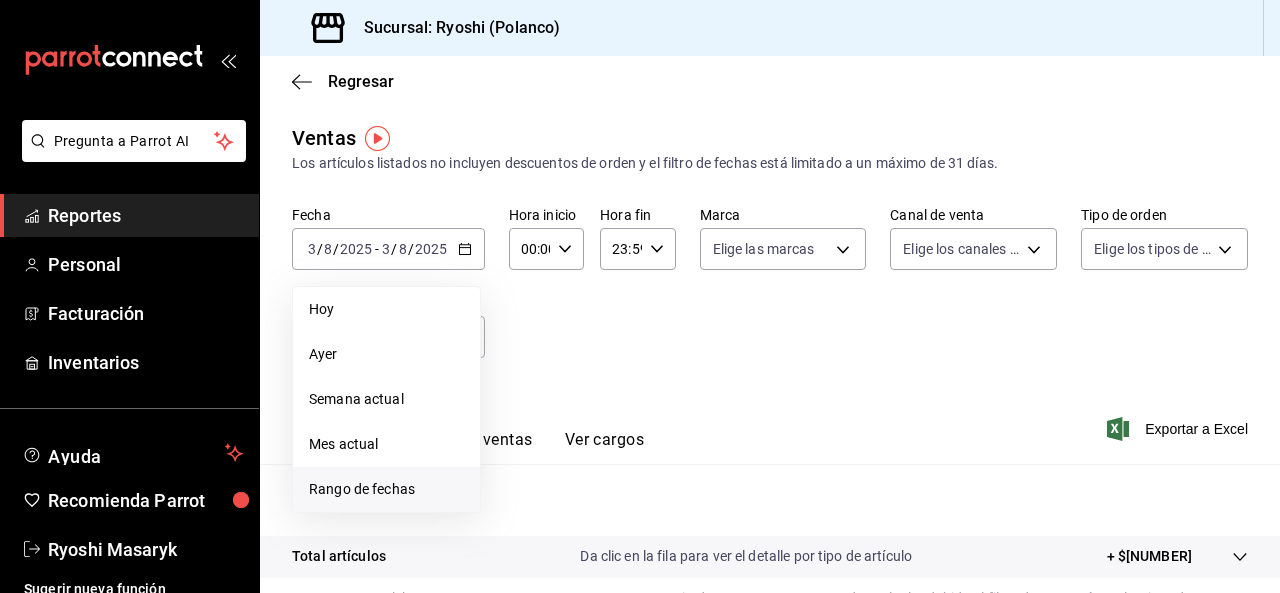 click on "Rango de fechas" at bounding box center (386, 489) 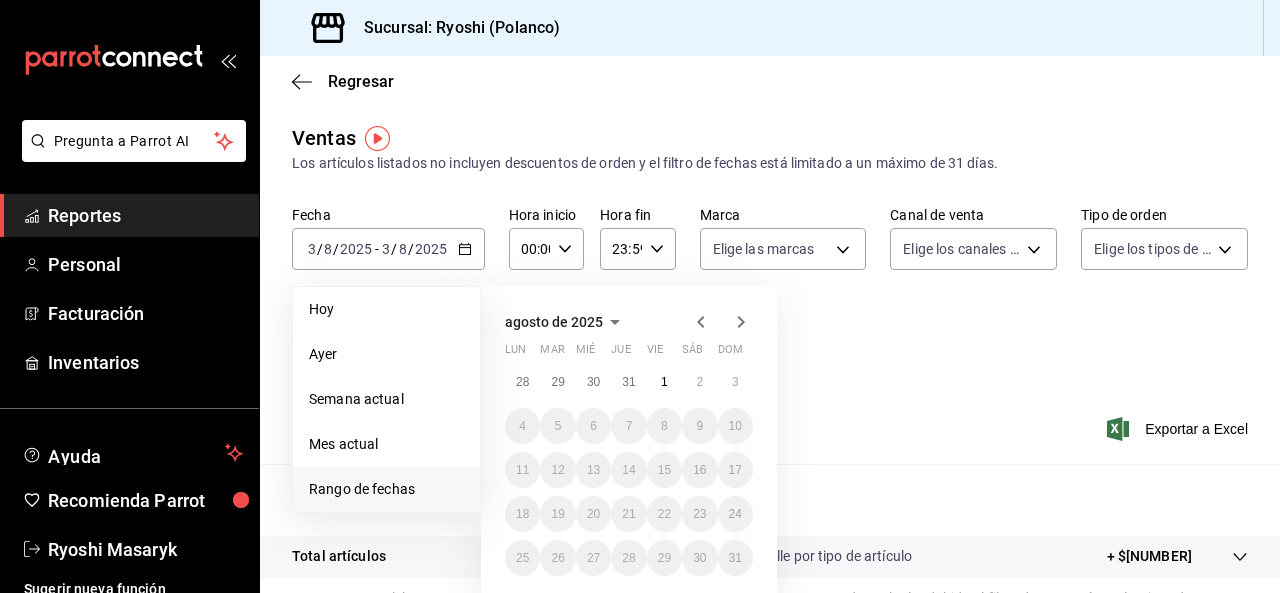 click 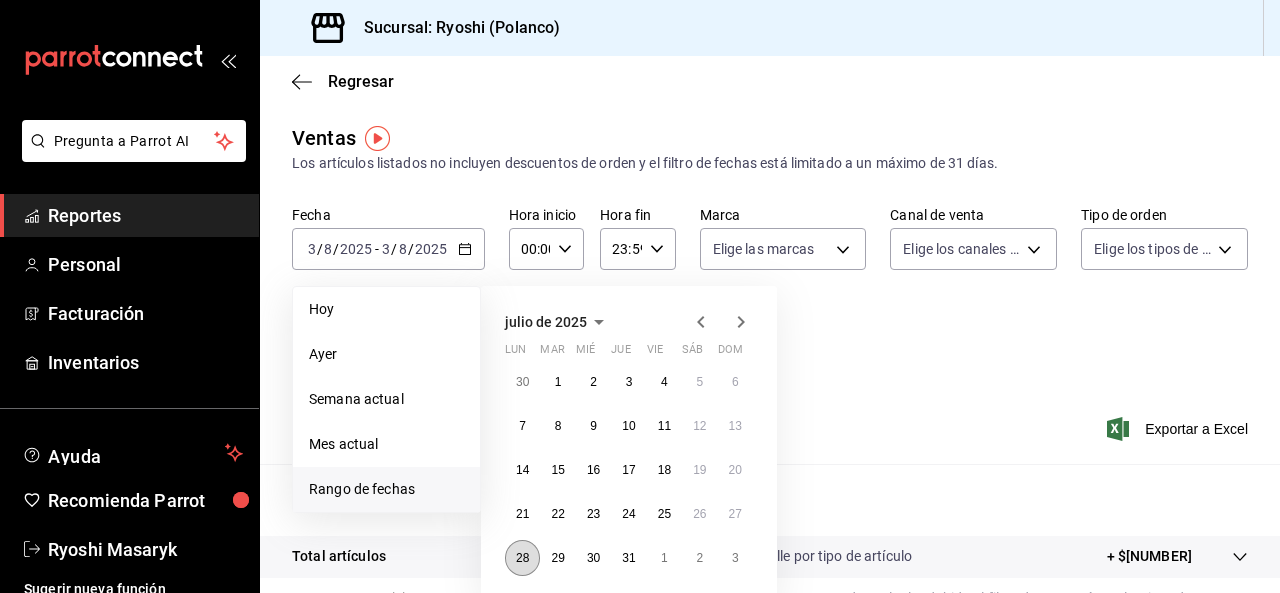click on "28" at bounding box center (522, 558) 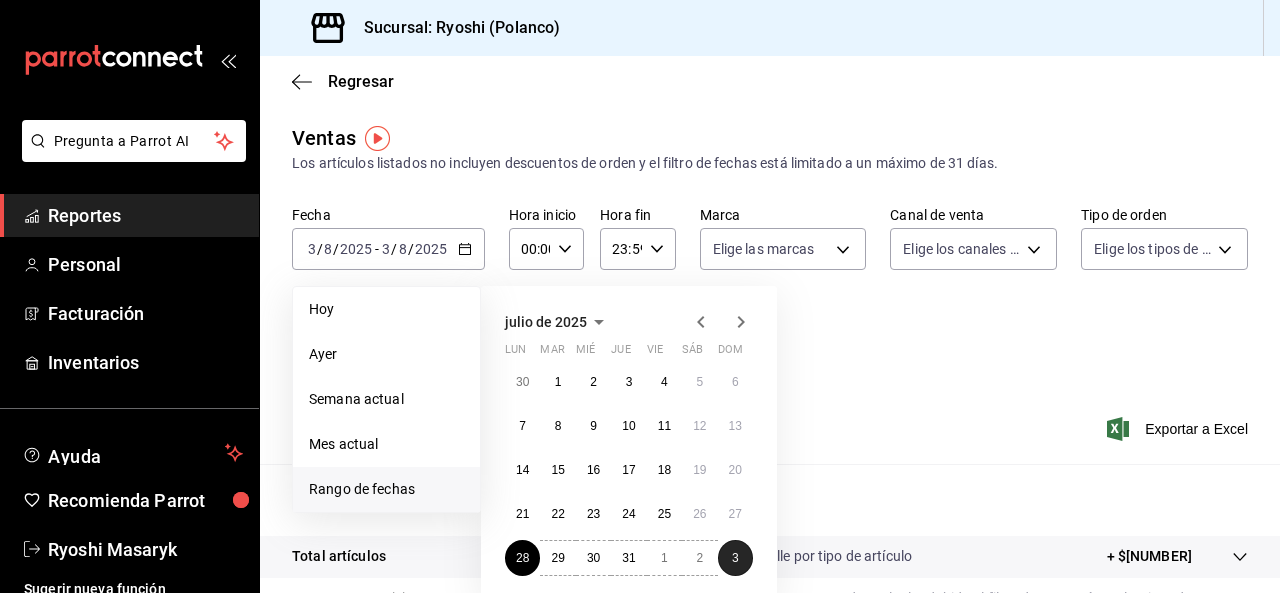 click on "3" at bounding box center (735, 558) 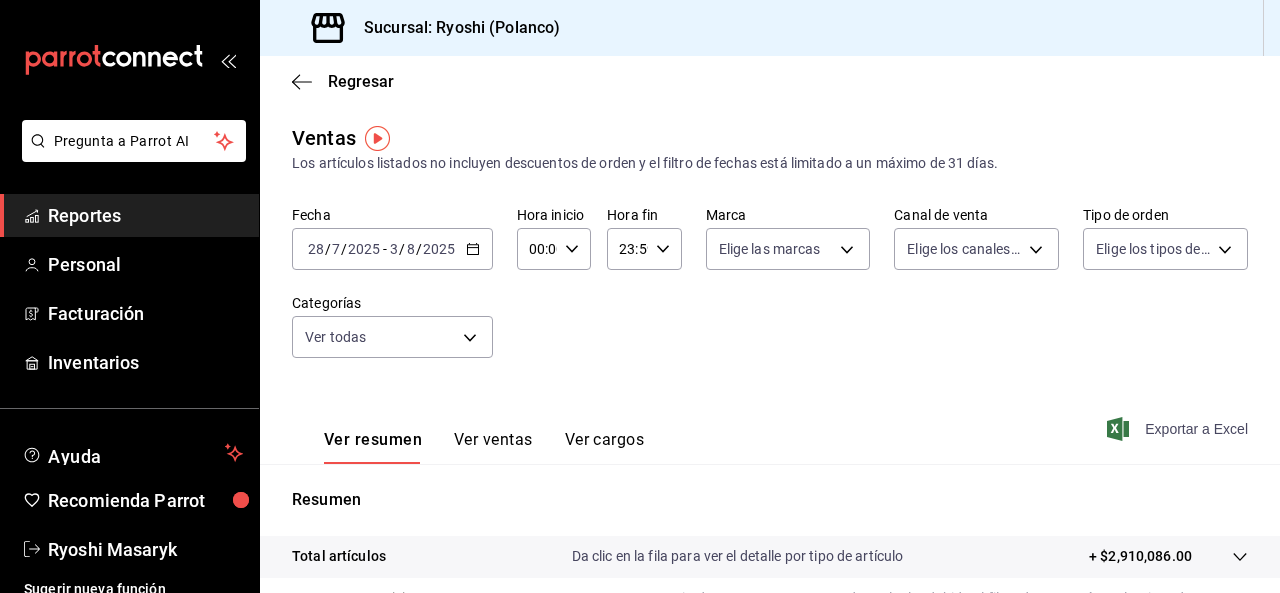 click on "Exportar a Excel" at bounding box center [1179, 429] 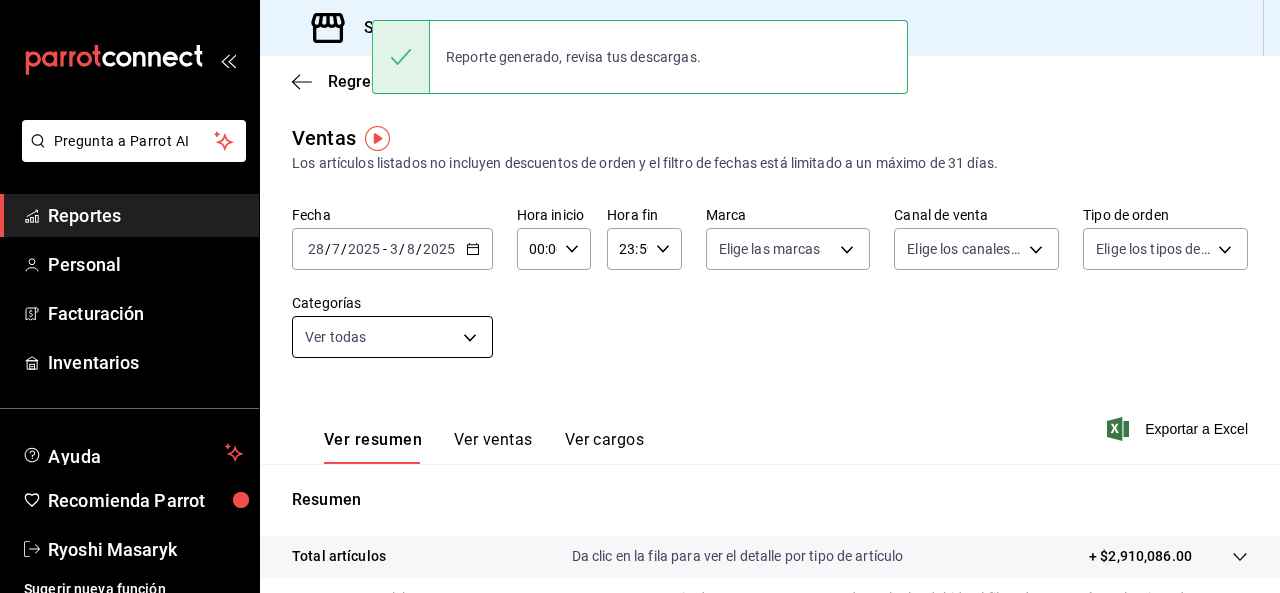 click on "Pregunta a Parrot AI Reportes   Personal   Facturación   Inventarios   Ayuda Recomienda Parrot   Ryoshi Masaryk   Sugerir nueva función   Sucursal: Ryoshi ([CITY]) Regresar Ventas Los artículos listados no incluyen descuentos de orden y el filtro de fechas está limitado a un máximo de 31 días. Fecha [DATE] [DATE] - [DATE] [DATE] Hora inicio 00:00 Hora inicio Hora fin 23:59 Hora fin Marca Elige las marcas Canal de venta Elige los canales de venta Tipo de orden Elige los tipos de orden Categorías Ver todas Ver resumen Ver ventas Ver cargos Exportar a Excel Resumen Total artículos Da clic en la fila para ver el detalle por tipo de artículo + $[NUMBER] Cargos por servicio  Sin datos por que no se pueden calcular debido al filtro de categorías seleccionado Venta bruta = $[NUMBER] Descuentos totales  Sin datos por que no se pueden calcular debido al filtro de categorías seleccionado Certificados de regalo Venta total = $[NUMBER] Impuestos - $[NUMBER] Venta neta" at bounding box center (640, 296) 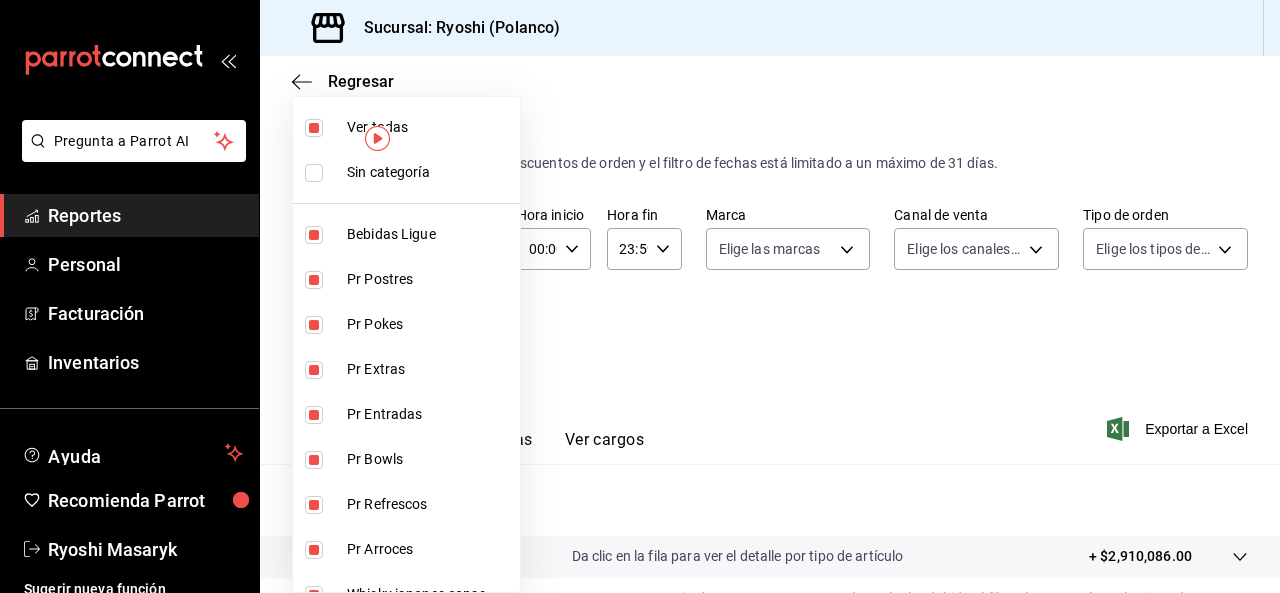 click at bounding box center (318, 128) 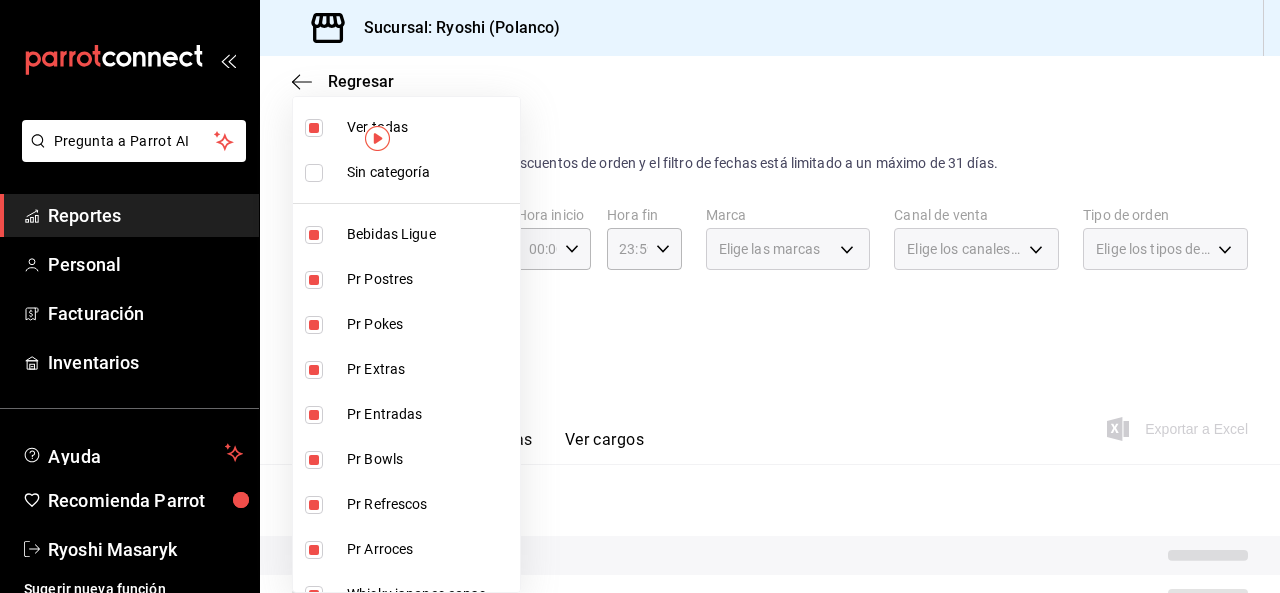 click at bounding box center (314, 128) 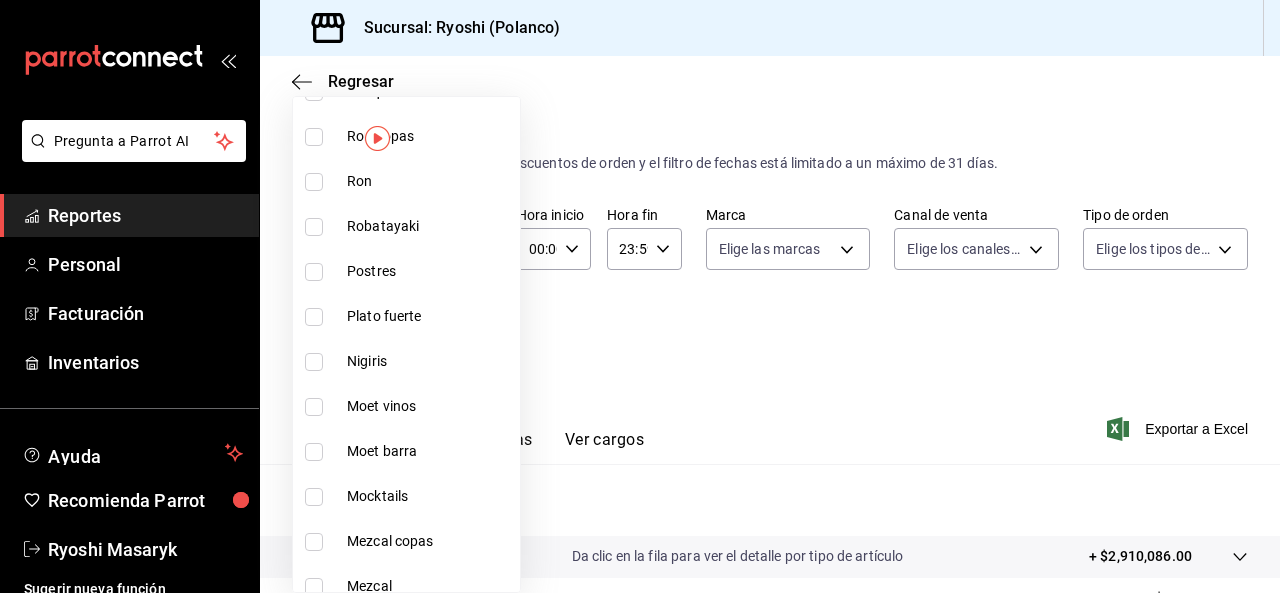 scroll, scrollTop: 2318, scrollLeft: 0, axis: vertical 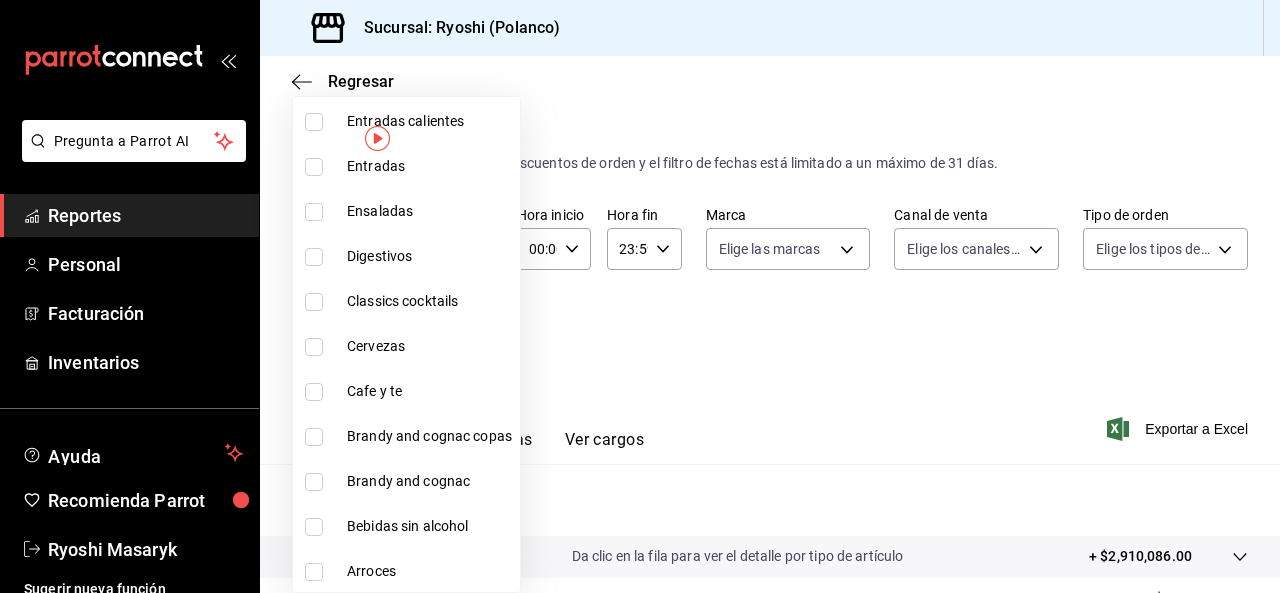 click at bounding box center (314, 347) 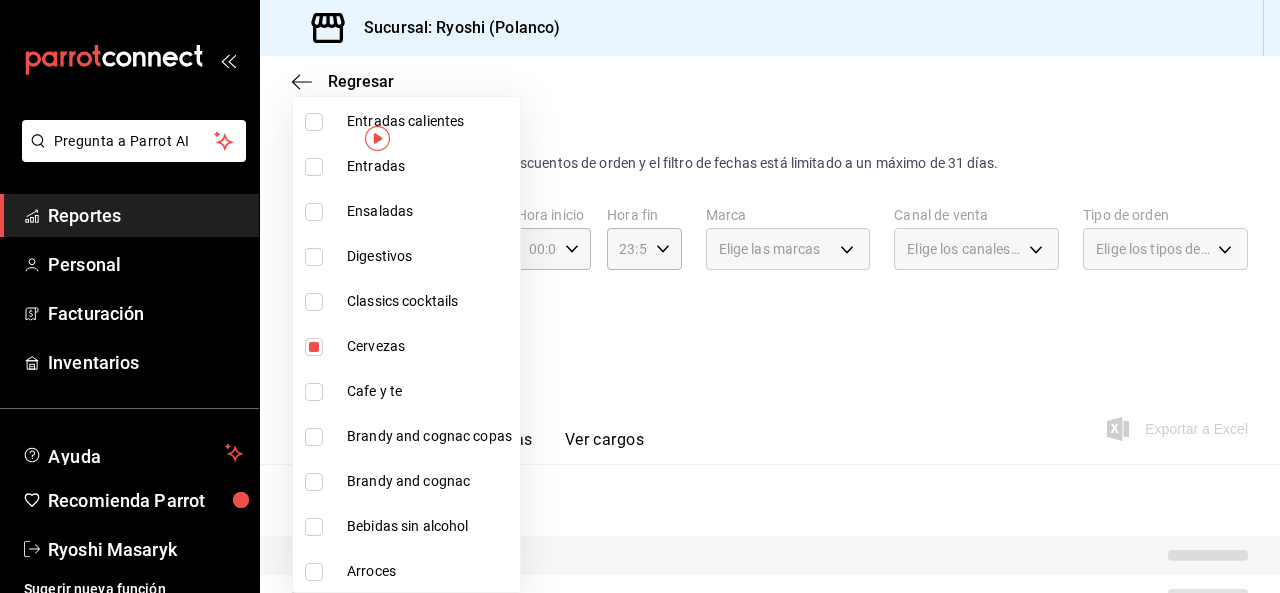 click at bounding box center (640, 296) 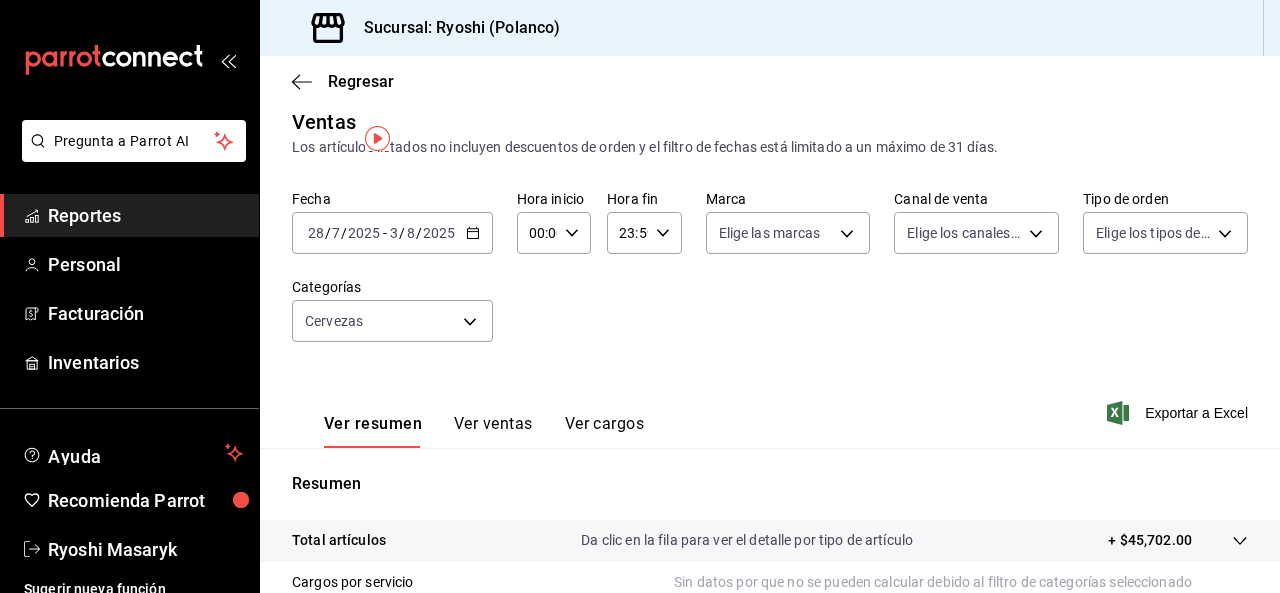 scroll, scrollTop: 0, scrollLeft: 0, axis: both 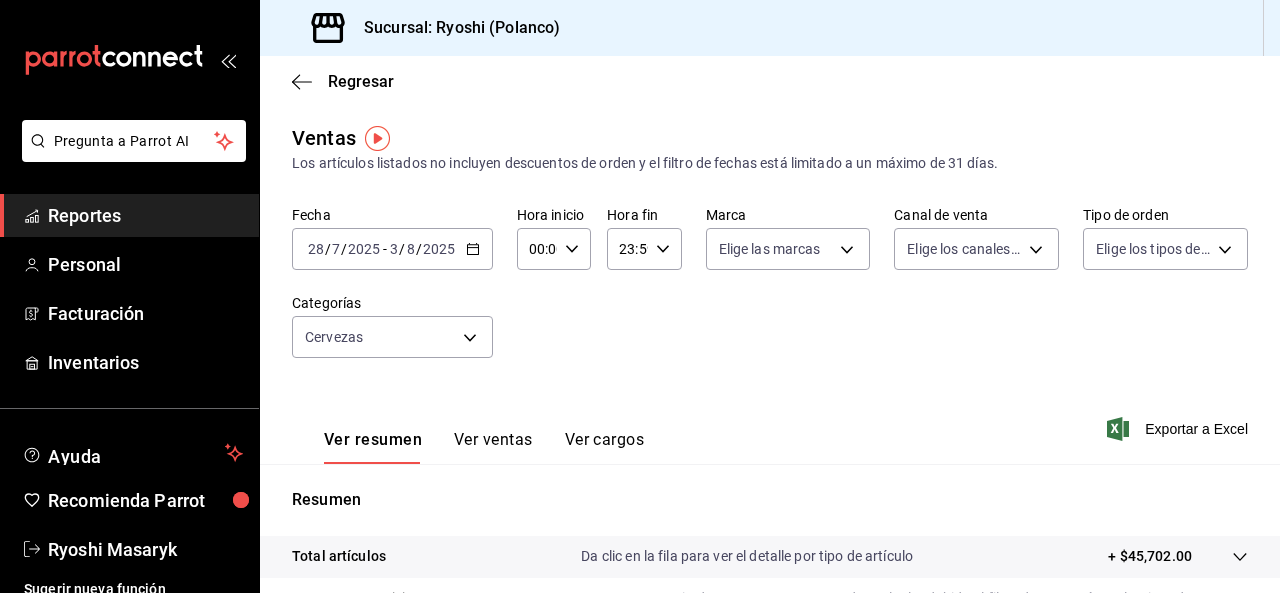 click 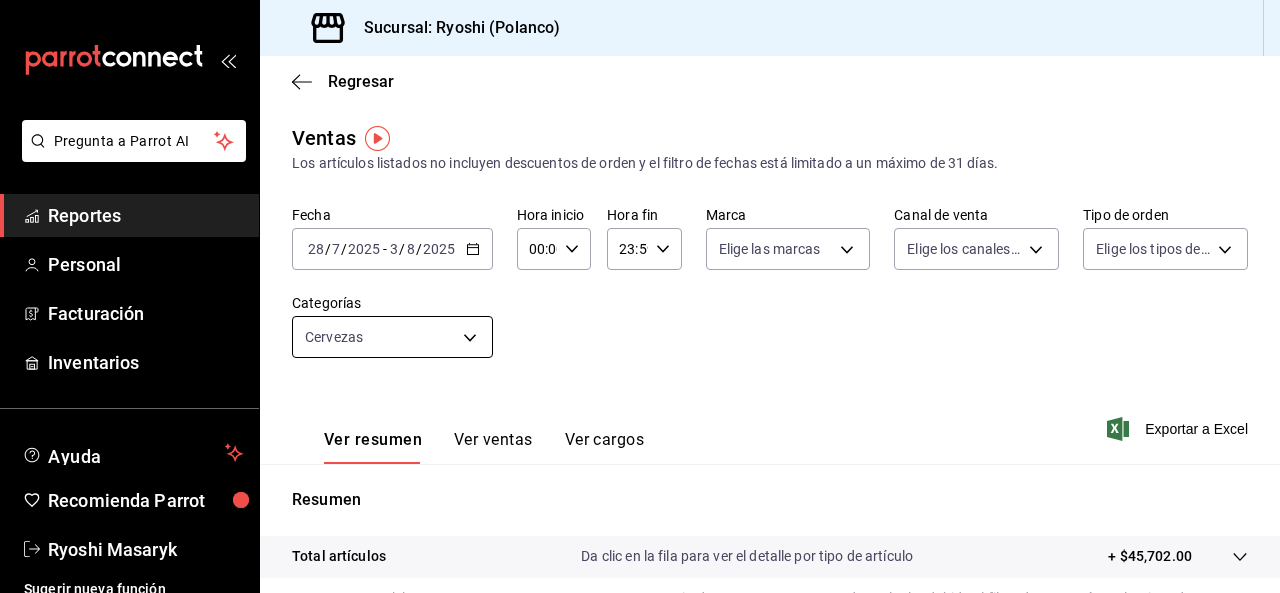 click on "Pregunta a Parrot AI Reportes   Personal   Facturación   Inventarios   Ayuda Recomienda Parrot   Ryoshi Masaryk   Sugerir nueva función   Sucursal: Ryoshi ([CITY]) Regresar Ventas Los artículos listados no incluyen descuentos de orden y el filtro de fechas está limitado a un máximo de 31 días. Fecha [DATE] [DATE] - [DATE] [DATE] Hora inicio 00:00 Hora inicio Hora fin 23:59 Hora fin Marca Elige las marcas Canal de venta Elige los canales de venta Tipo de orden Elige los tipos de orden Categorías Cervezas [UUID] Ver resumen Ver ventas Ver cargos Exportar a Excel Resumen Total artículos Da clic en la fila para ver el detalle por tipo de artículo + $[NUMBER] Cargos por servicio  Sin datos por que no se pueden calcular debido al filtro de categorías seleccionado Venta bruta = $[NUMBER] Descuentos totales  Sin datos por que no se pueden calcular debido al filtro de categorías seleccionado Certificados de regalo Venta total = $[NUMBER] Impuestos" at bounding box center [640, 296] 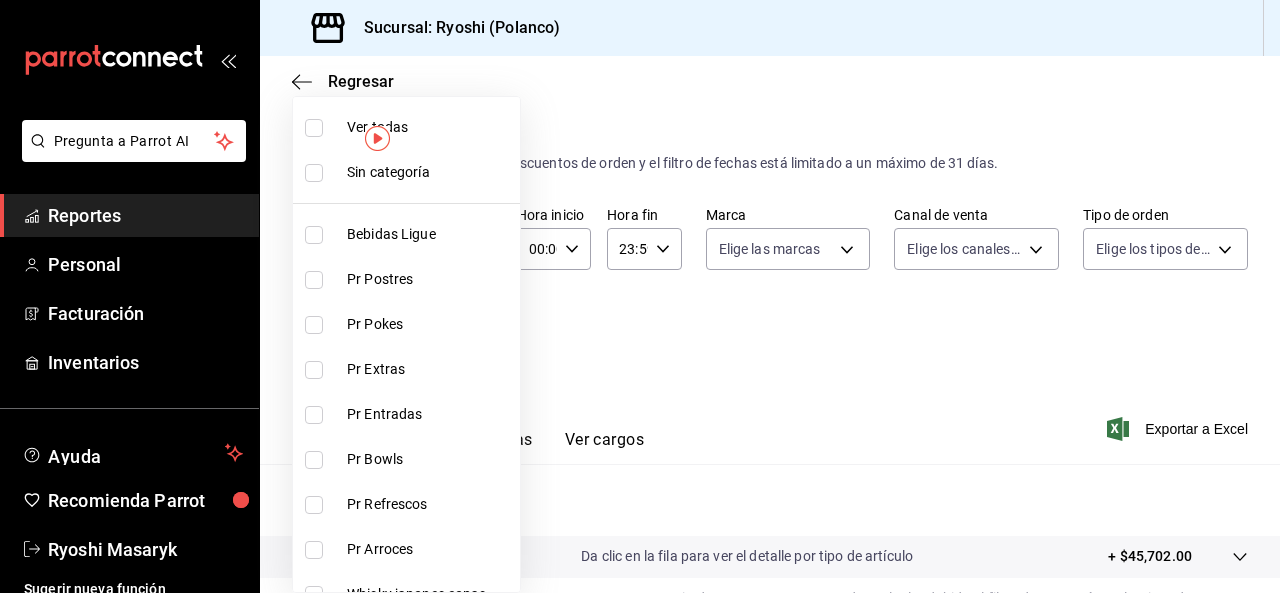 click at bounding box center [314, 128] 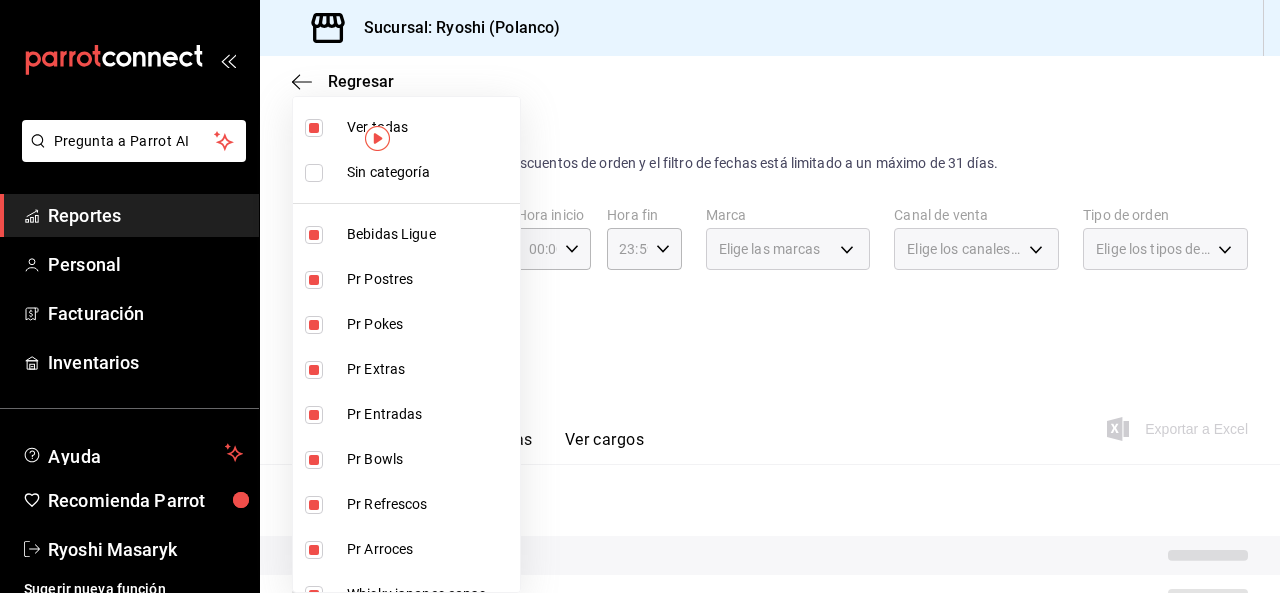 click at bounding box center (314, 128) 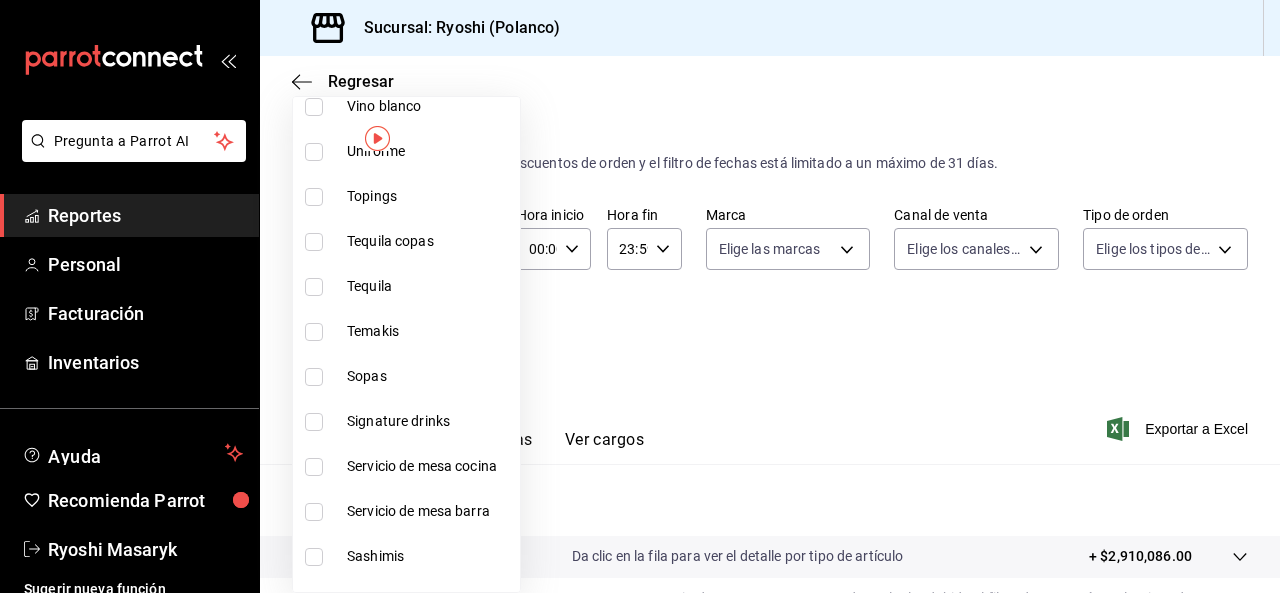 scroll, scrollTop: 1072, scrollLeft: 0, axis: vertical 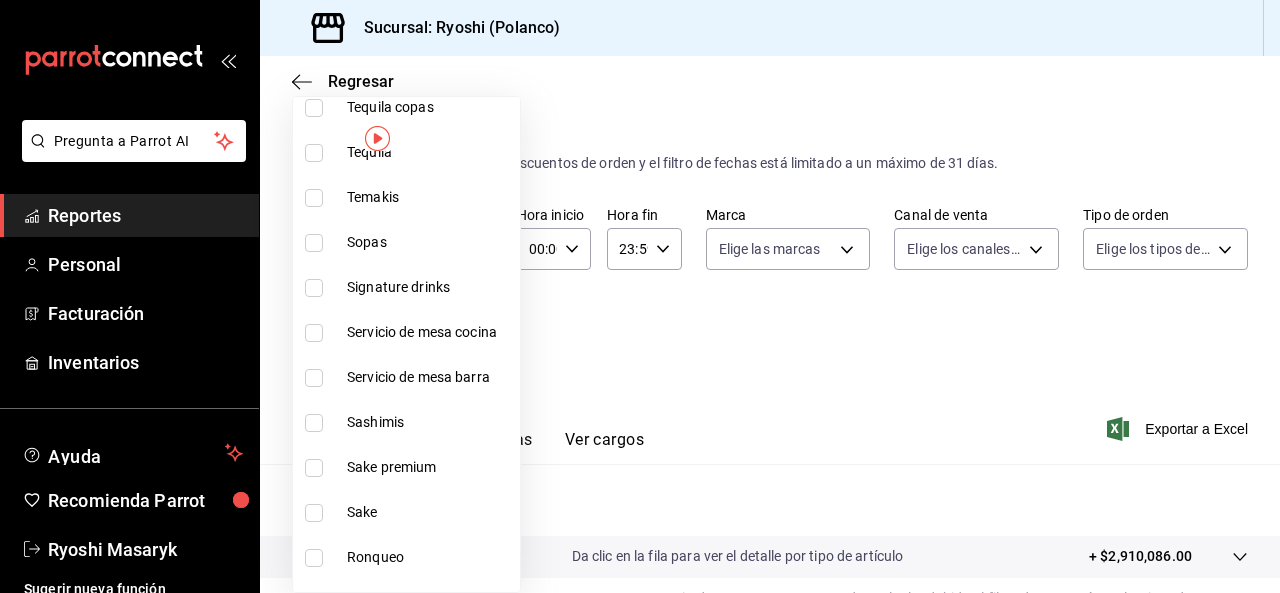 click on "Signature drinks" at bounding box center [406, 287] 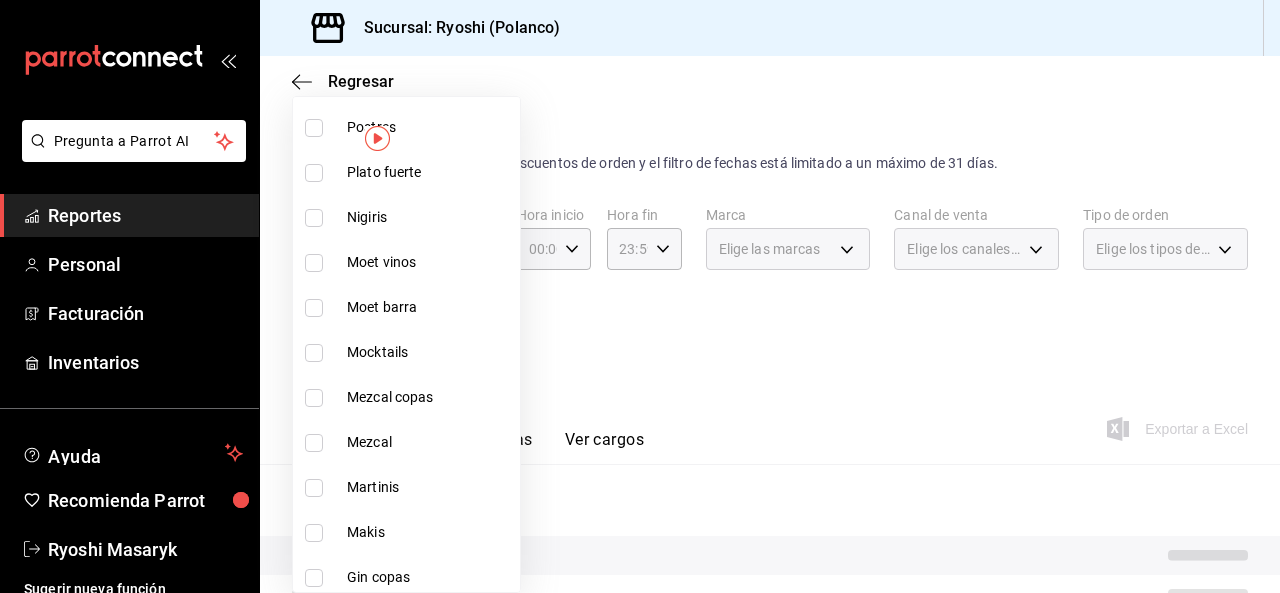 scroll, scrollTop: 1683, scrollLeft: 0, axis: vertical 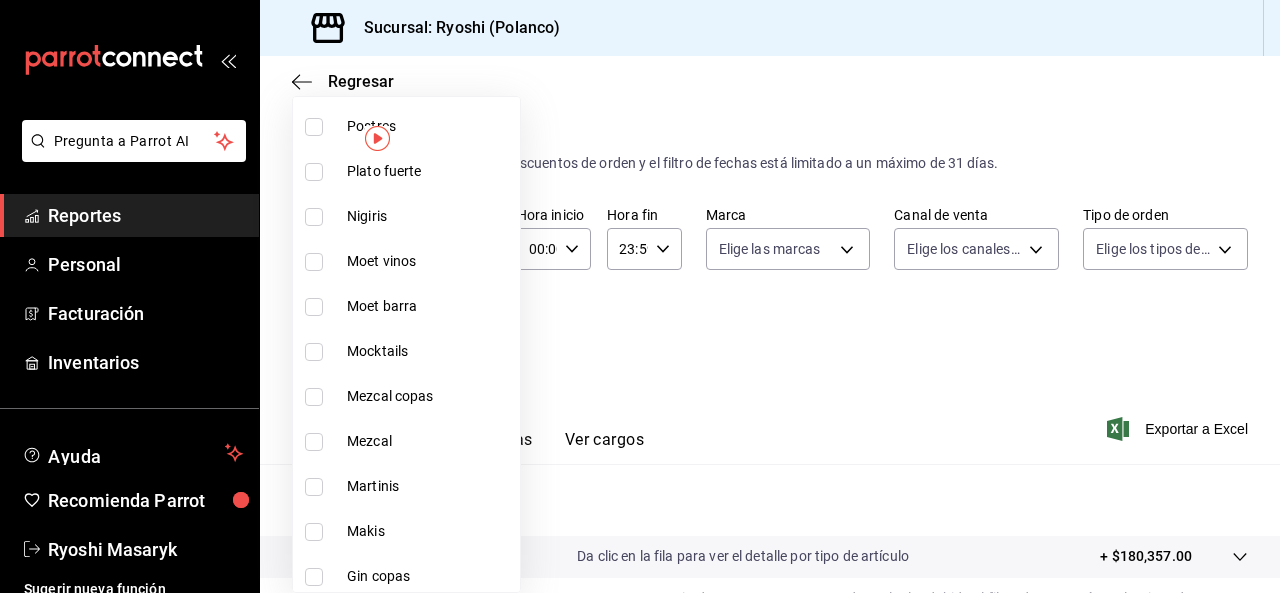 click at bounding box center [314, 487] 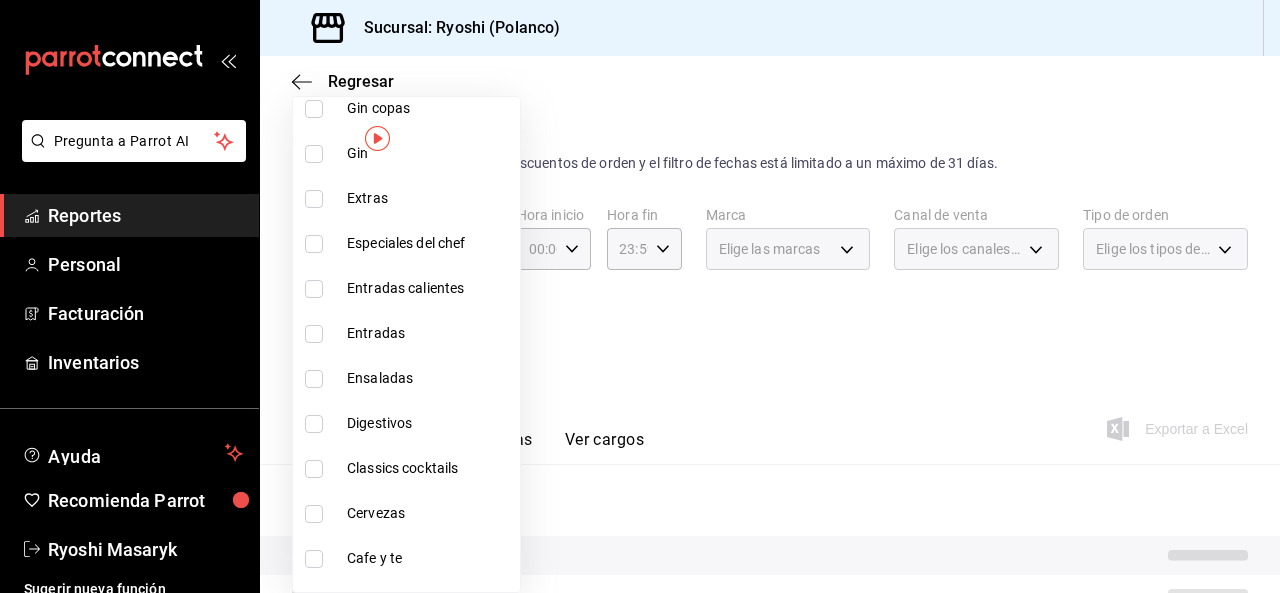scroll, scrollTop: 2318, scrollLeft: 0, axis: vertical 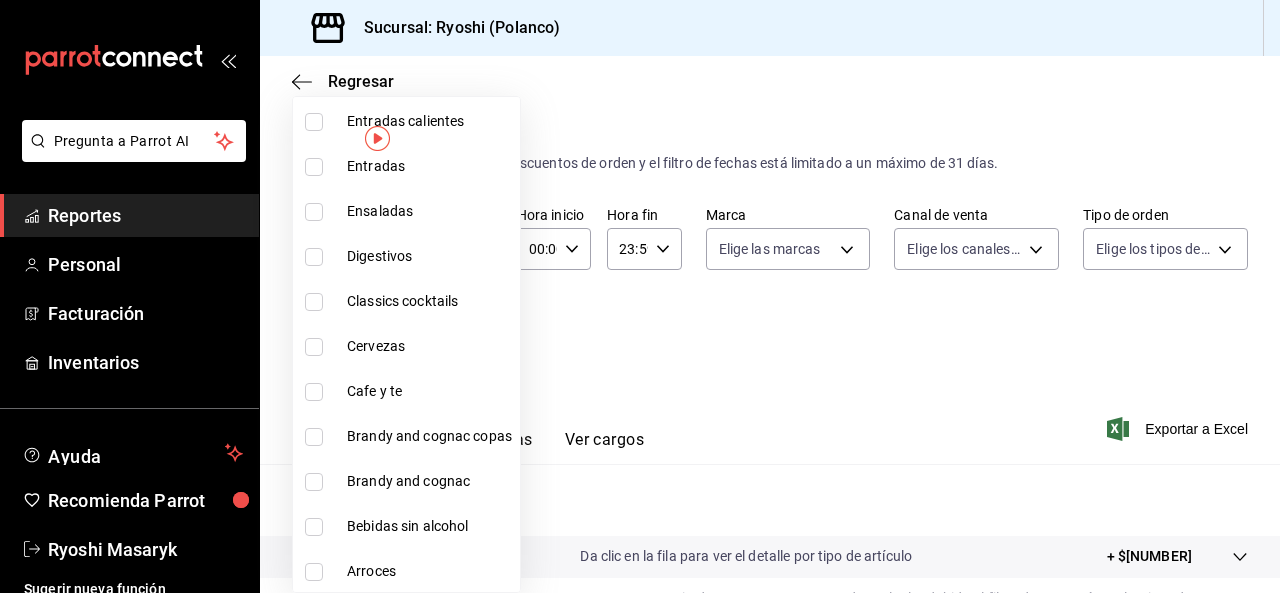 click at bounding box center (314, 302) 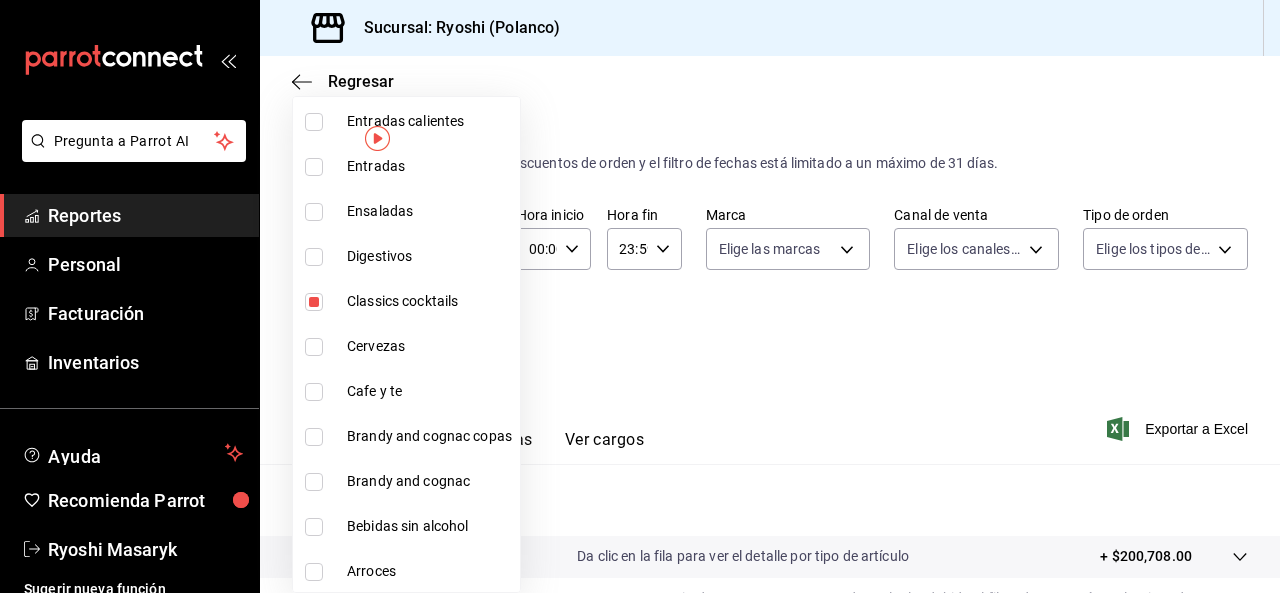 click at bounding box center (640, 296) 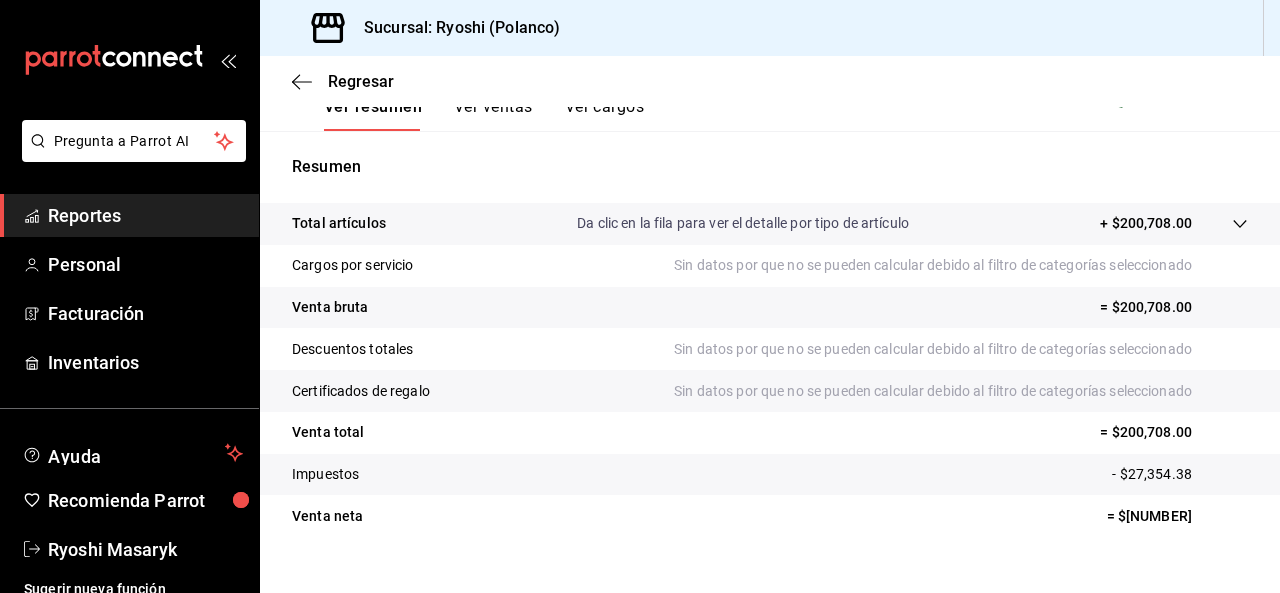 scroll, scrollTop: 365, scrollLeft: 0, axis: vertical 